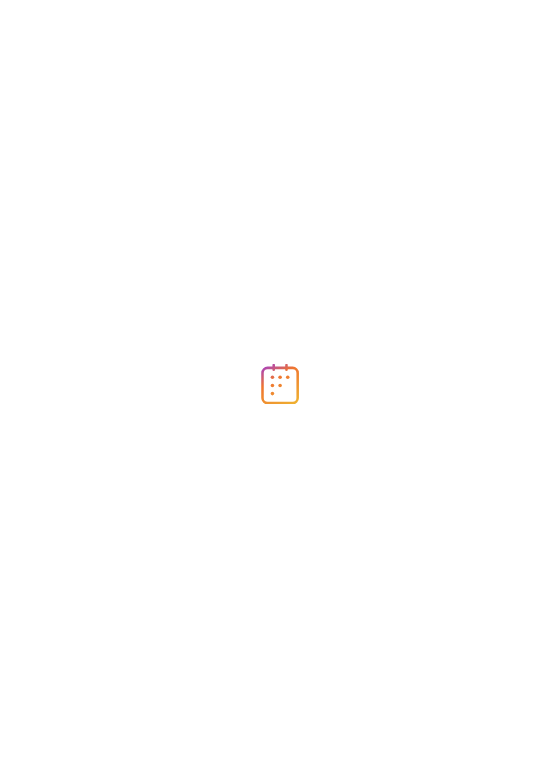 scroll, scrollTop: 0, scrollLeft: 0, axis: both 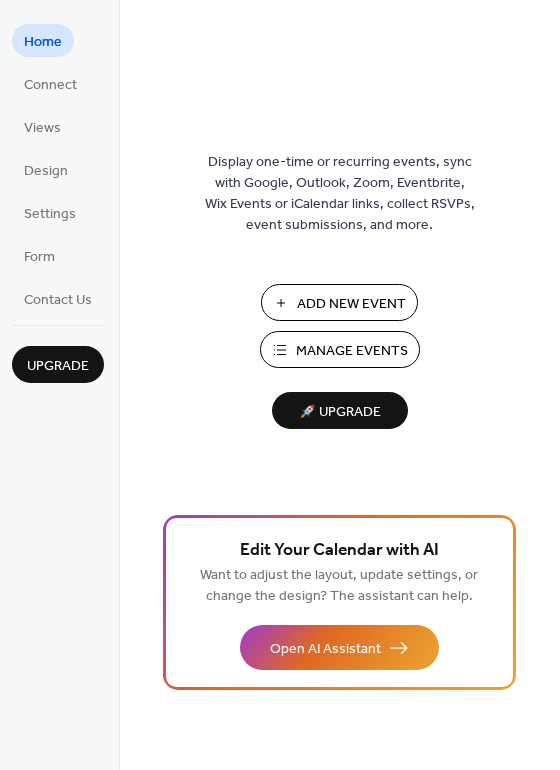 click on "Manage Events" at bounding box center (352, 351) 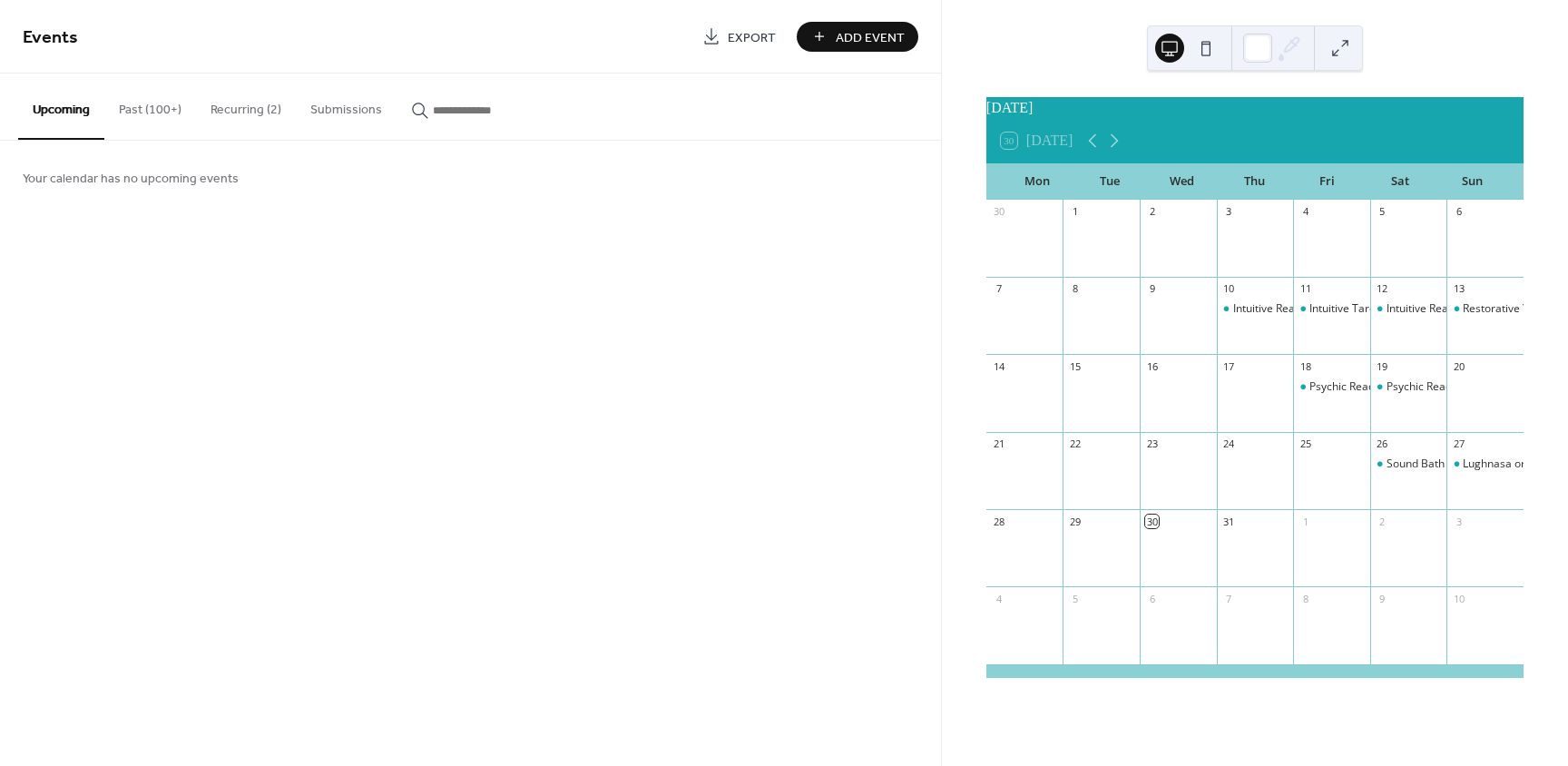 scroll, scrollTop: 0, scrollLeft: 0, axis: both 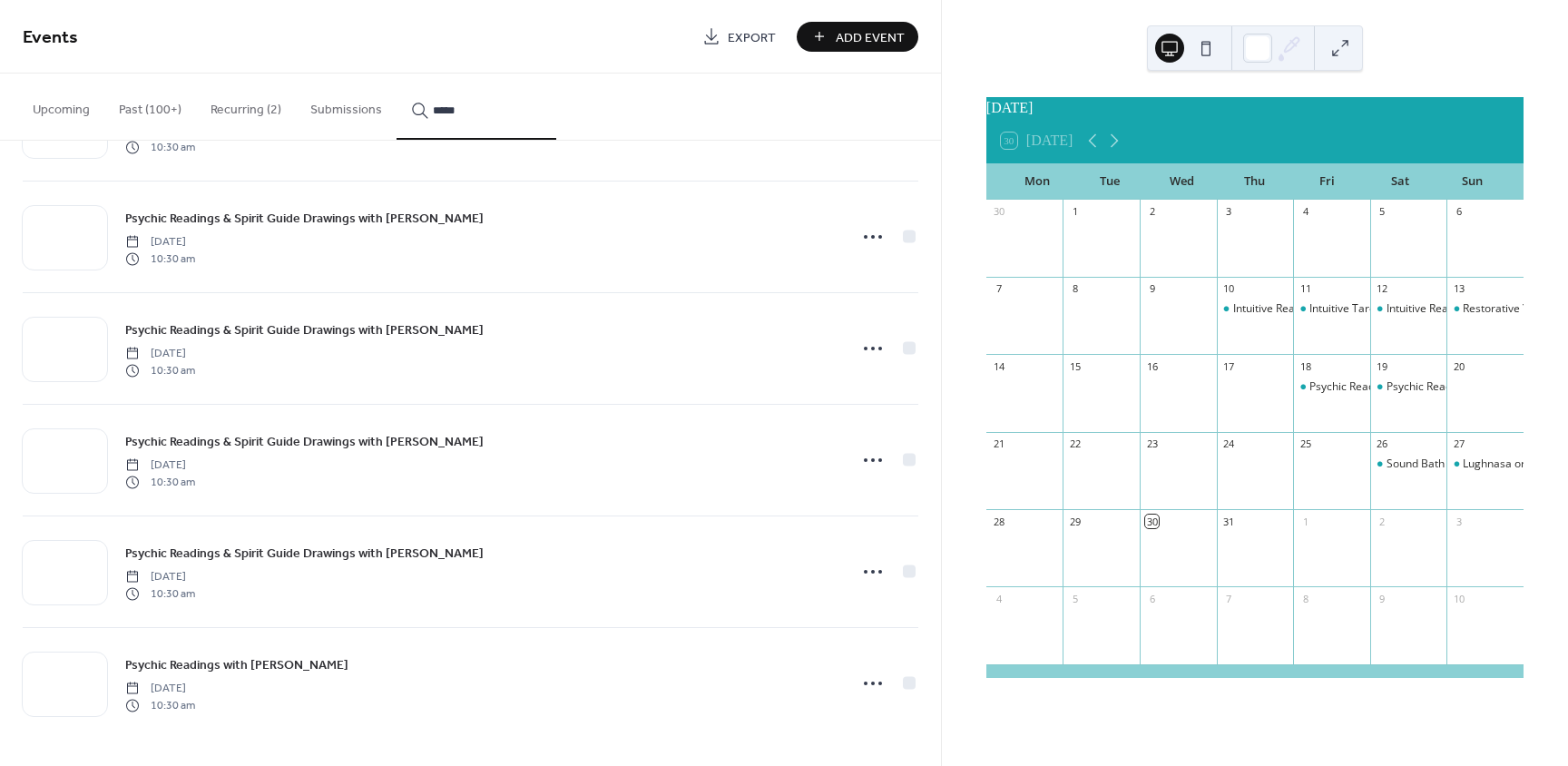 type on "*****" 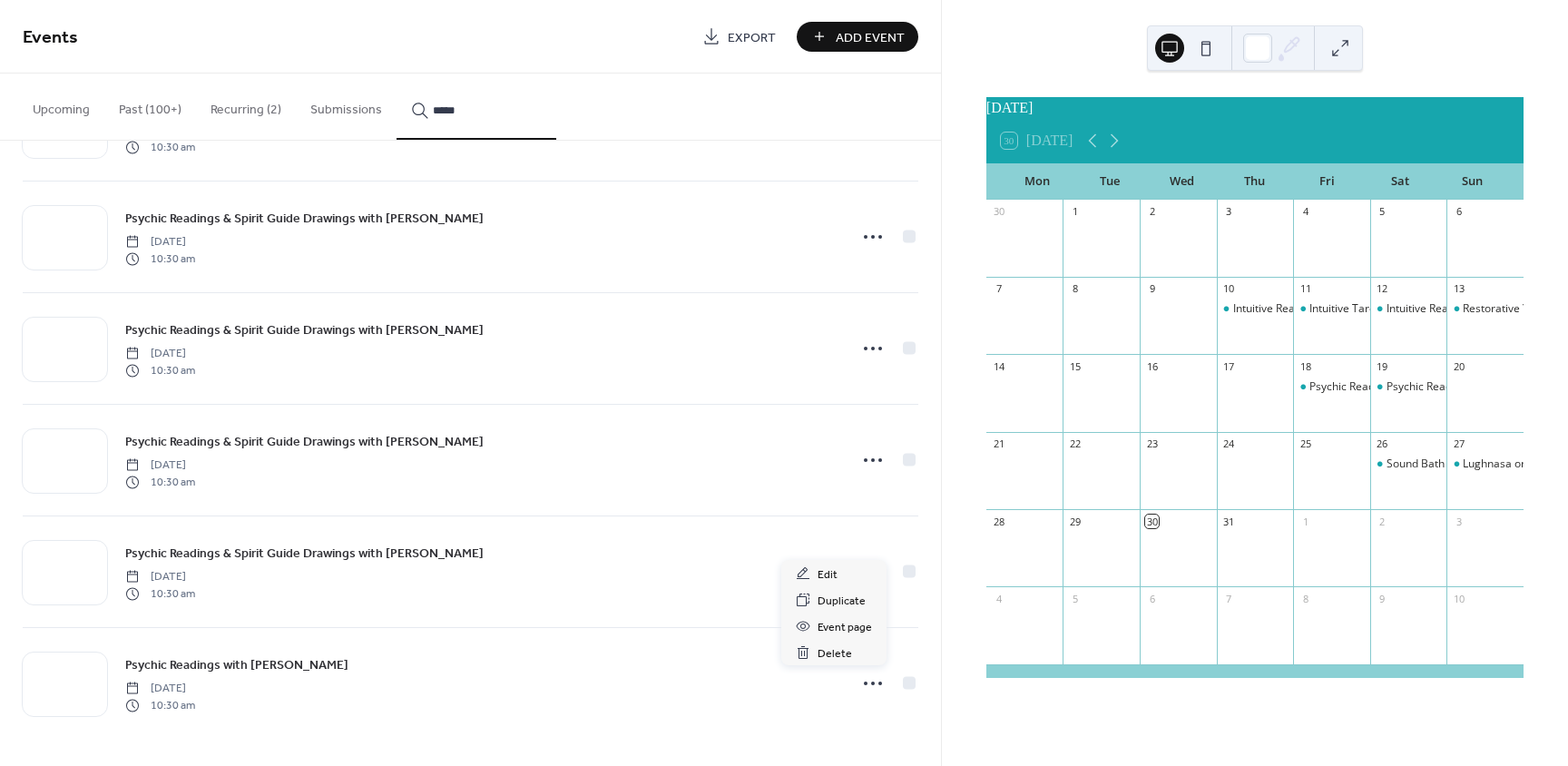 click 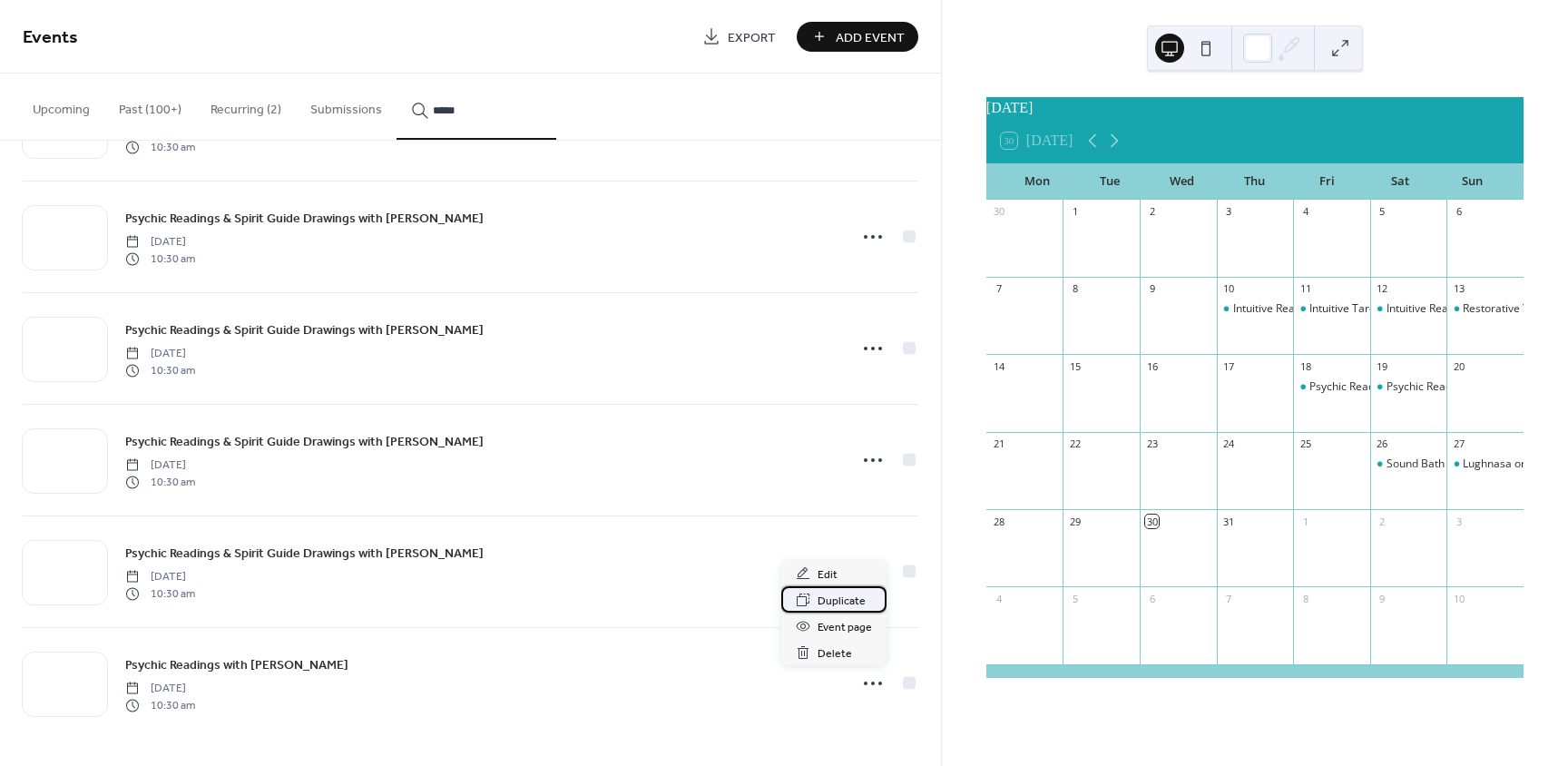 click on "Duplicate" at bounding box center [841, 601] 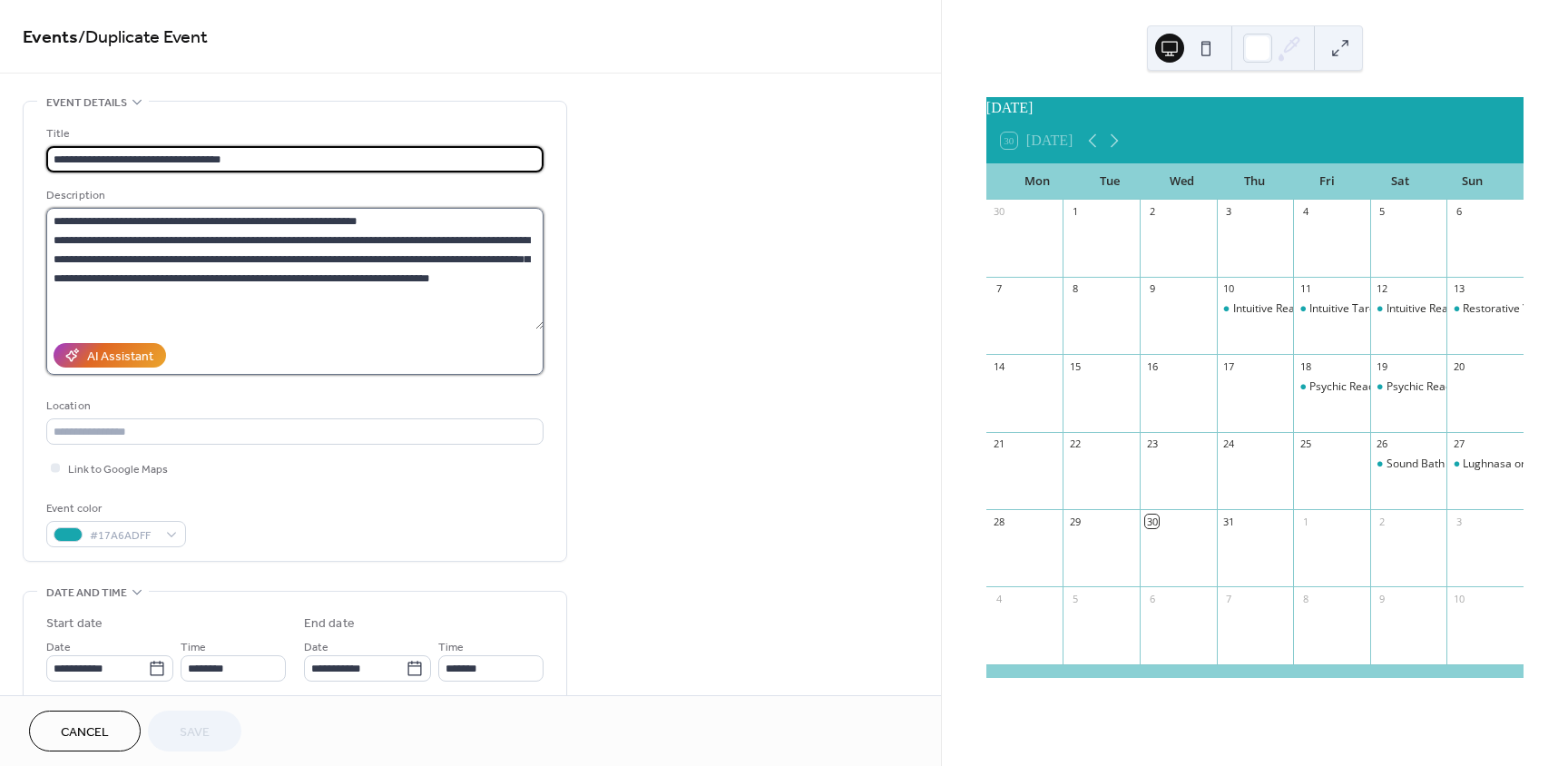 click on "**********" at bounding box center [295, 269] 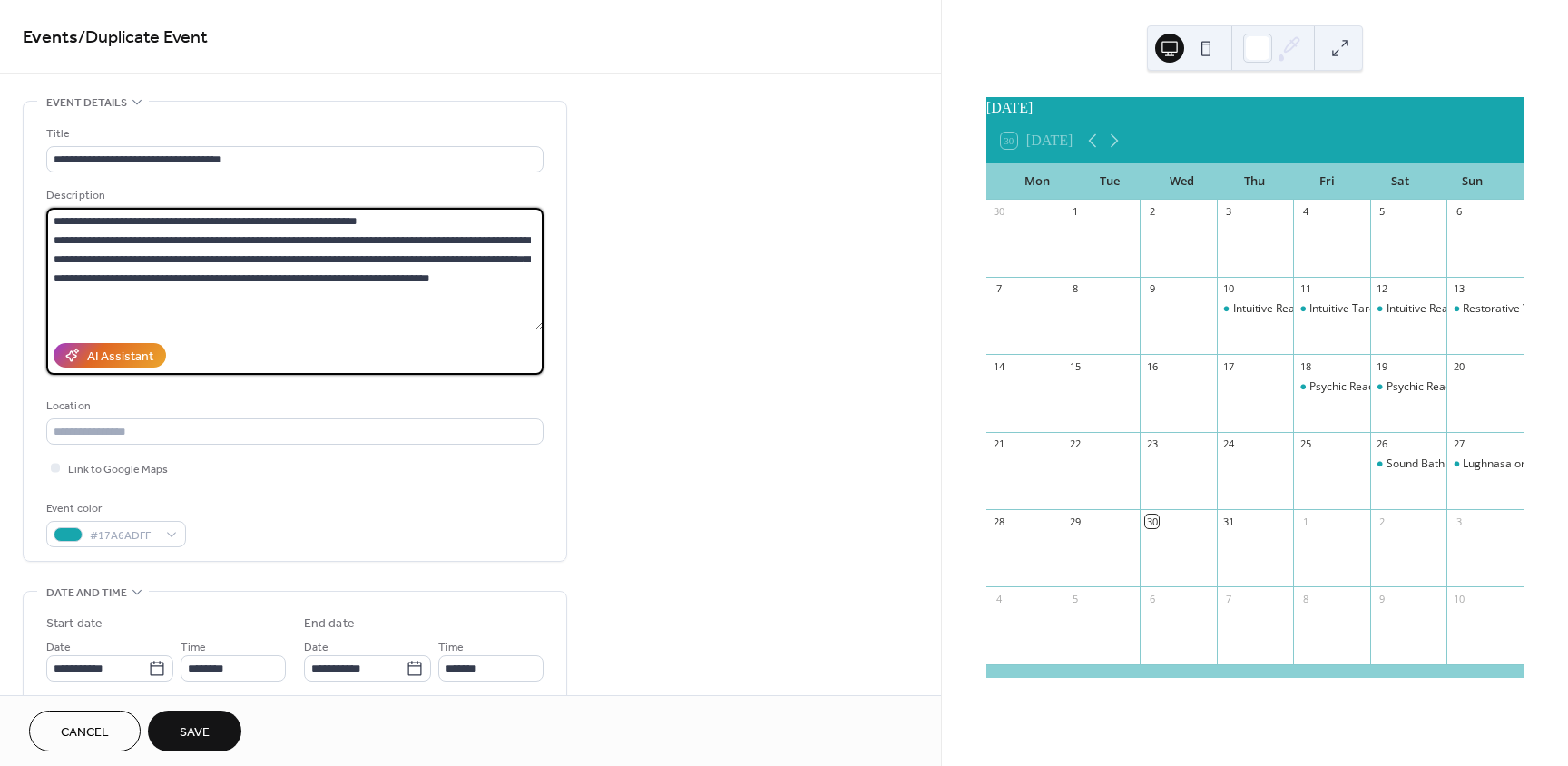 click on "**********" at bounding box center (295, 269) 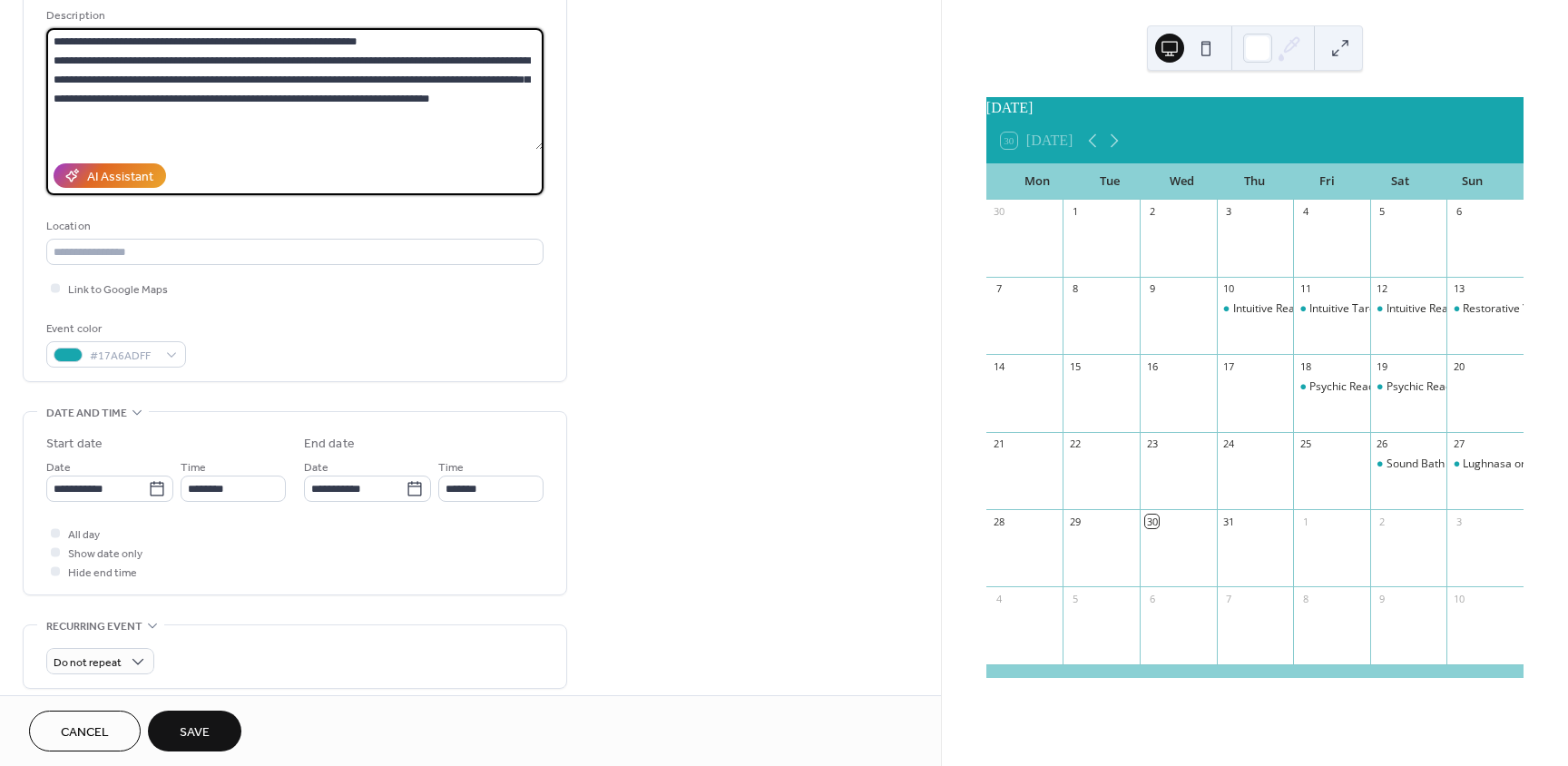 scroll, scrollTop: 182, scrollLeft: 0, axis: vertical 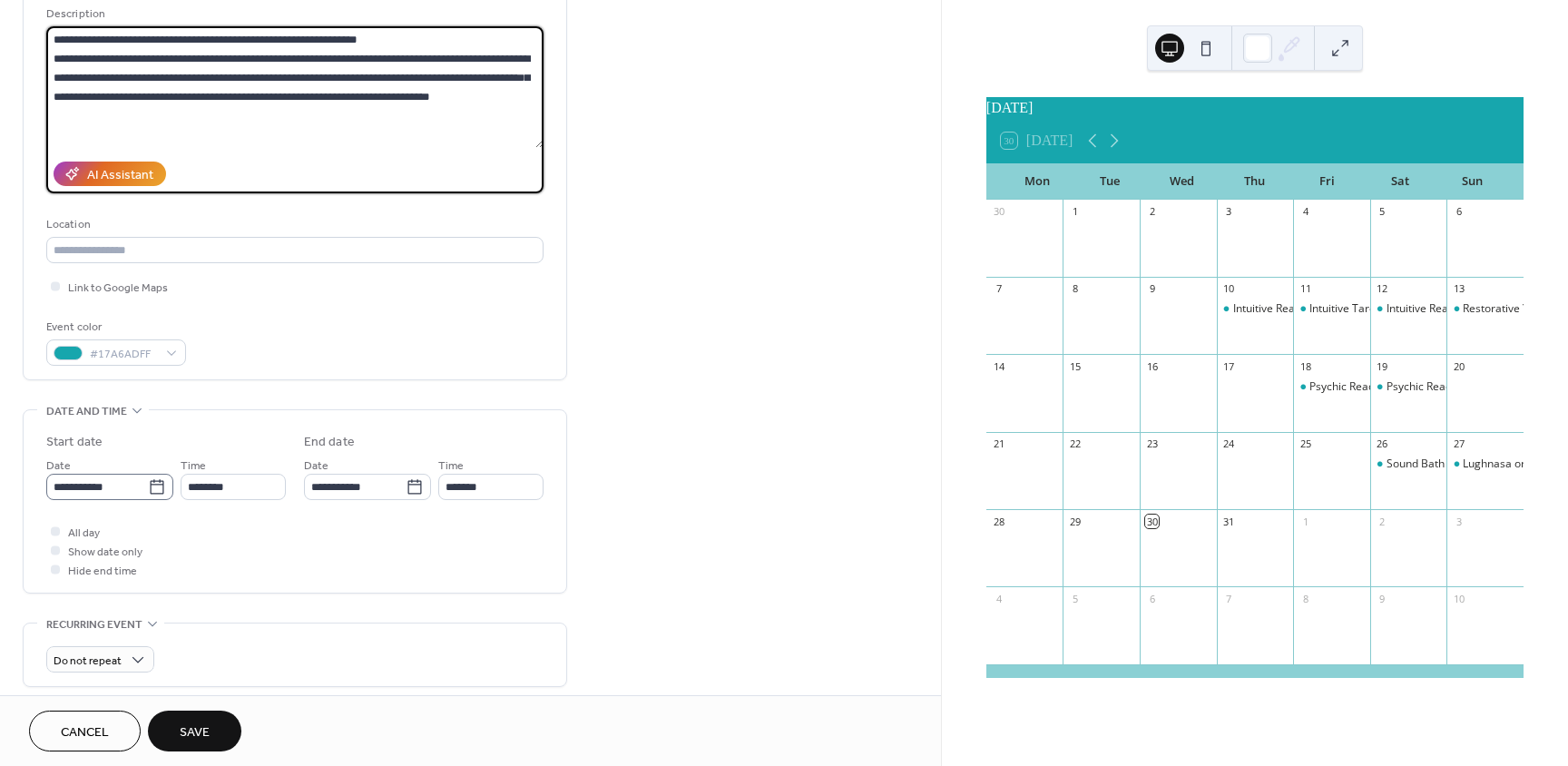 type on "**********" 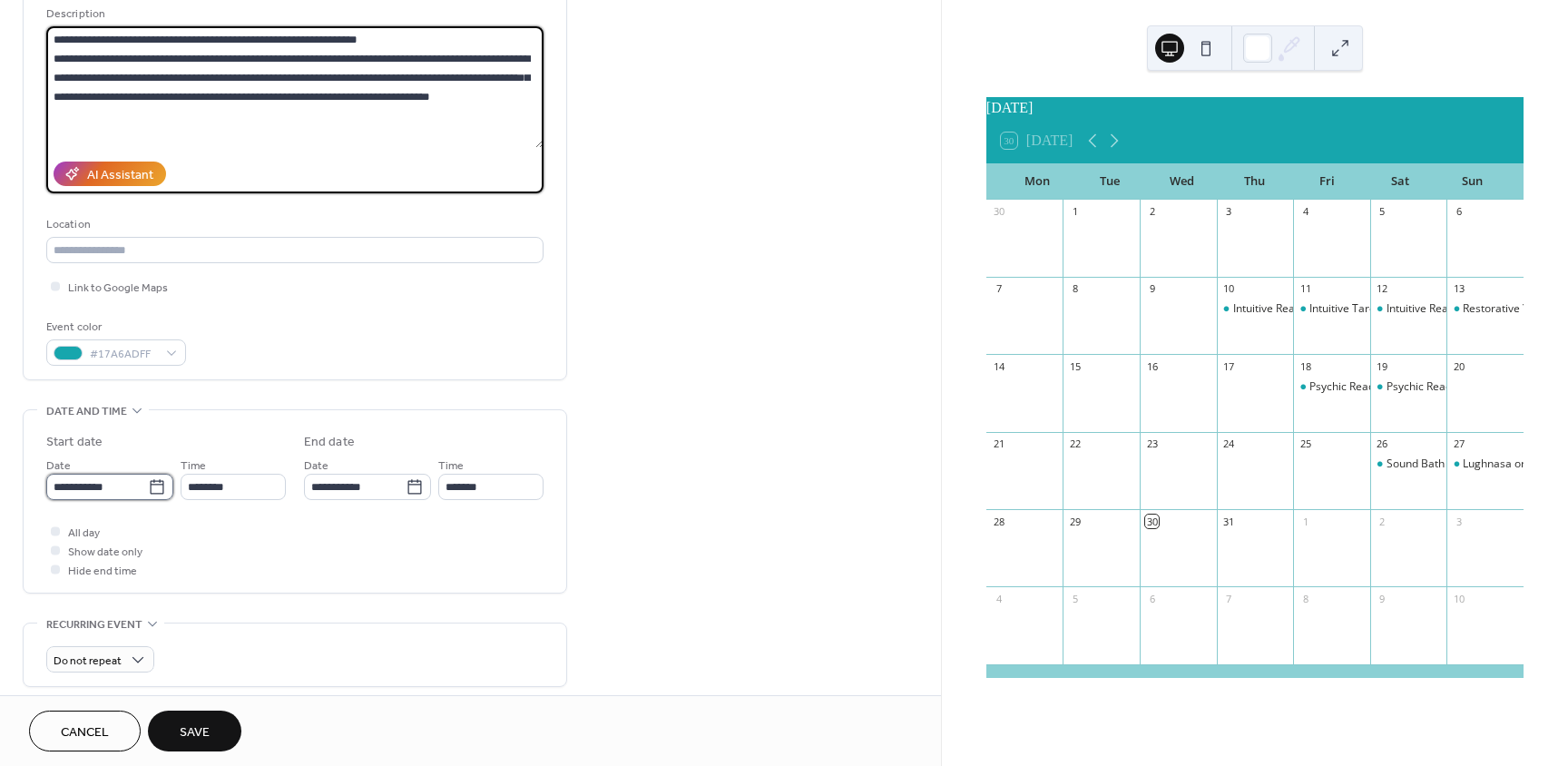 click on "**********" at bounding box center (97, 486) 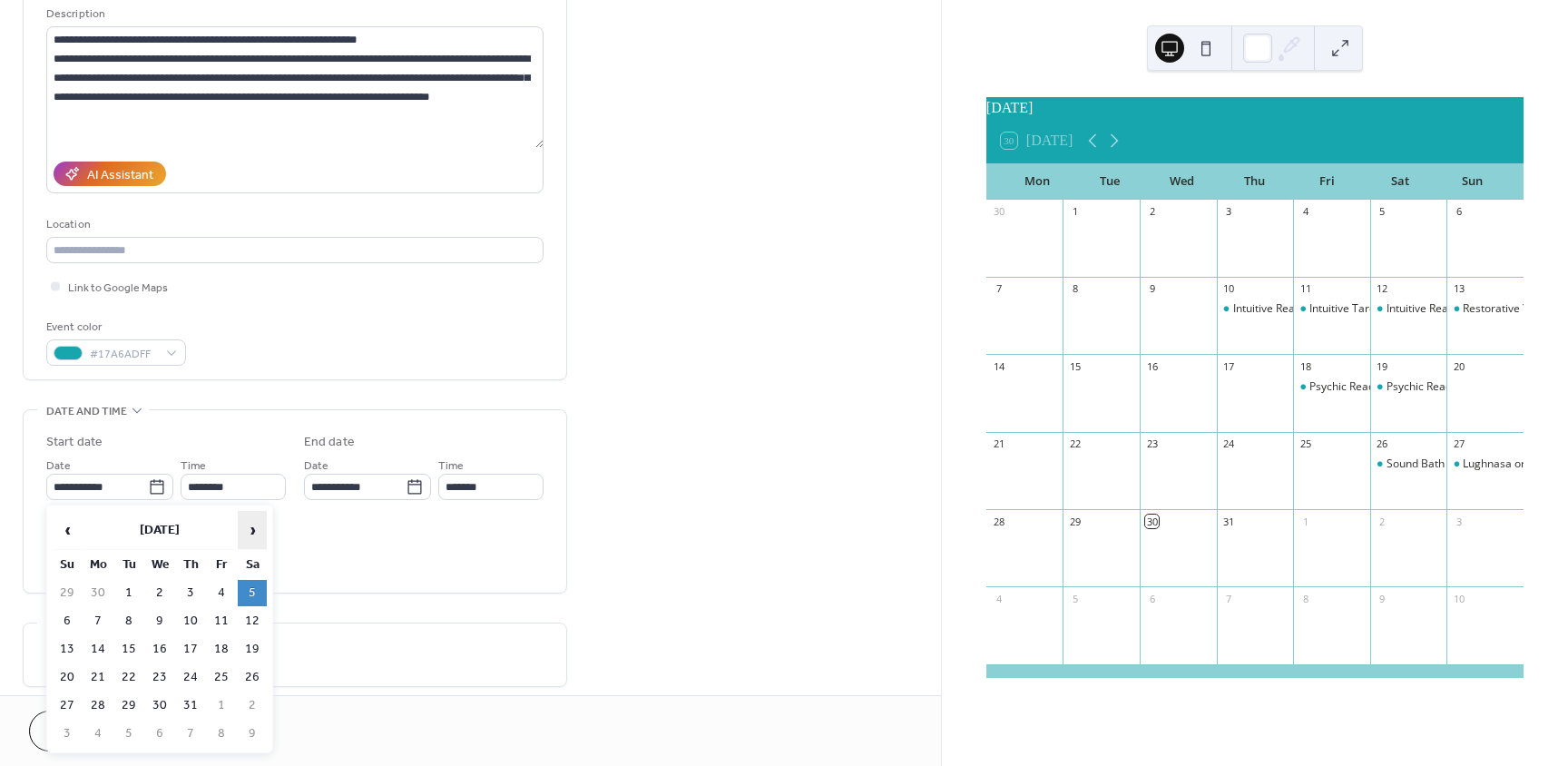 click on "›" at bounding box center (252, 530) 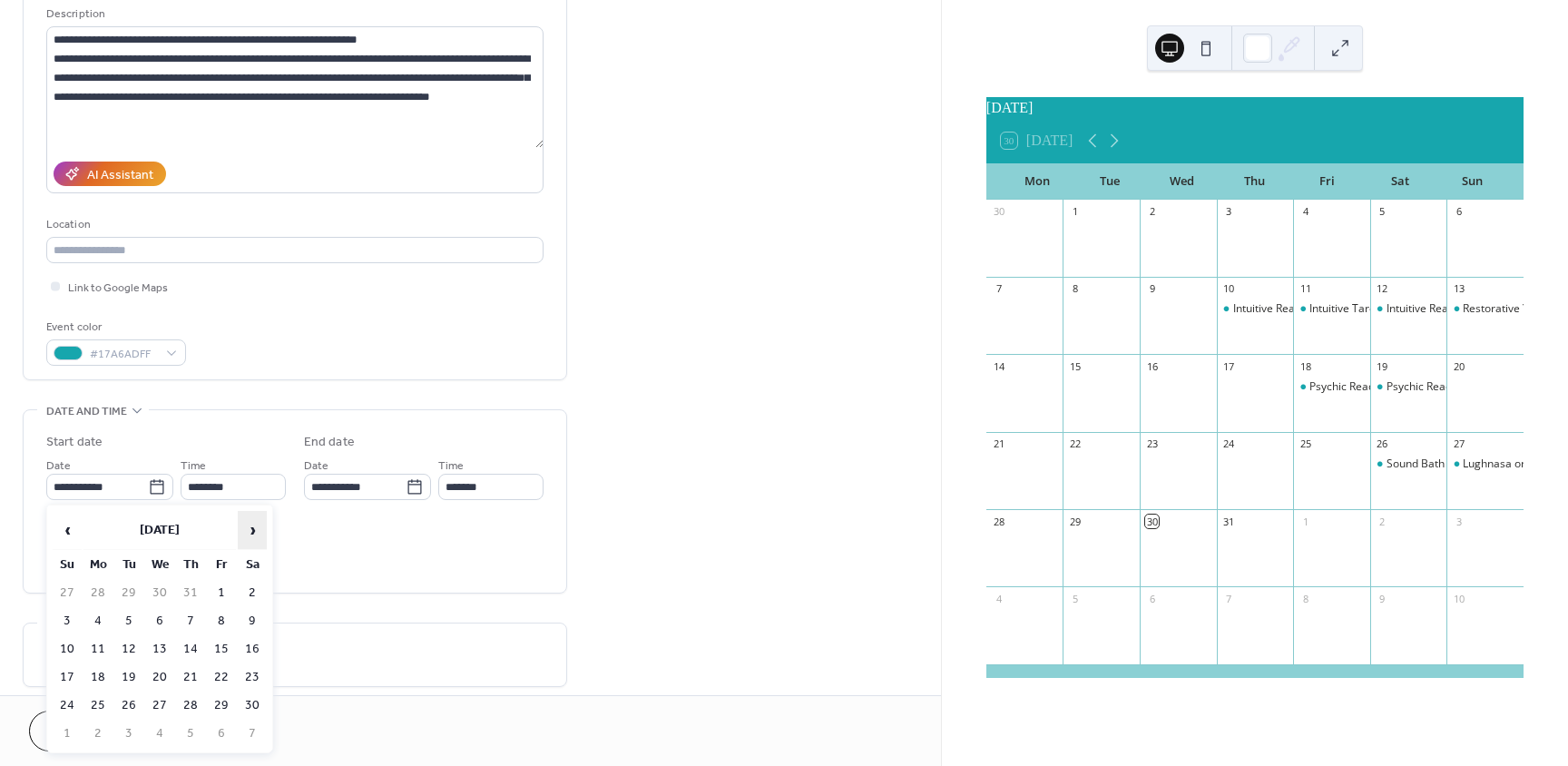 click on "›" at bounding box center (252, 530) 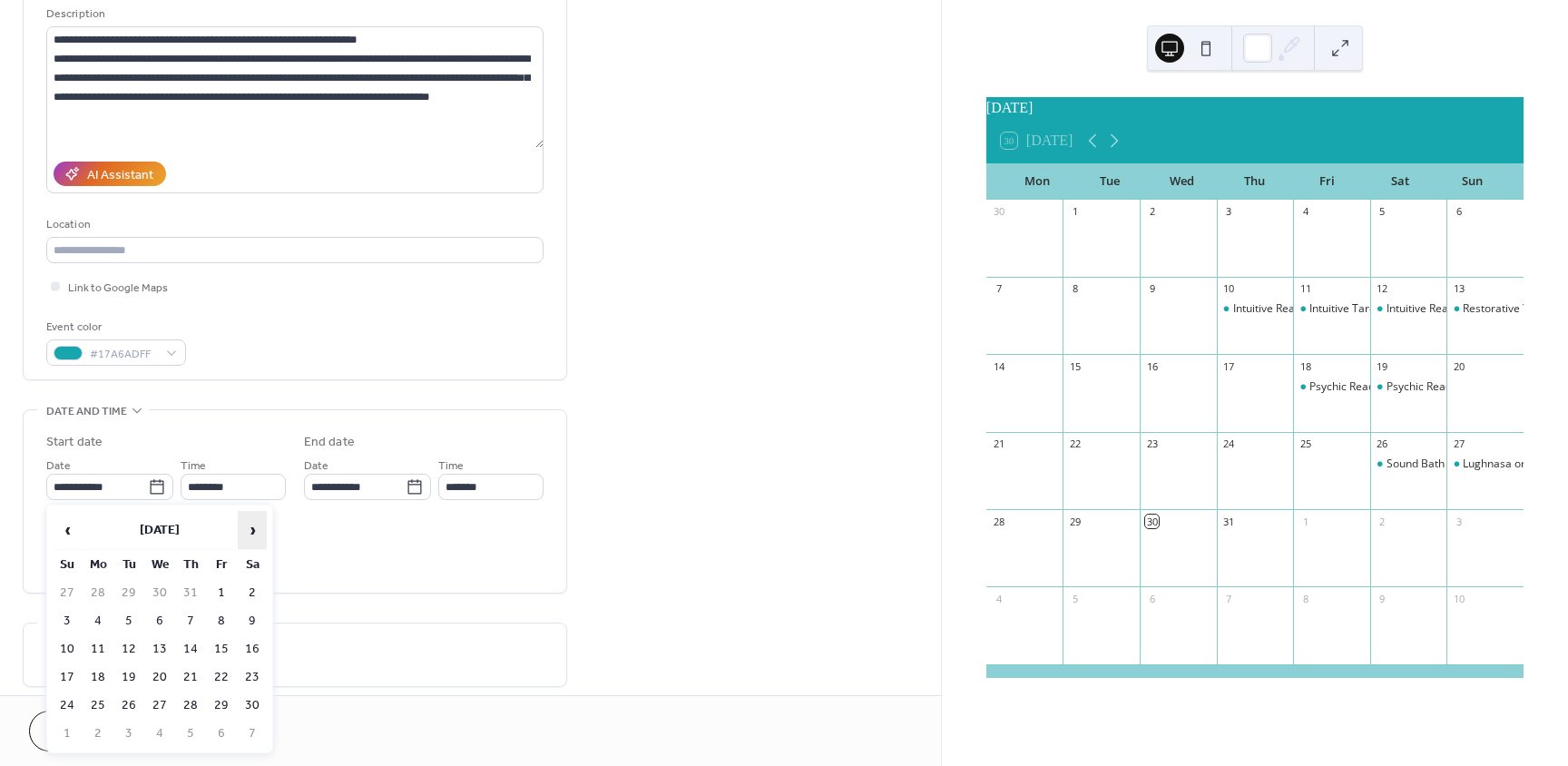 click on "›" at bounding box center (252, 530) 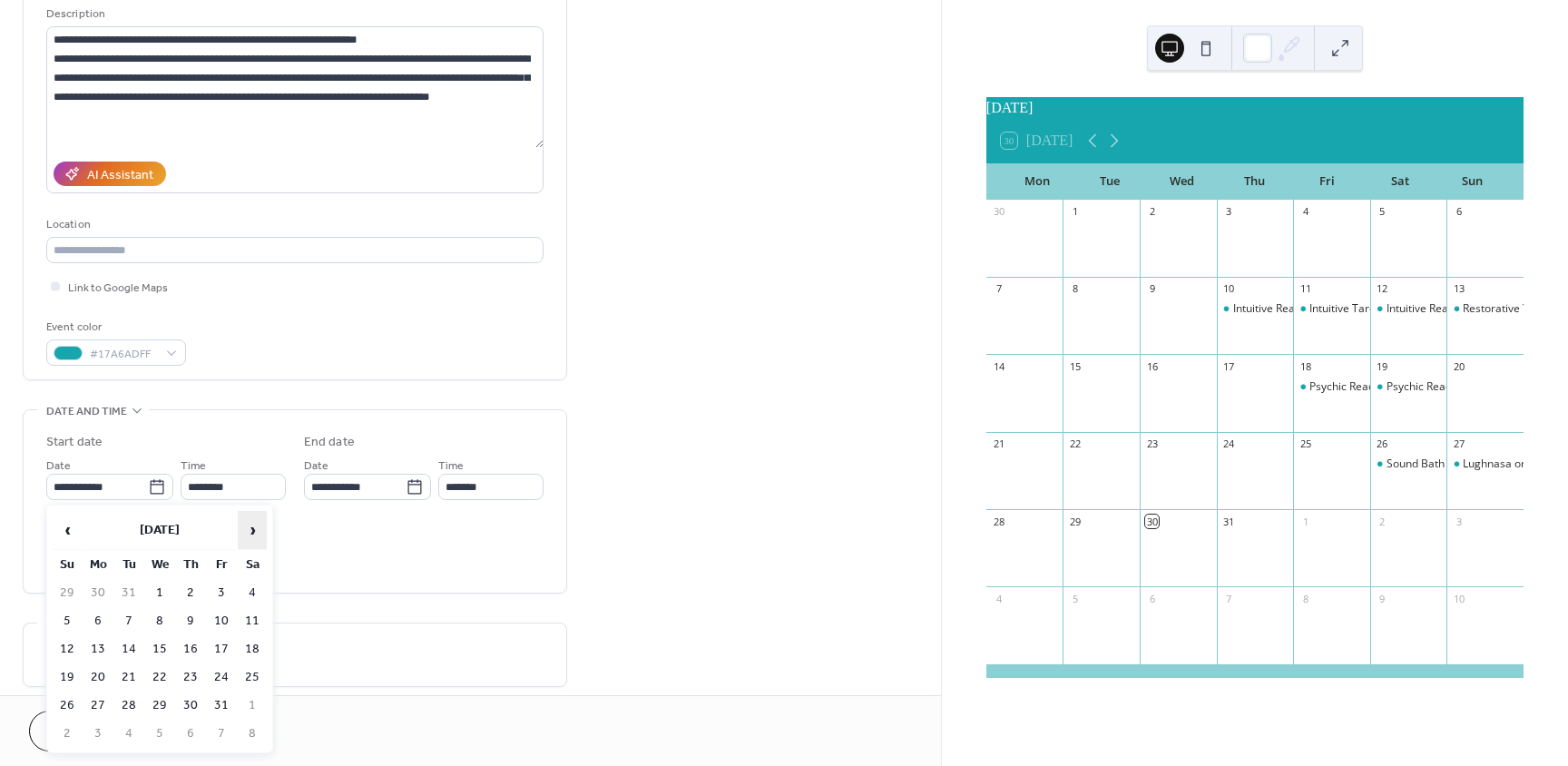 click on "›" at bounding box center (252, 530) 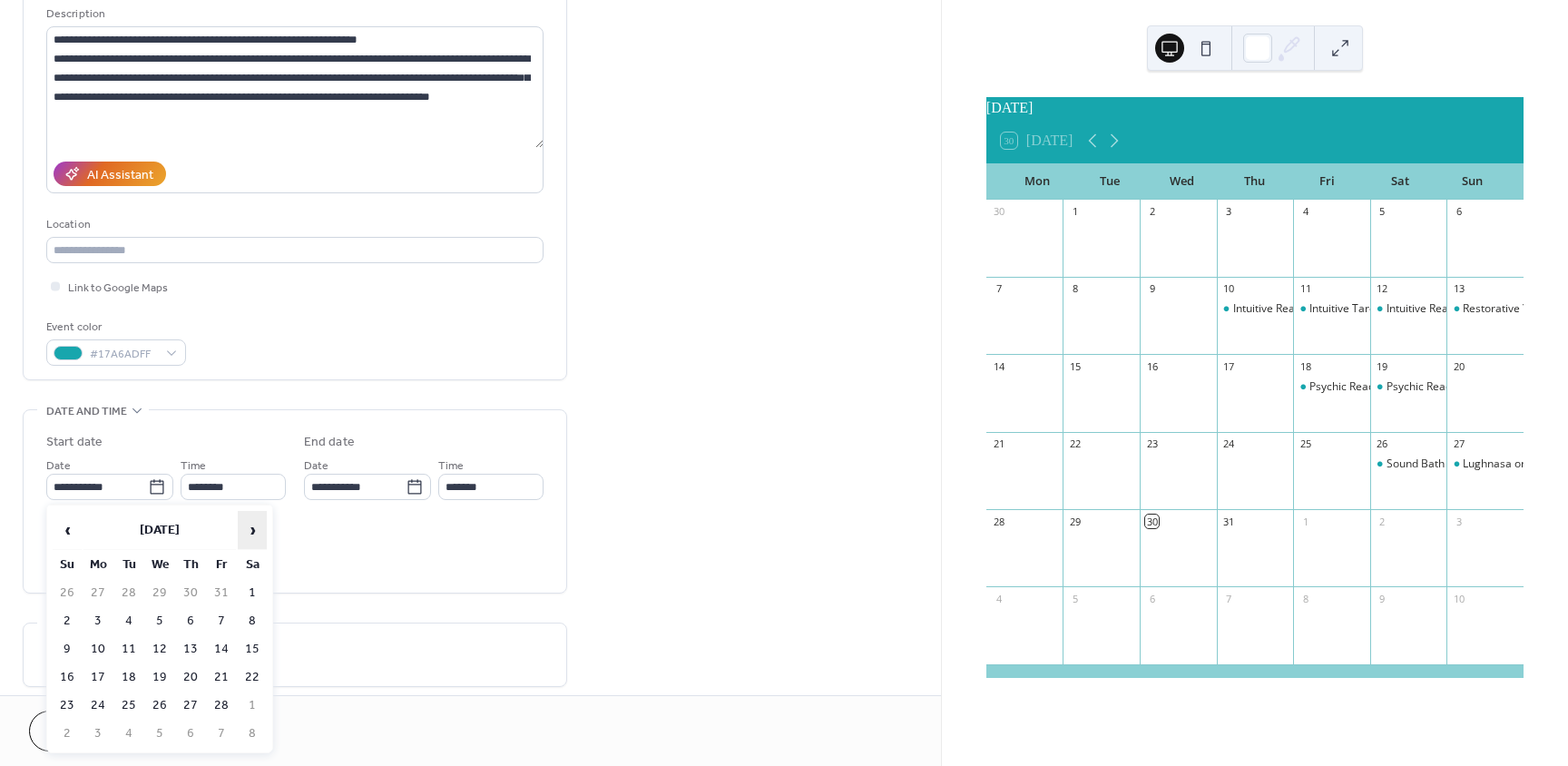 click on "›" at bounding box center [252, 530] 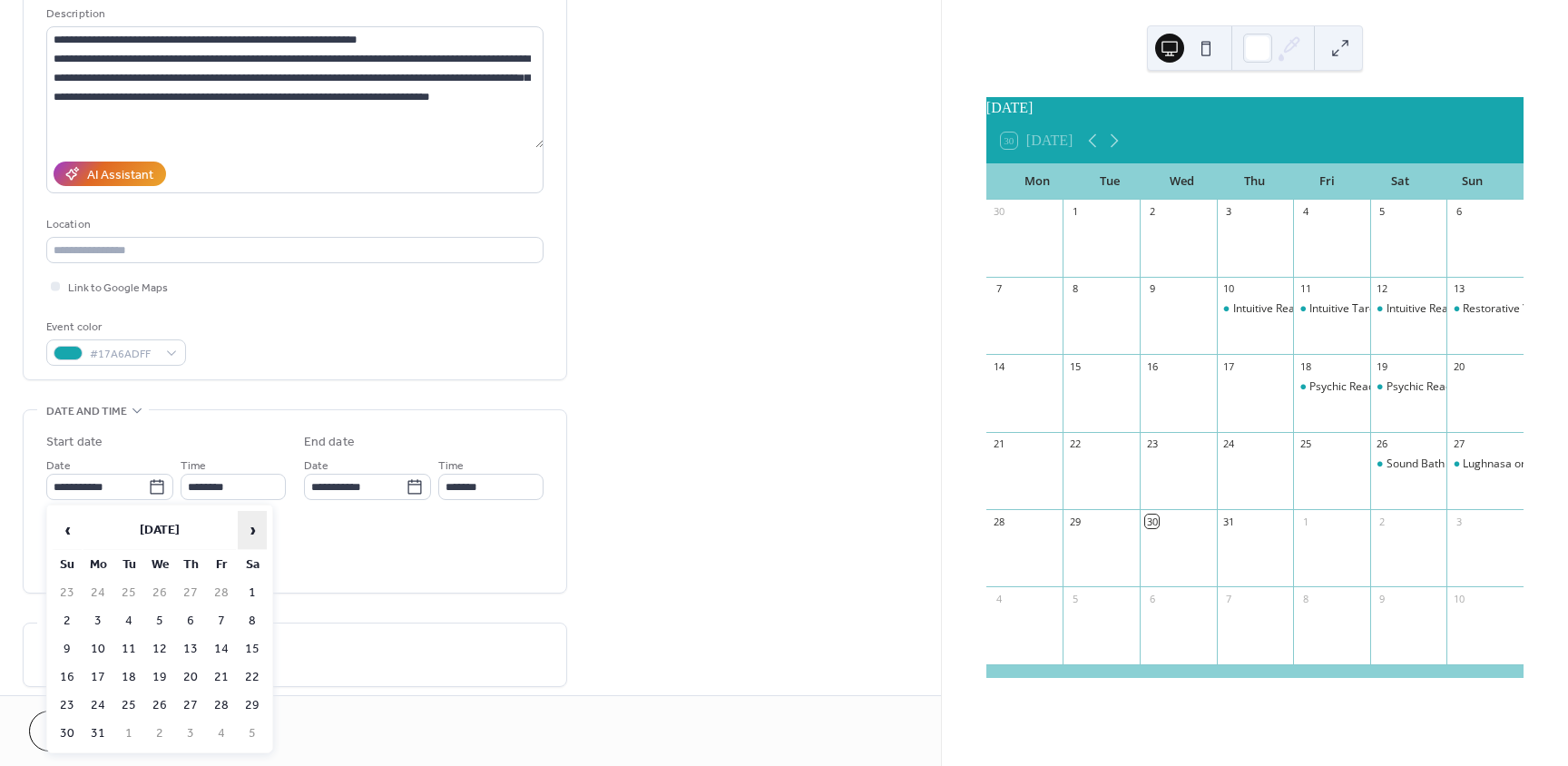click on "›" at bounding box center (252, 530) 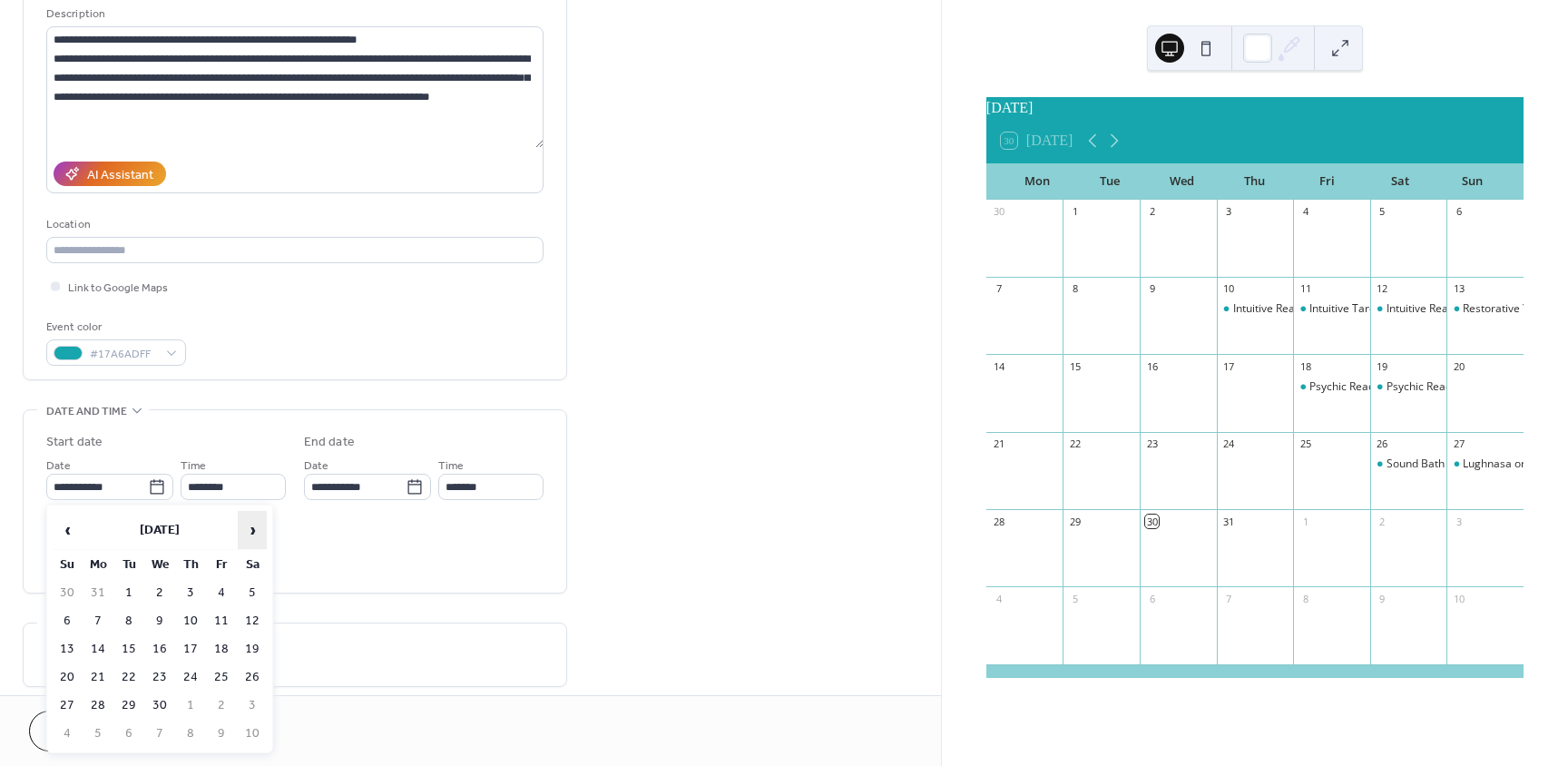 click on "›" at bounding box center (252, 530) 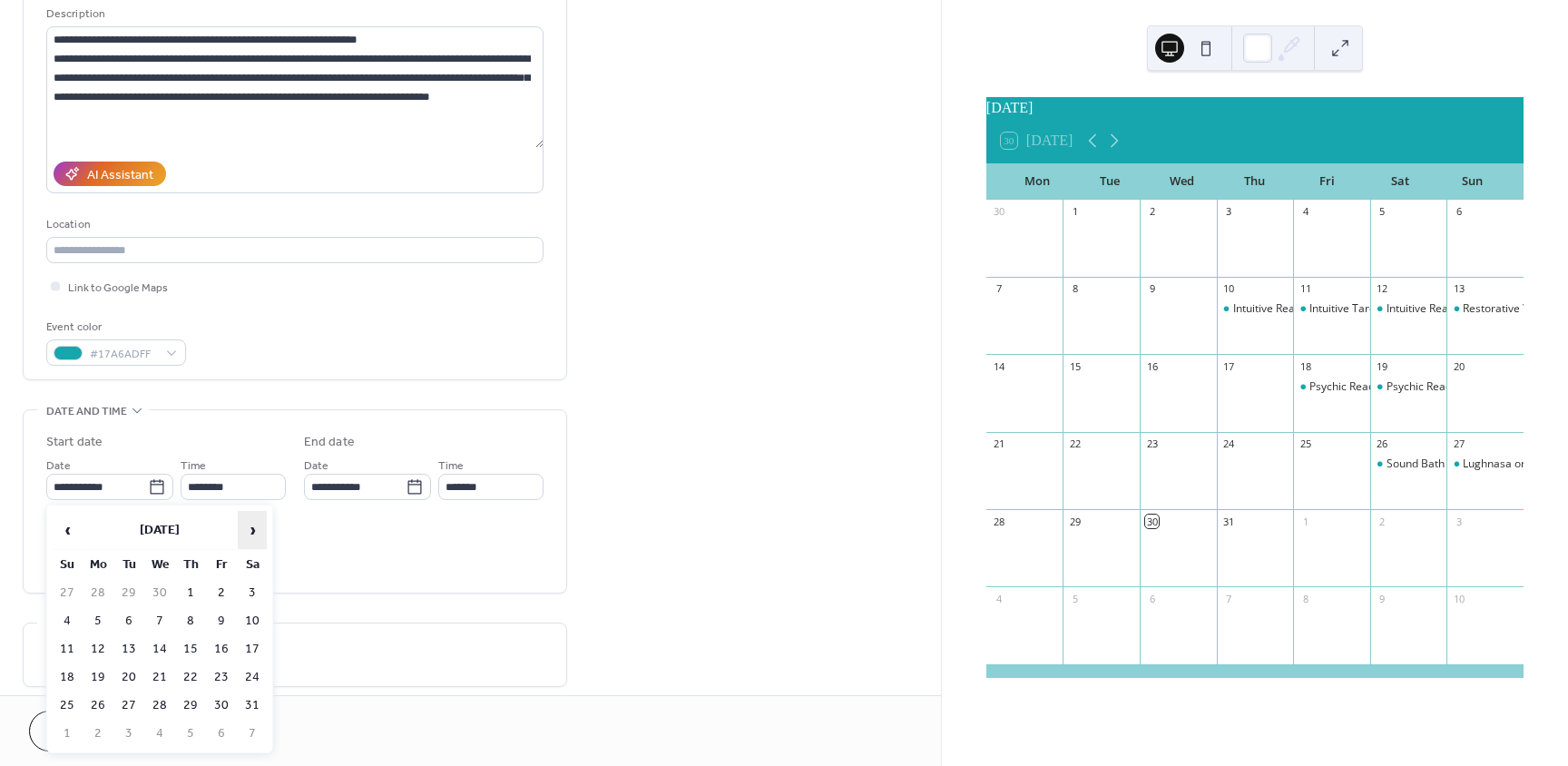 click on "›" at bounding box center (252, 530) 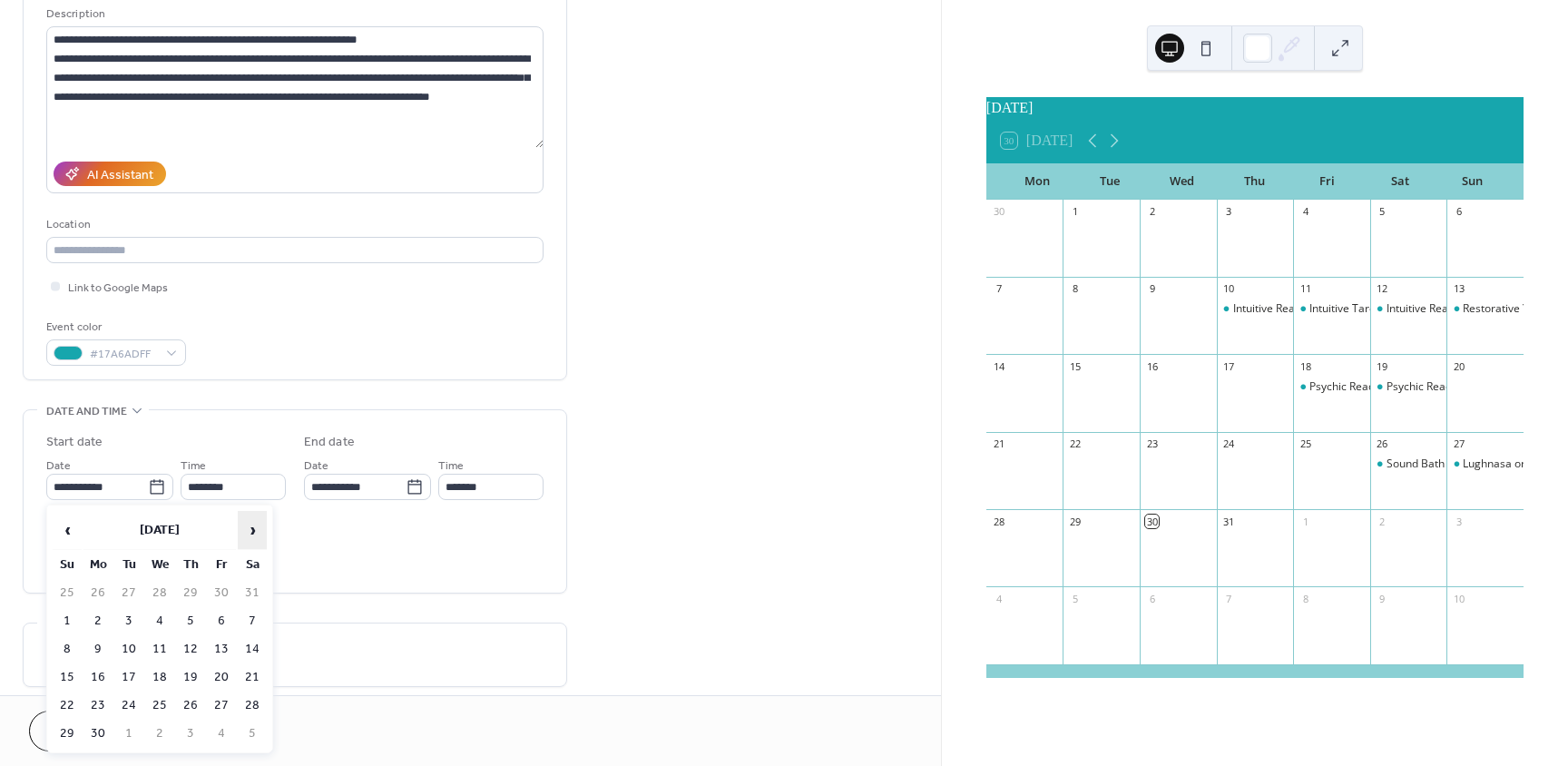 click on "›" at bounding box center [252, 530] 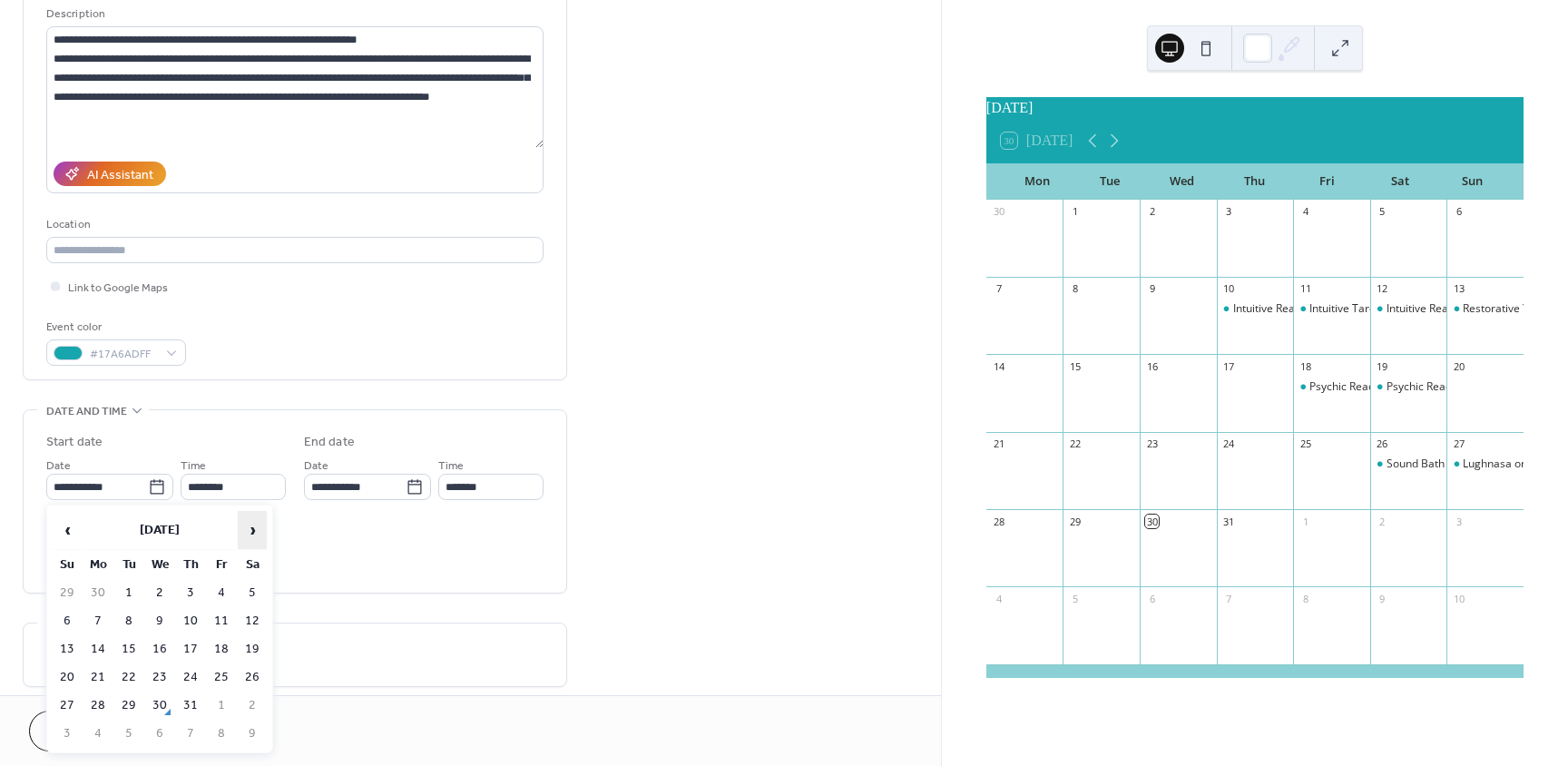 click on "›" at bounding box center [252, 530] 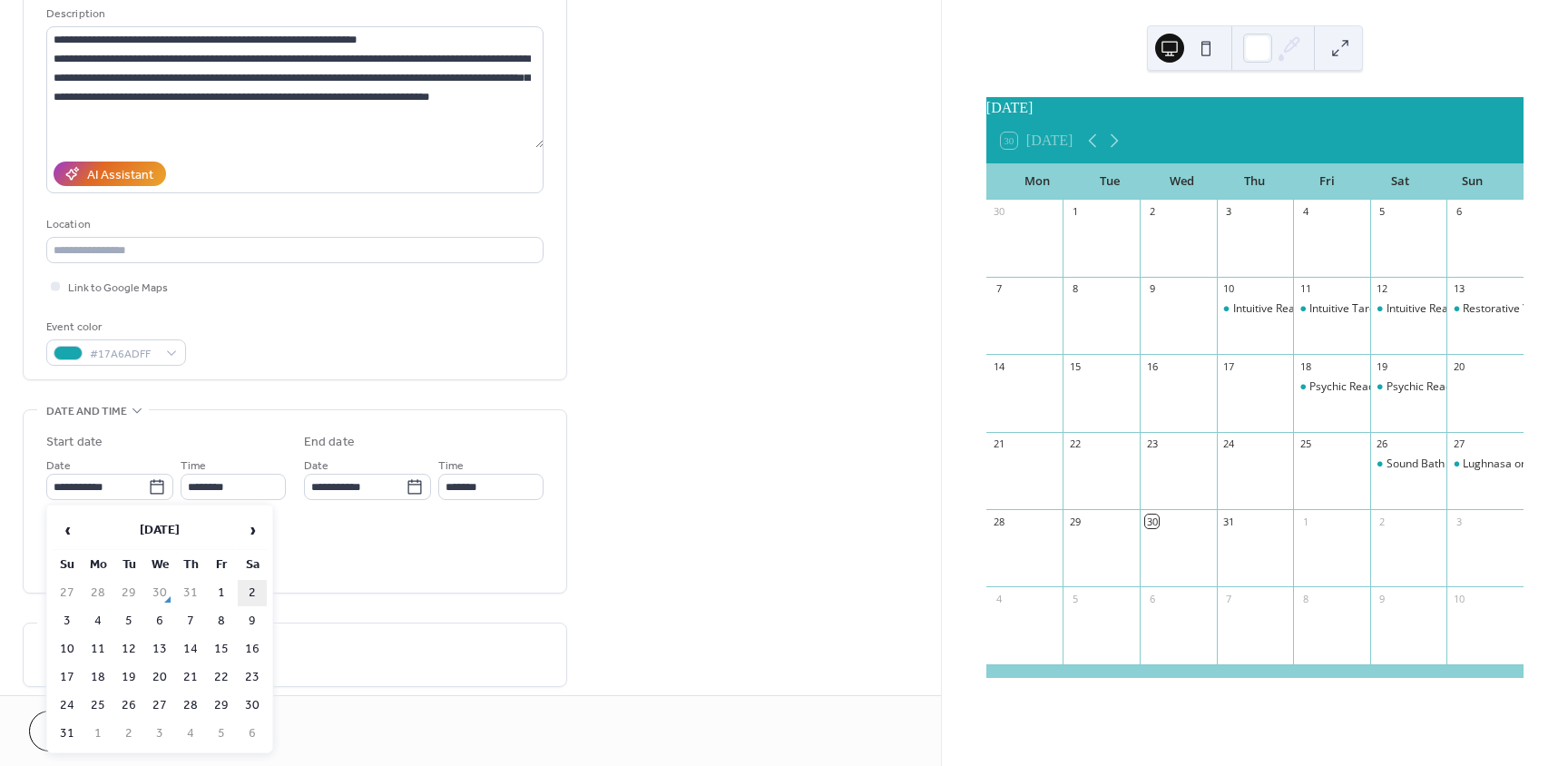 click on "2" at bounding box center [252, 593] 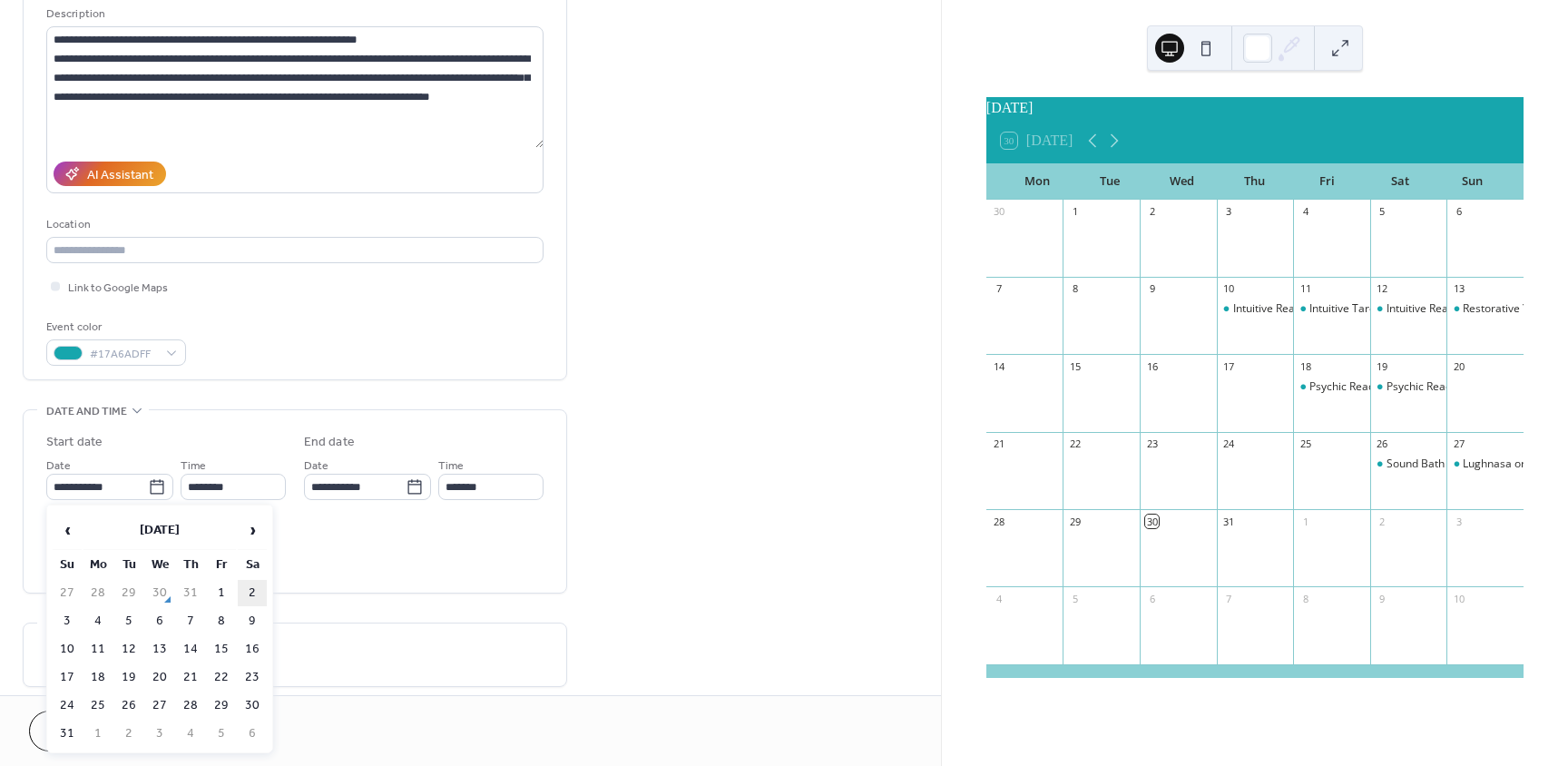 type on "**********" 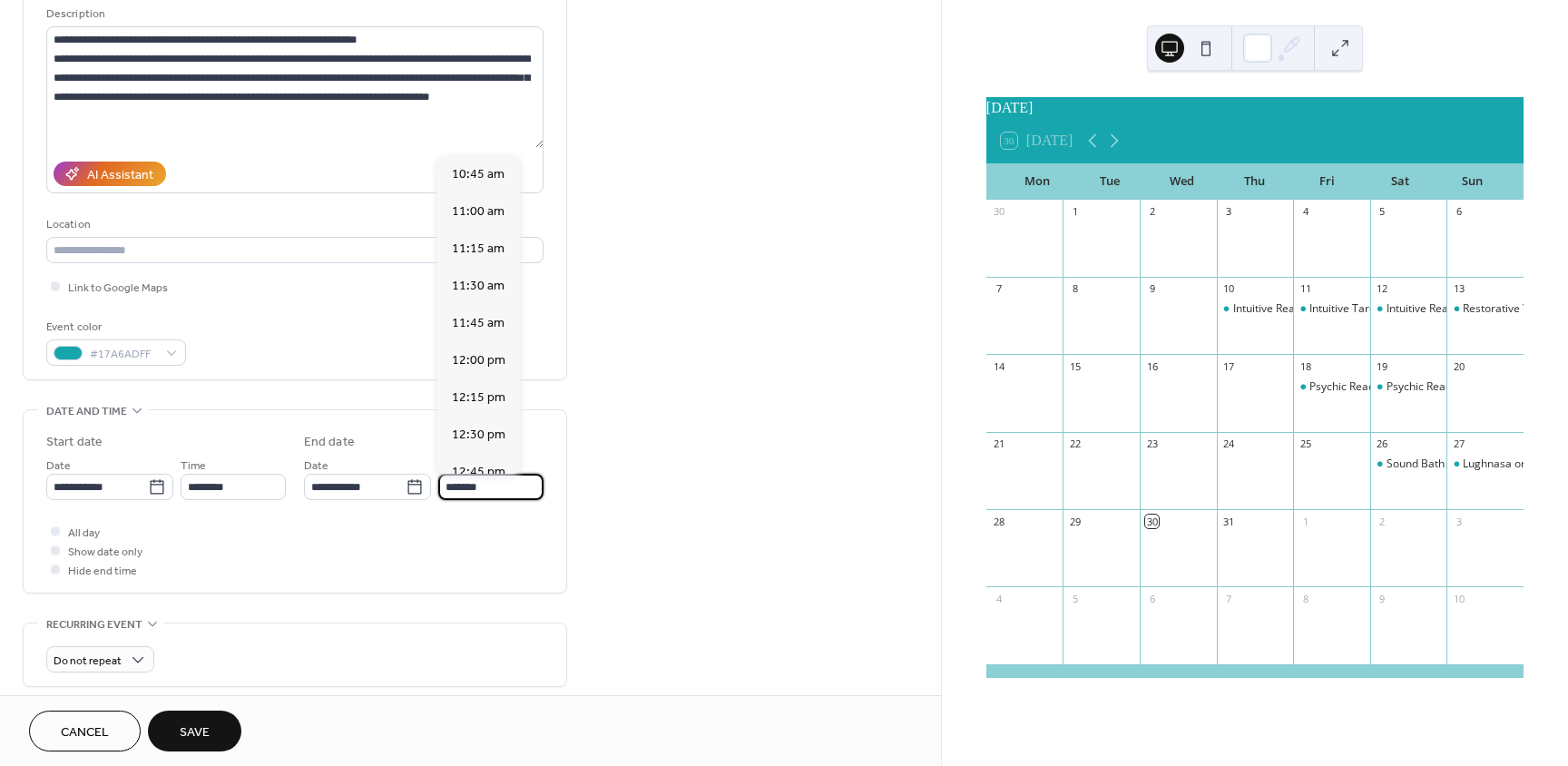 click on "*******" at bounding box center (491, 486) 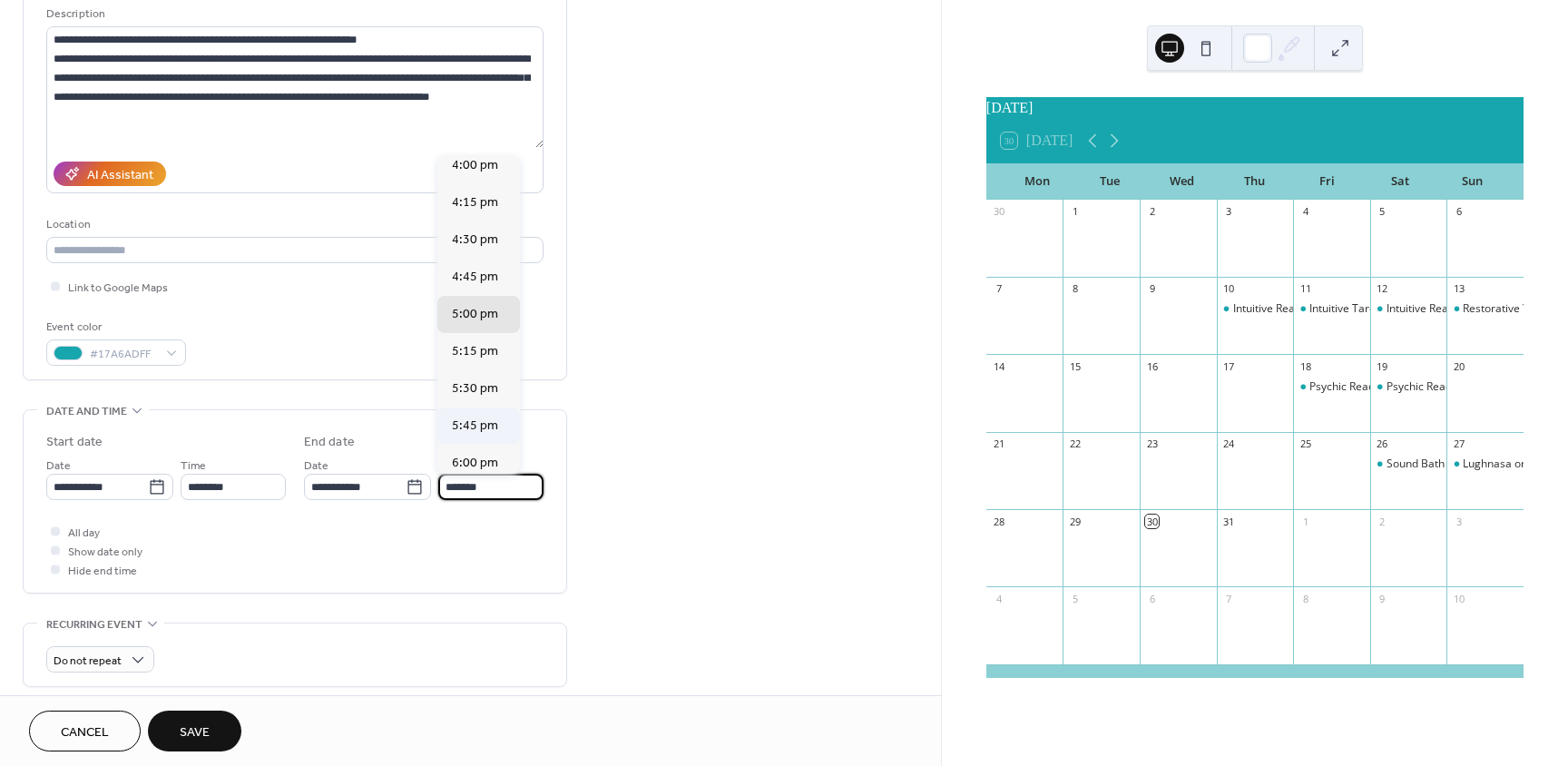 scroll, scrollTop: 749, scrollLeft: 0, axis: vertical 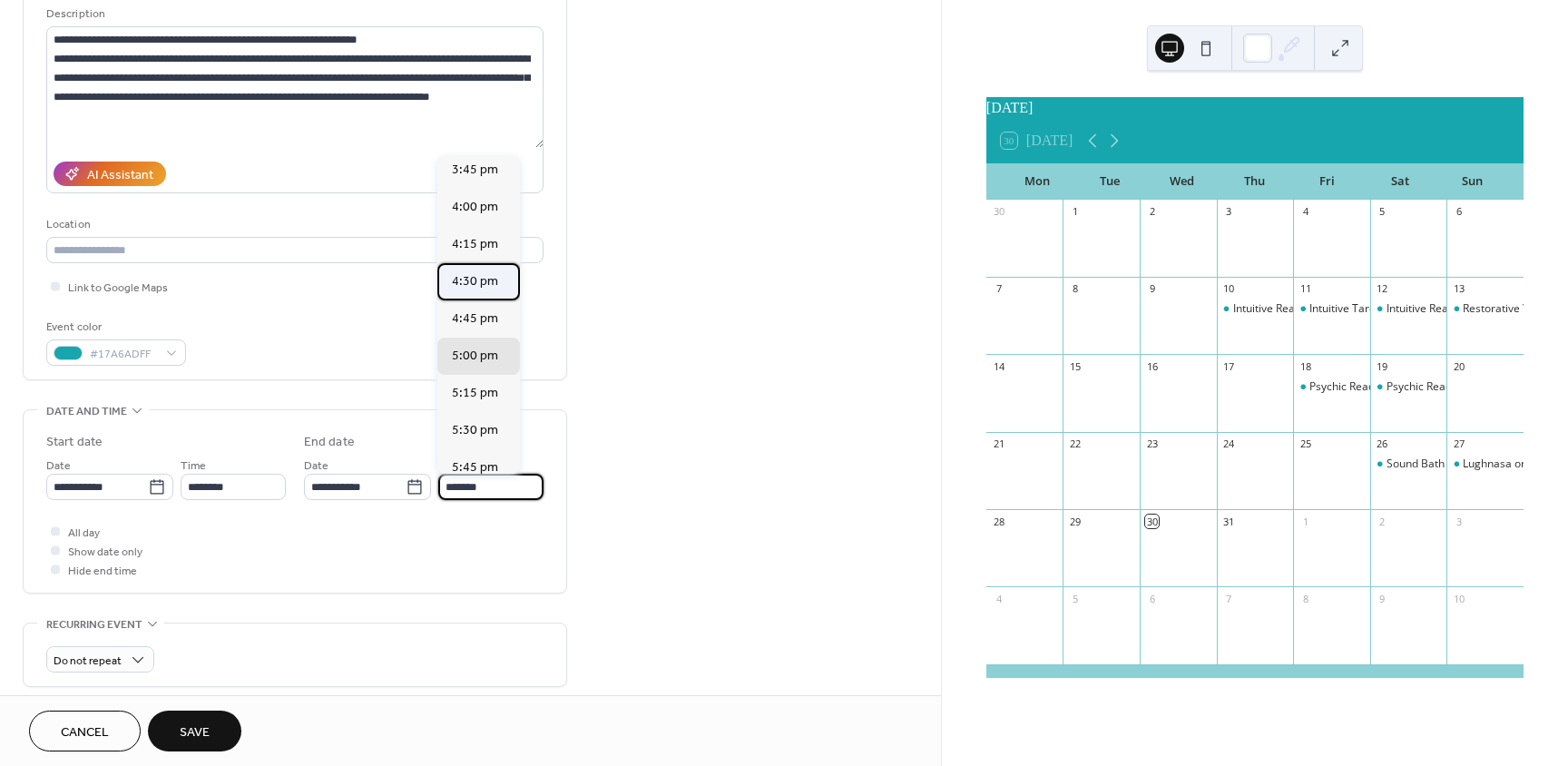 click on "4:30 pm" at bounding box center [475, 281] 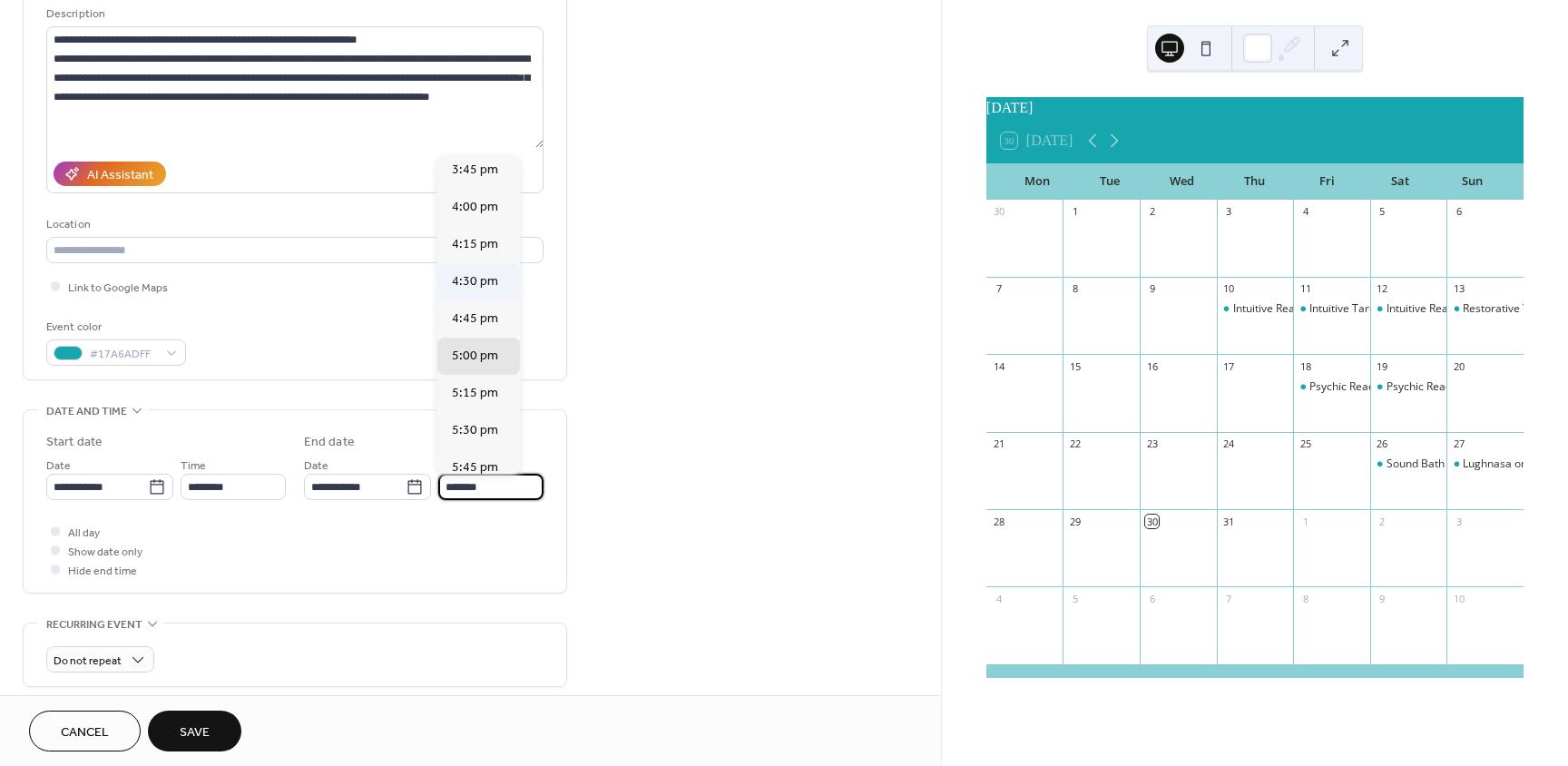 type on "*******" 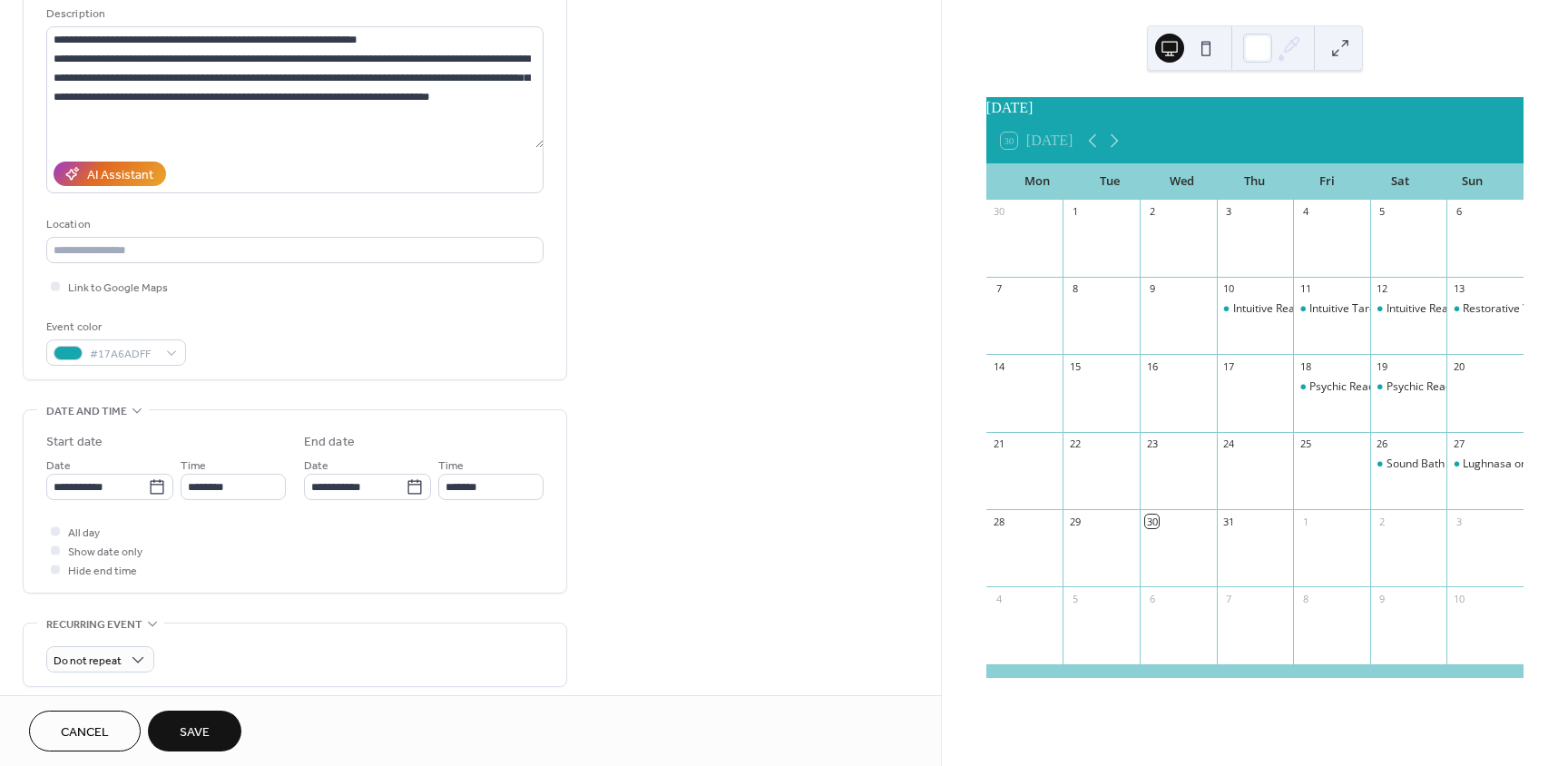 click on "Save" at bounding box center [194, 732] 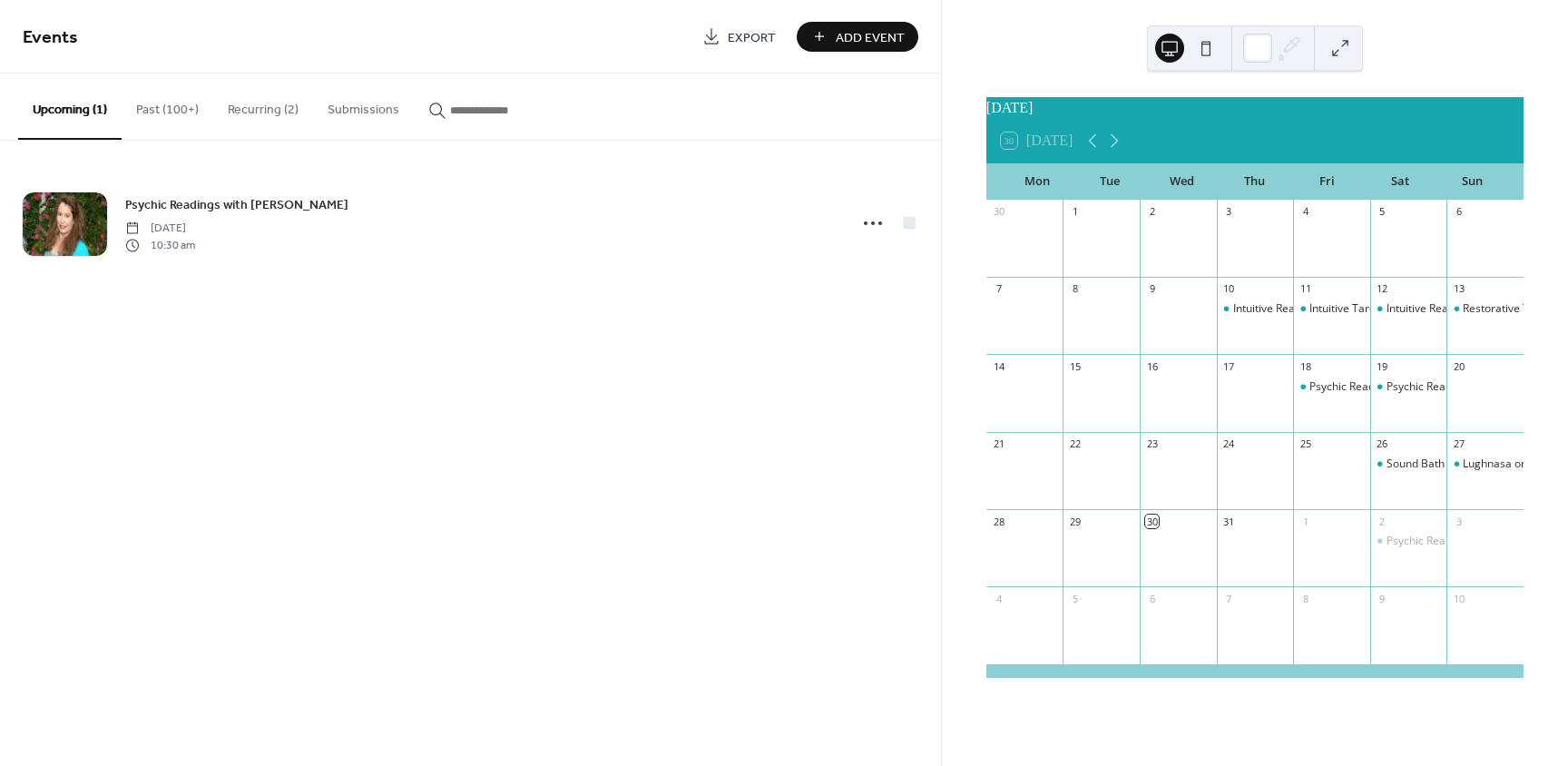 click at bounding box center [494, 105] 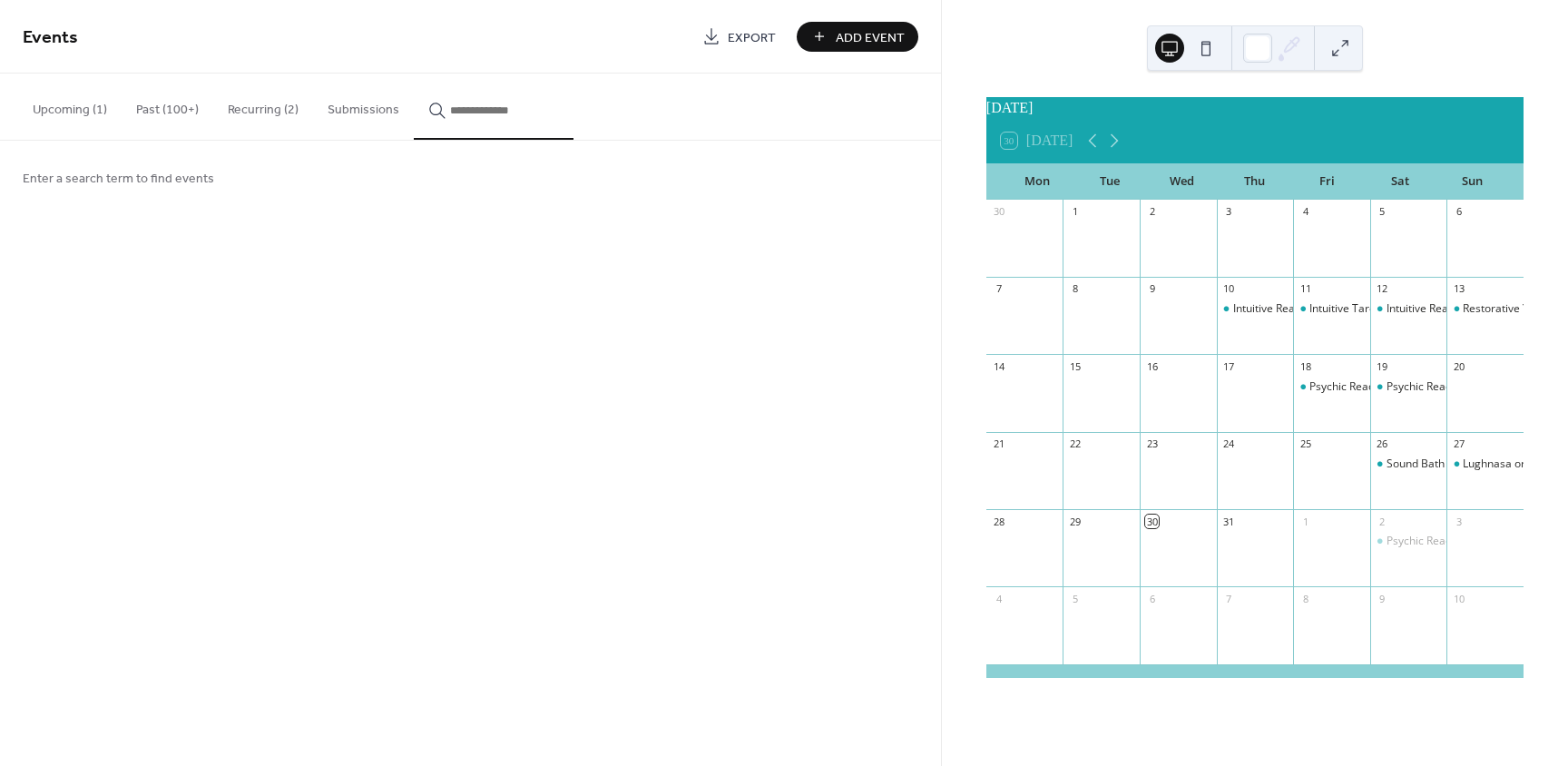 click at bounding box center [505, 110] 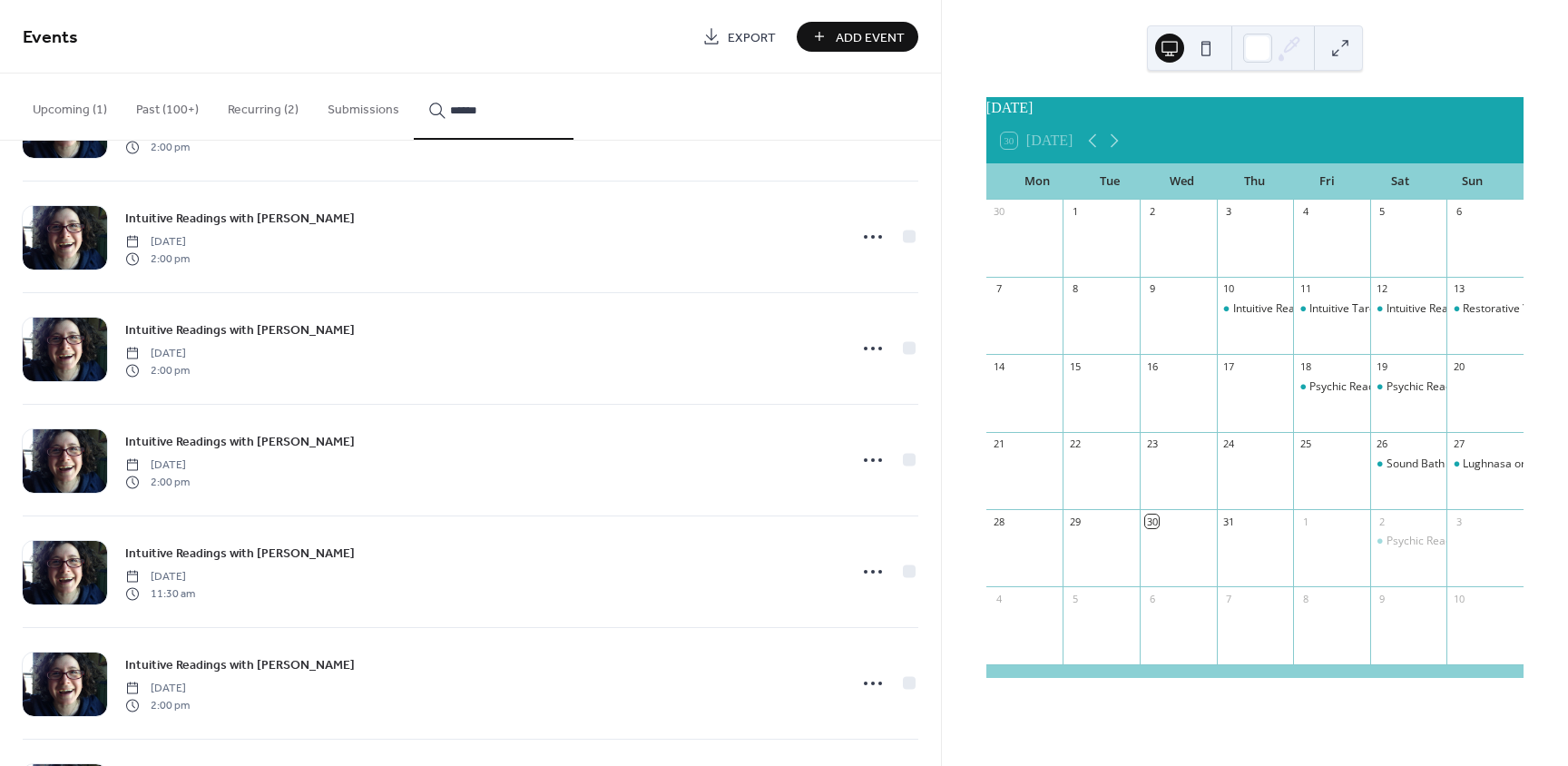 scroll, scrollTop: 8694, scrollLeft: 0, axis: vertical 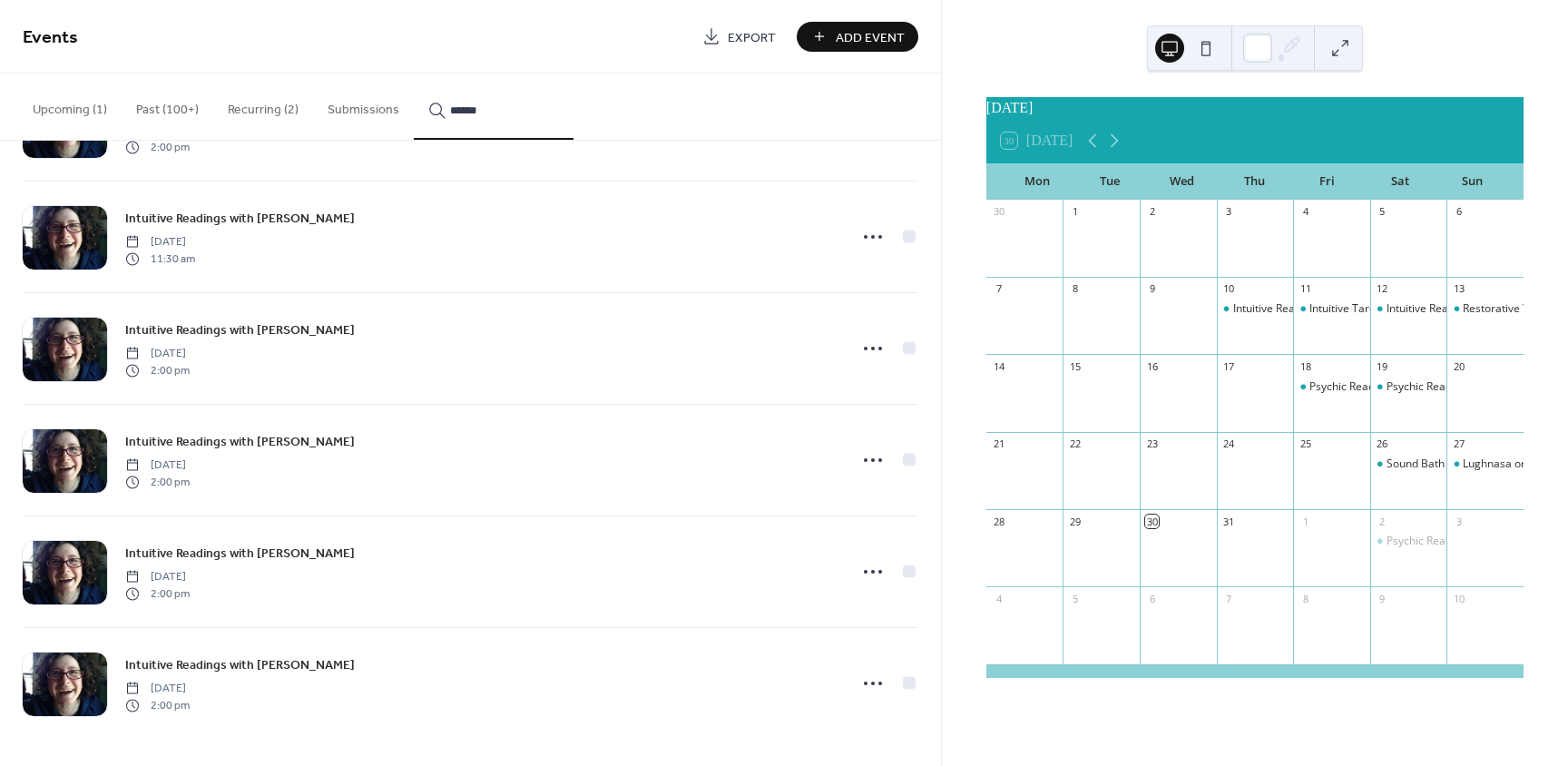 type on "******" 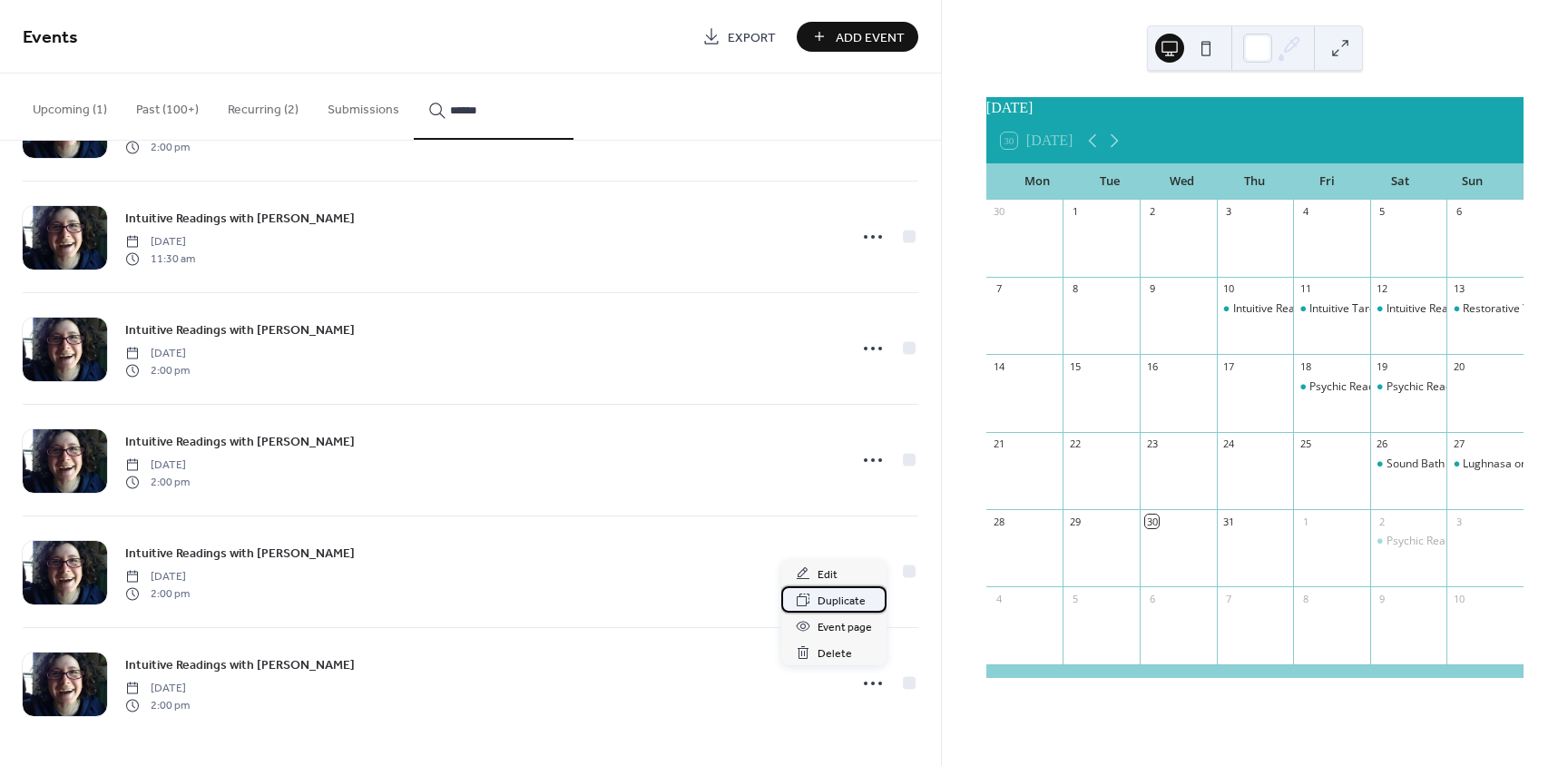 click on "Duplicate" at bounding box center (841, 601) 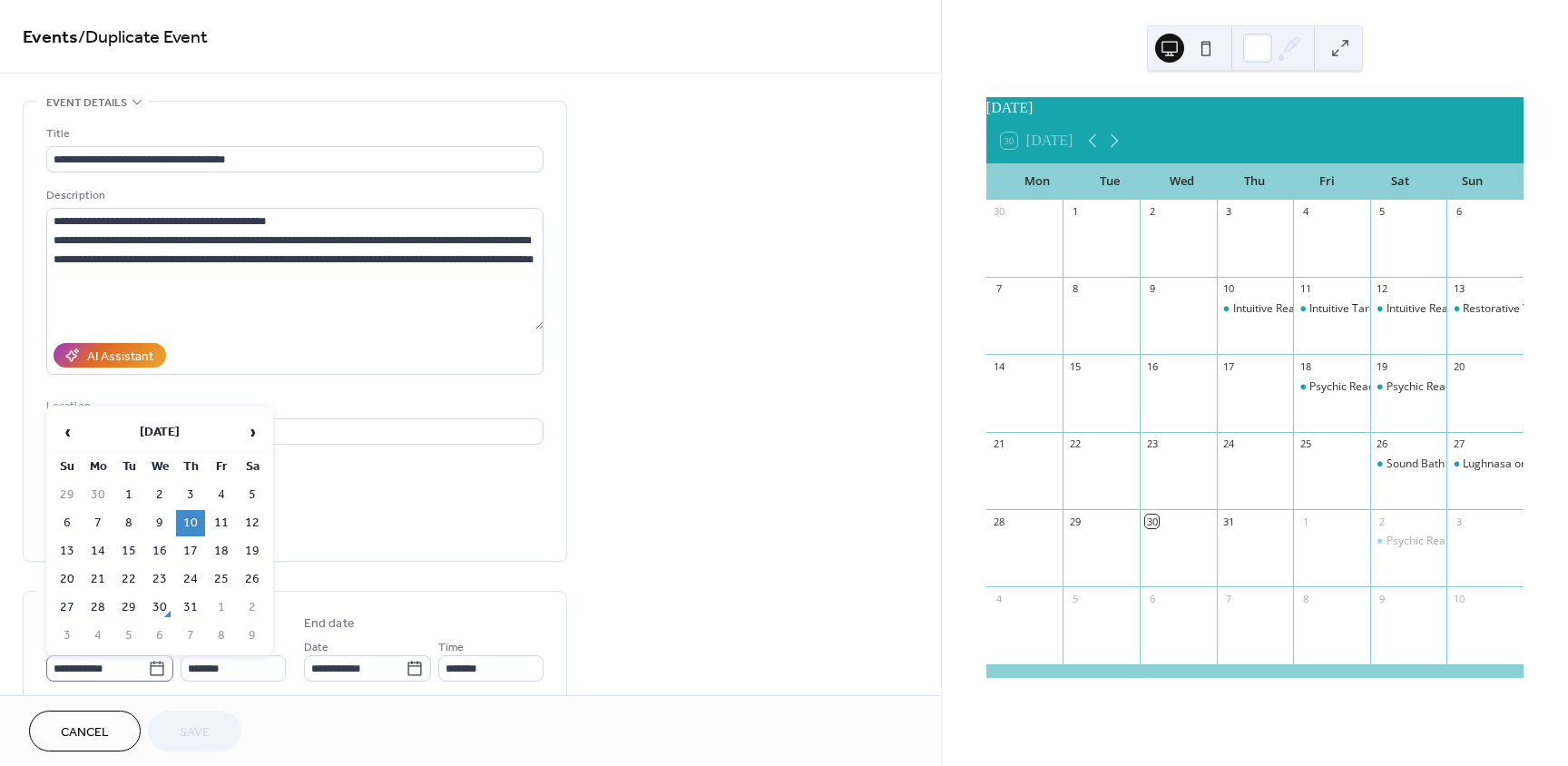 click 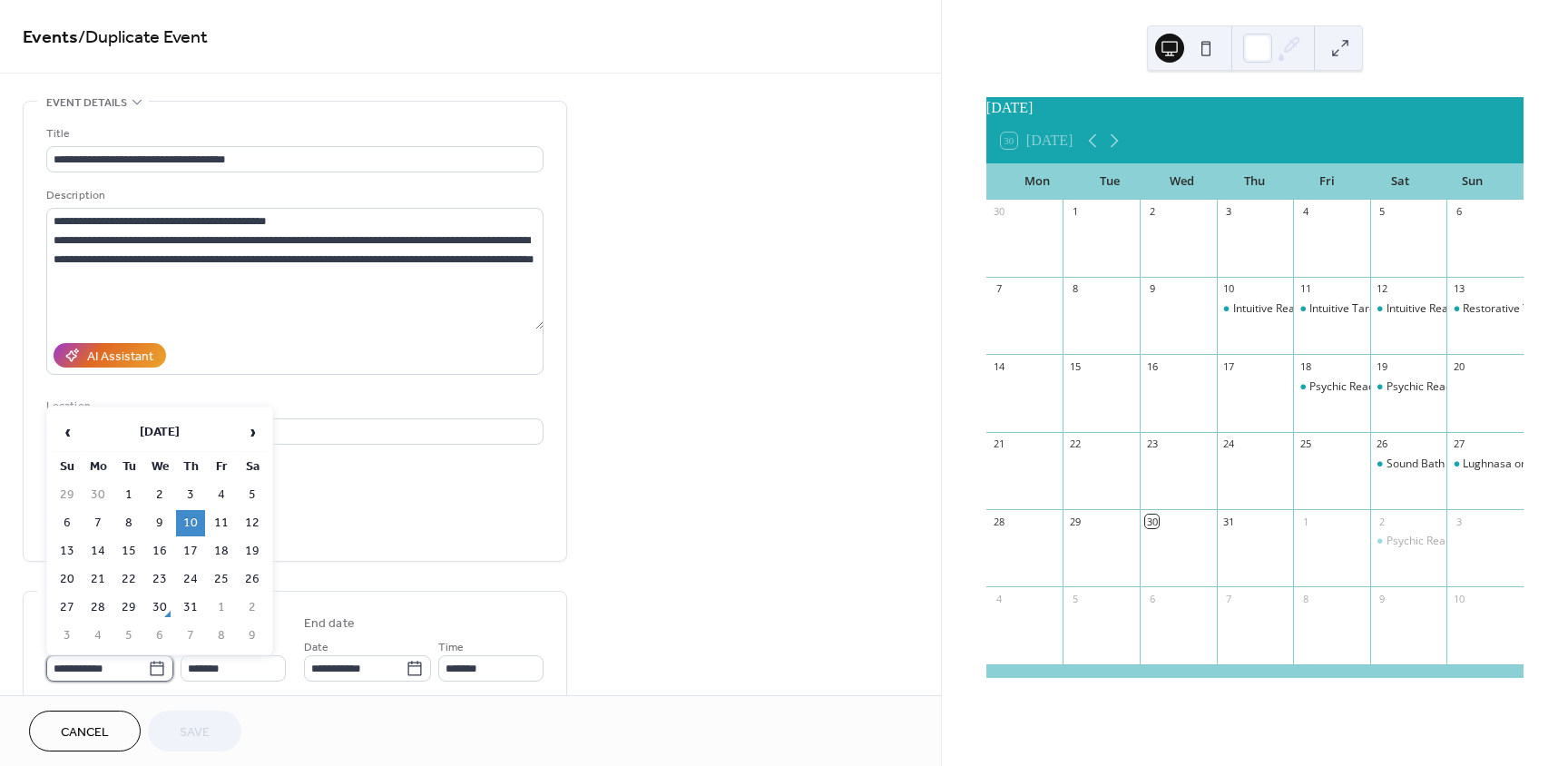 click on "**********" at bounding box center [97, 668] 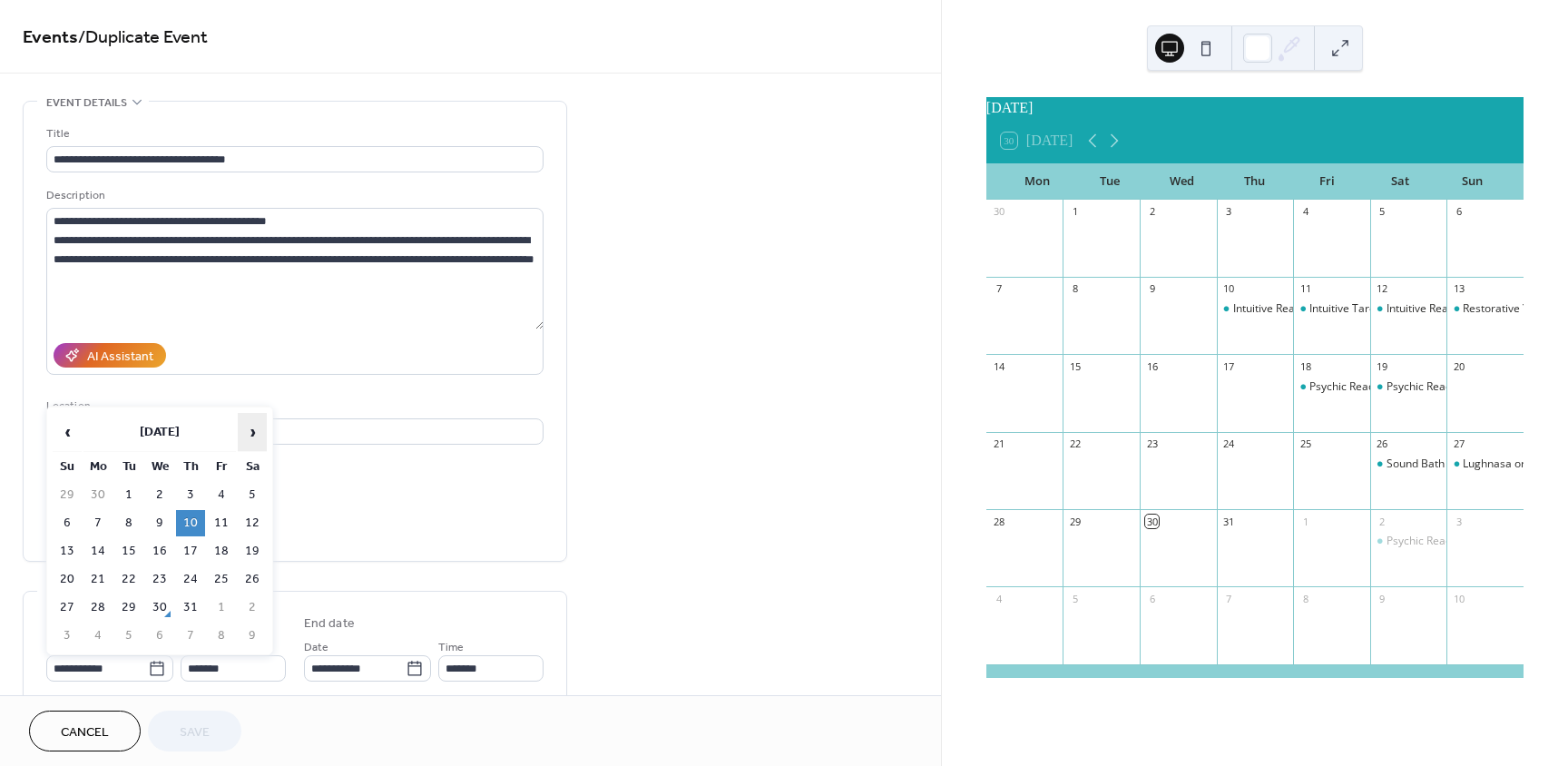 click on "›" at bounding box center [252, 432] 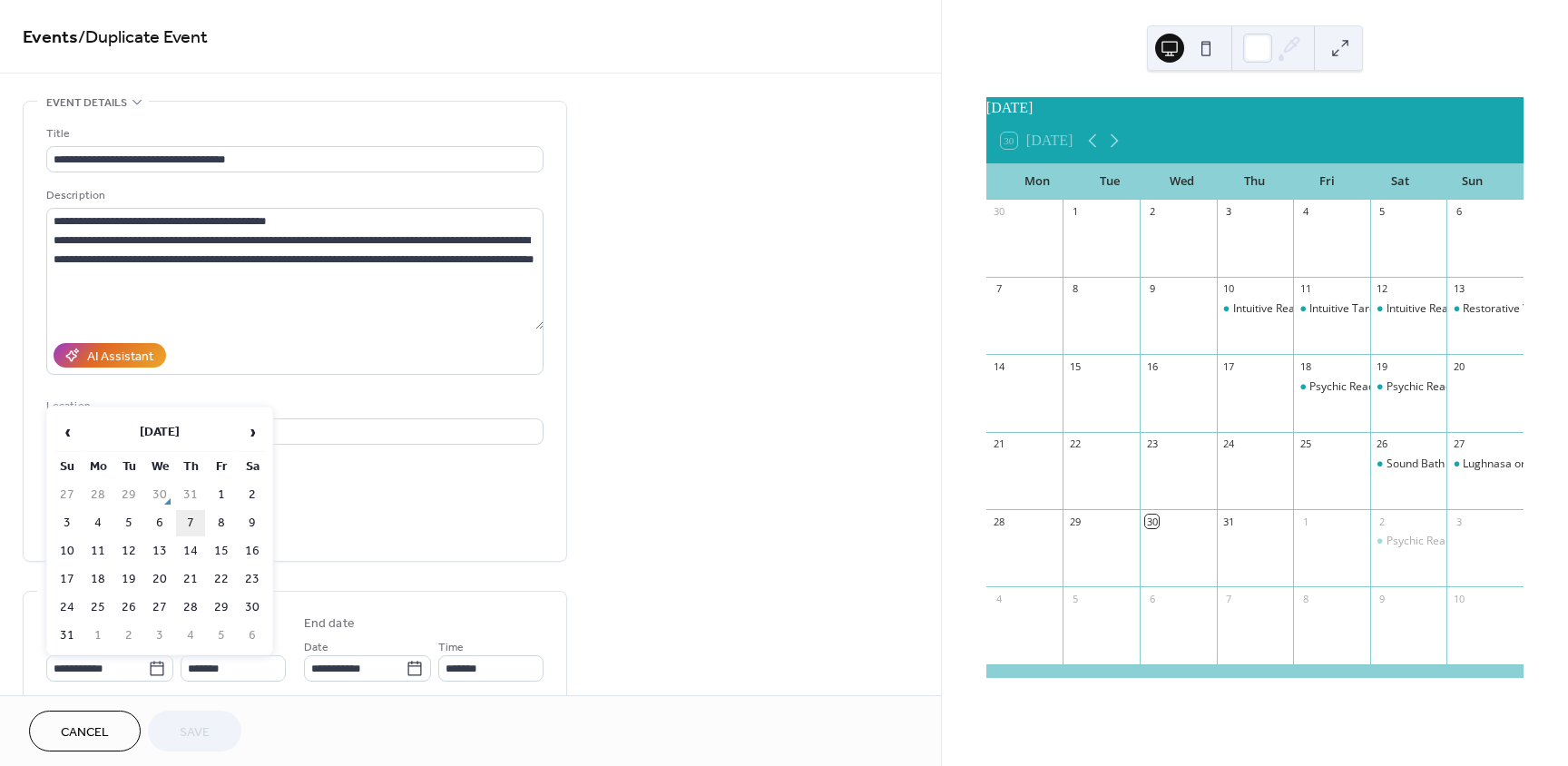 click on "7" at bounding box center [191, 523] 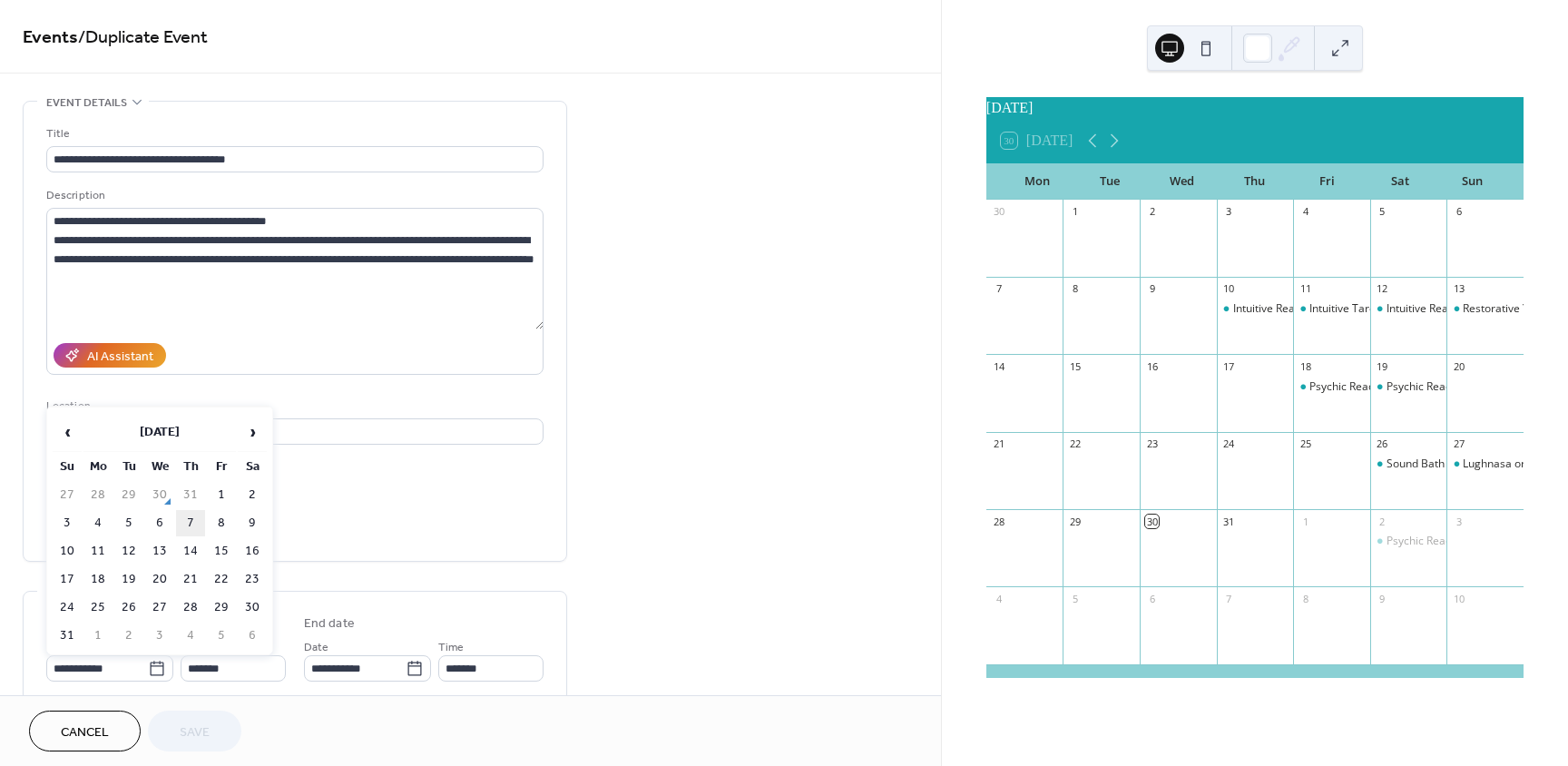 type on "**********" 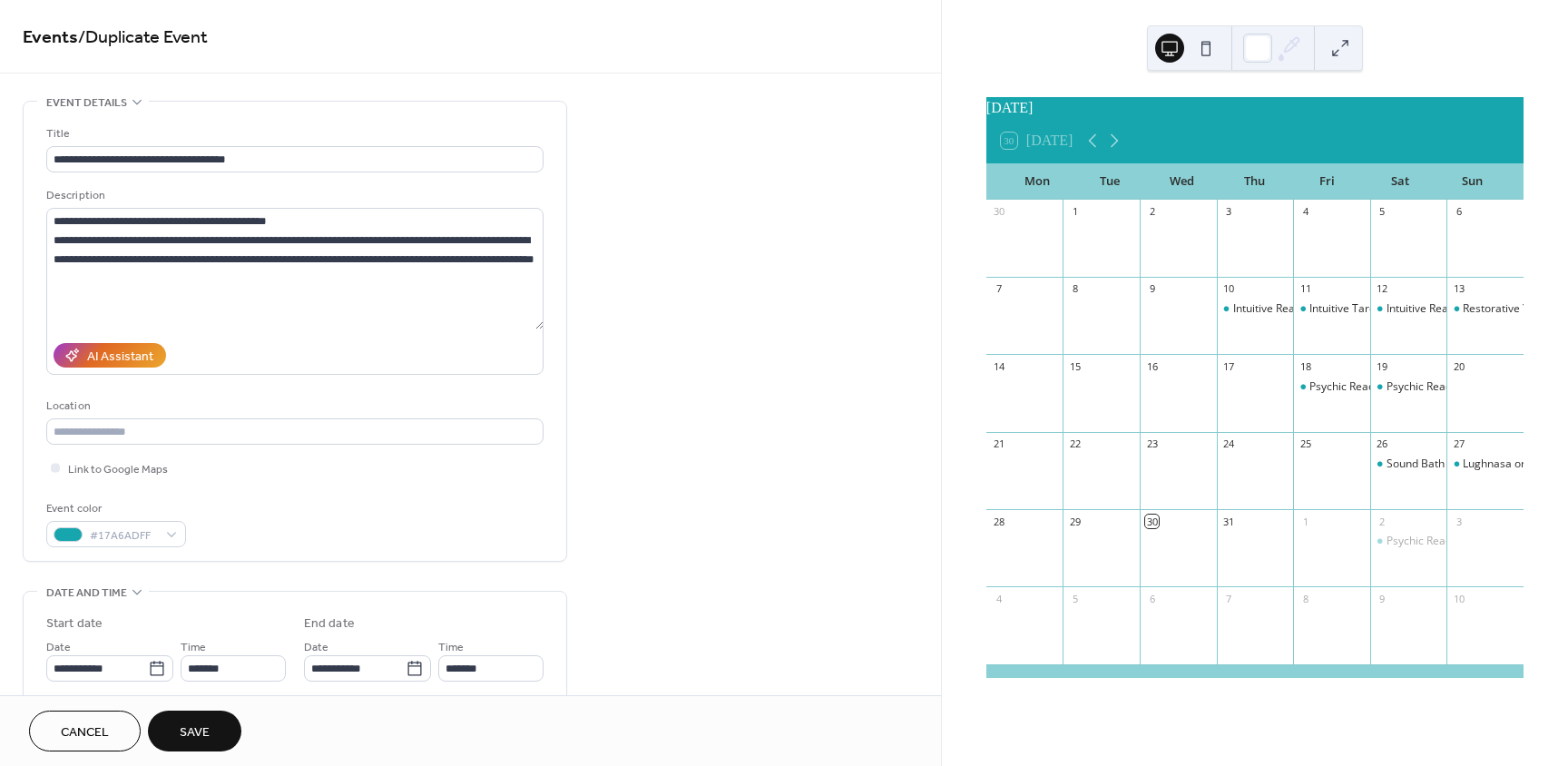 click on "Save" at bounding box center [194, 731] 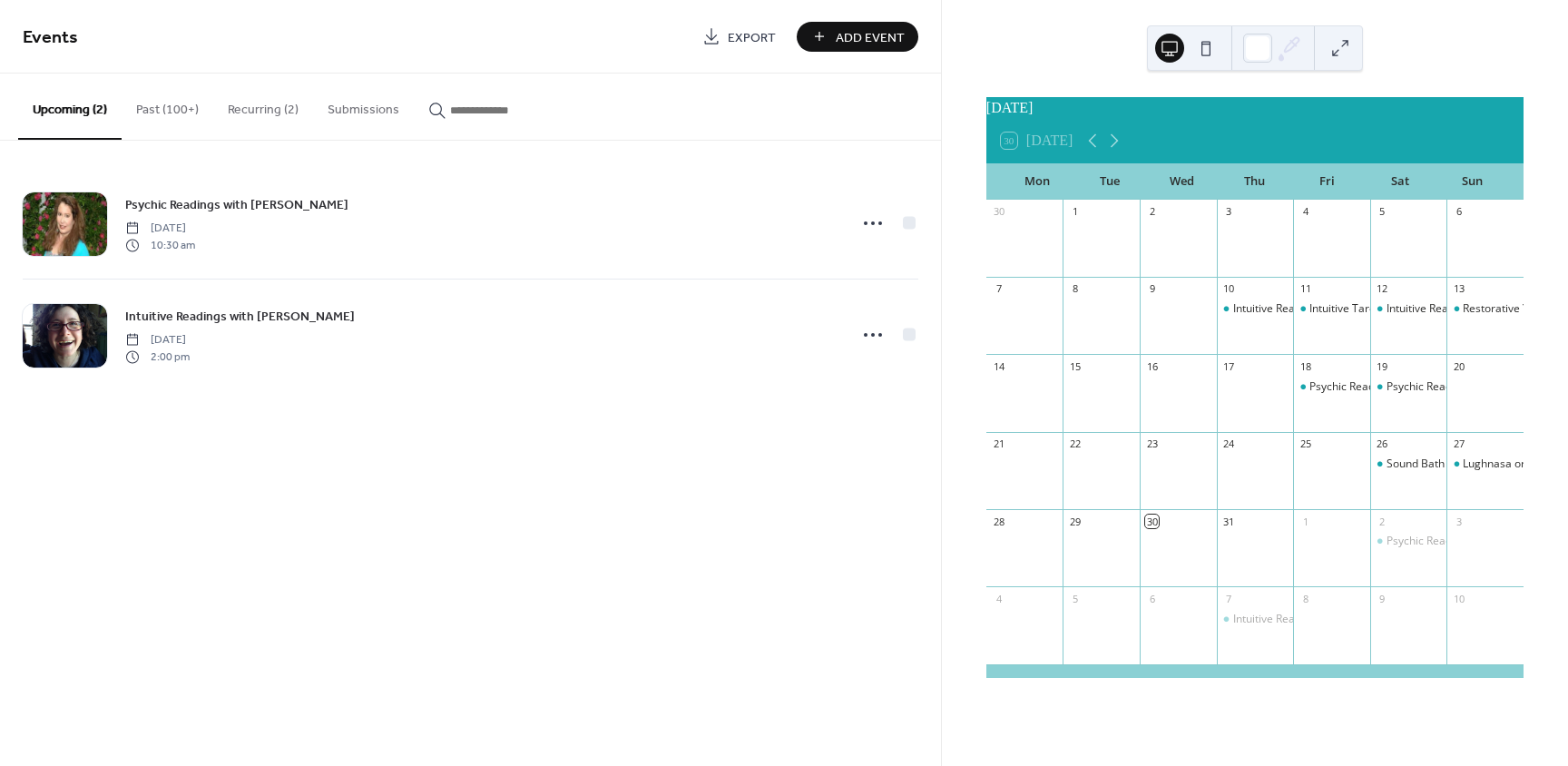 click at bounding box center [505, 110] 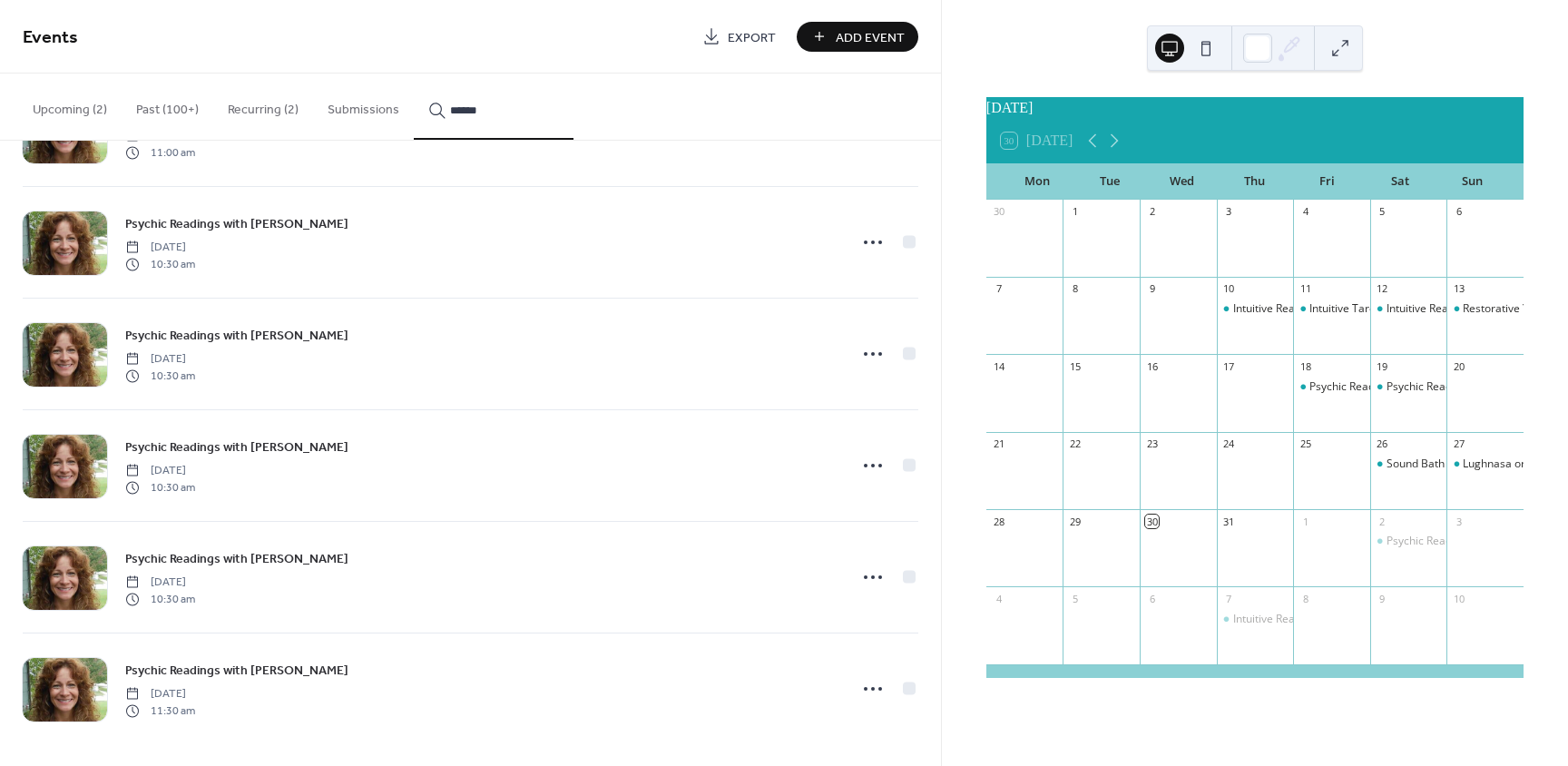 scroll, scrollTop: 7354, scrollLeft: 0, axis: vertical 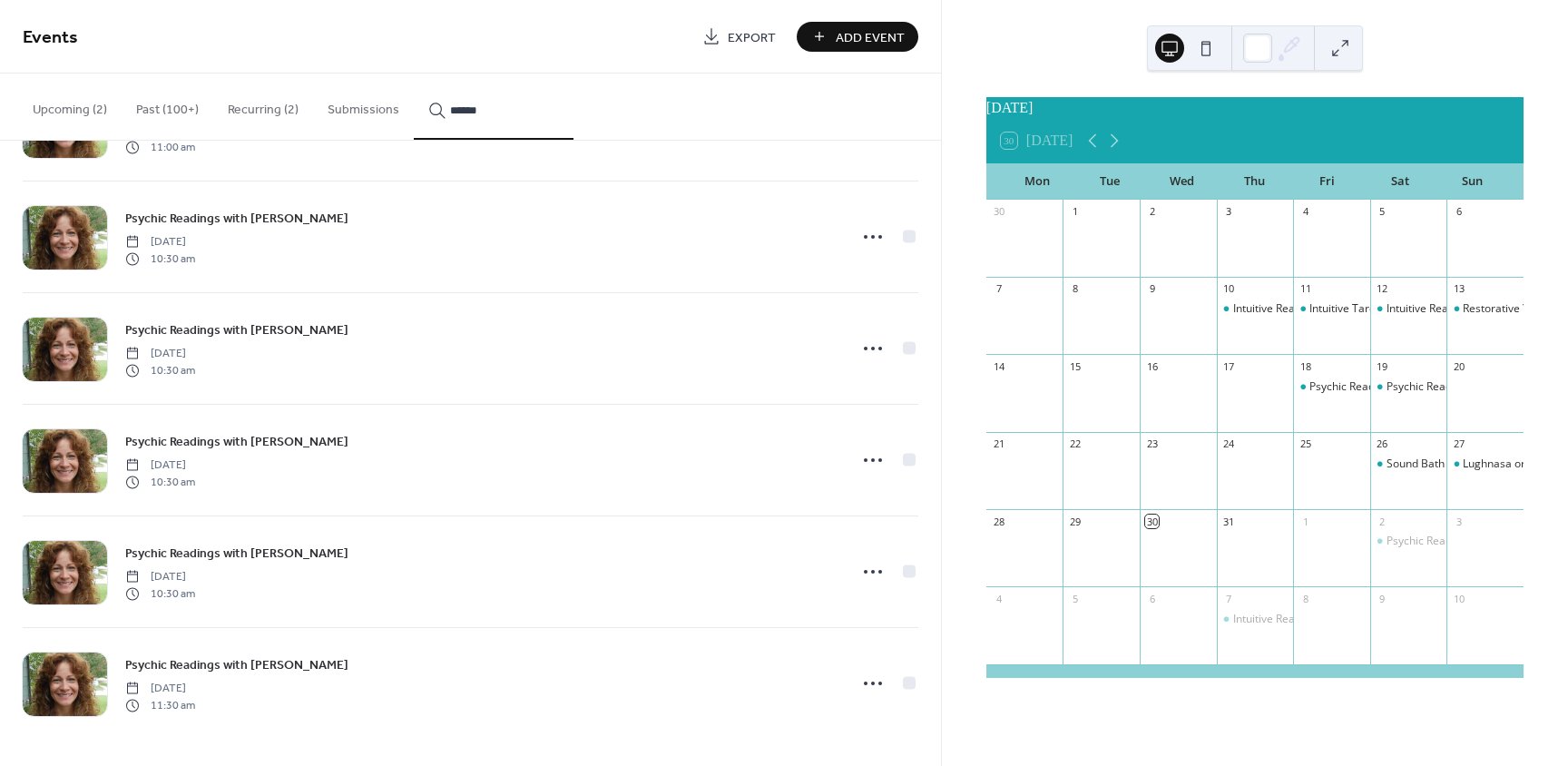 type on "******" 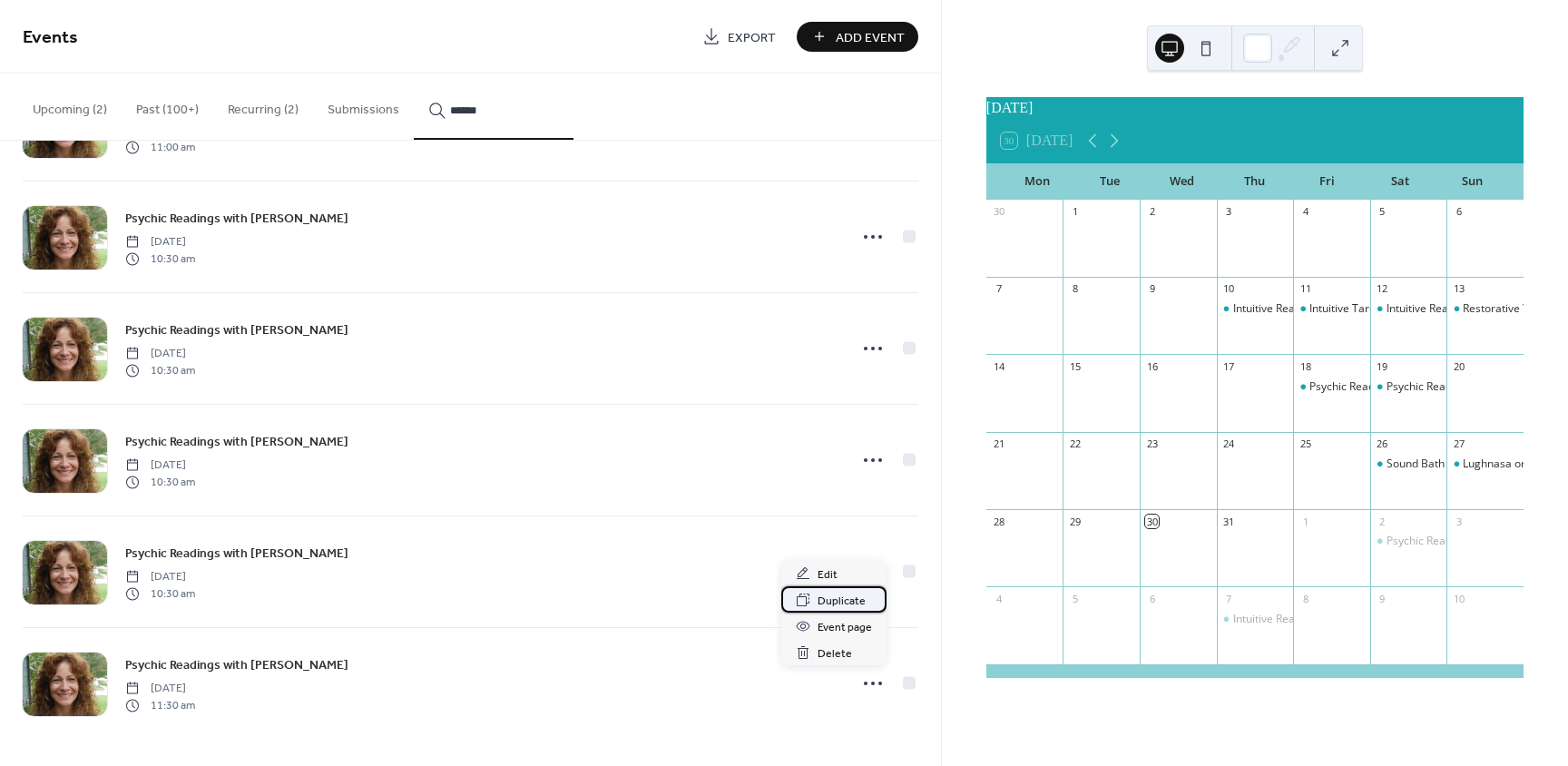 click on "Duplicate" at bounding box center (841, 601) 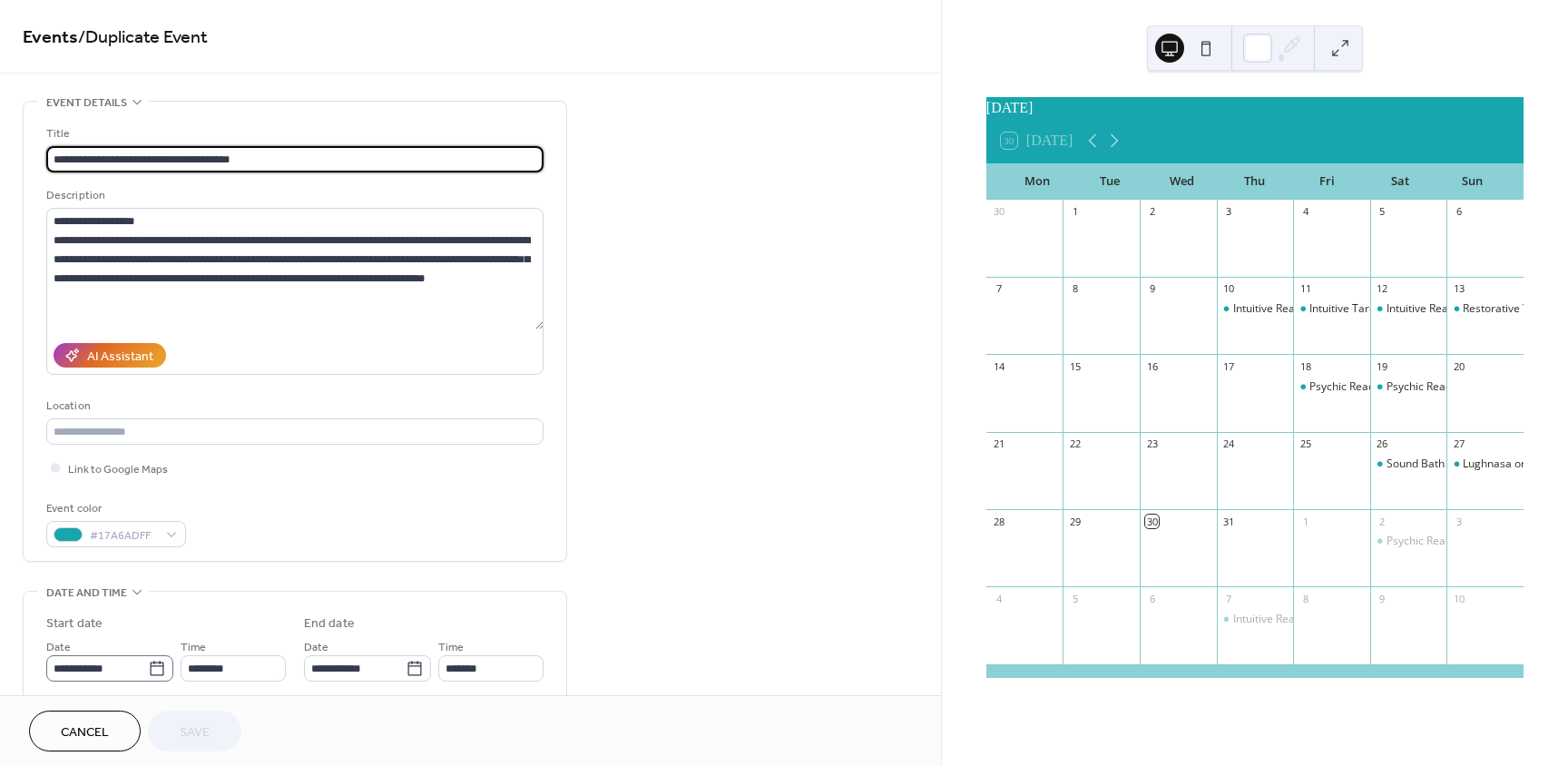 click 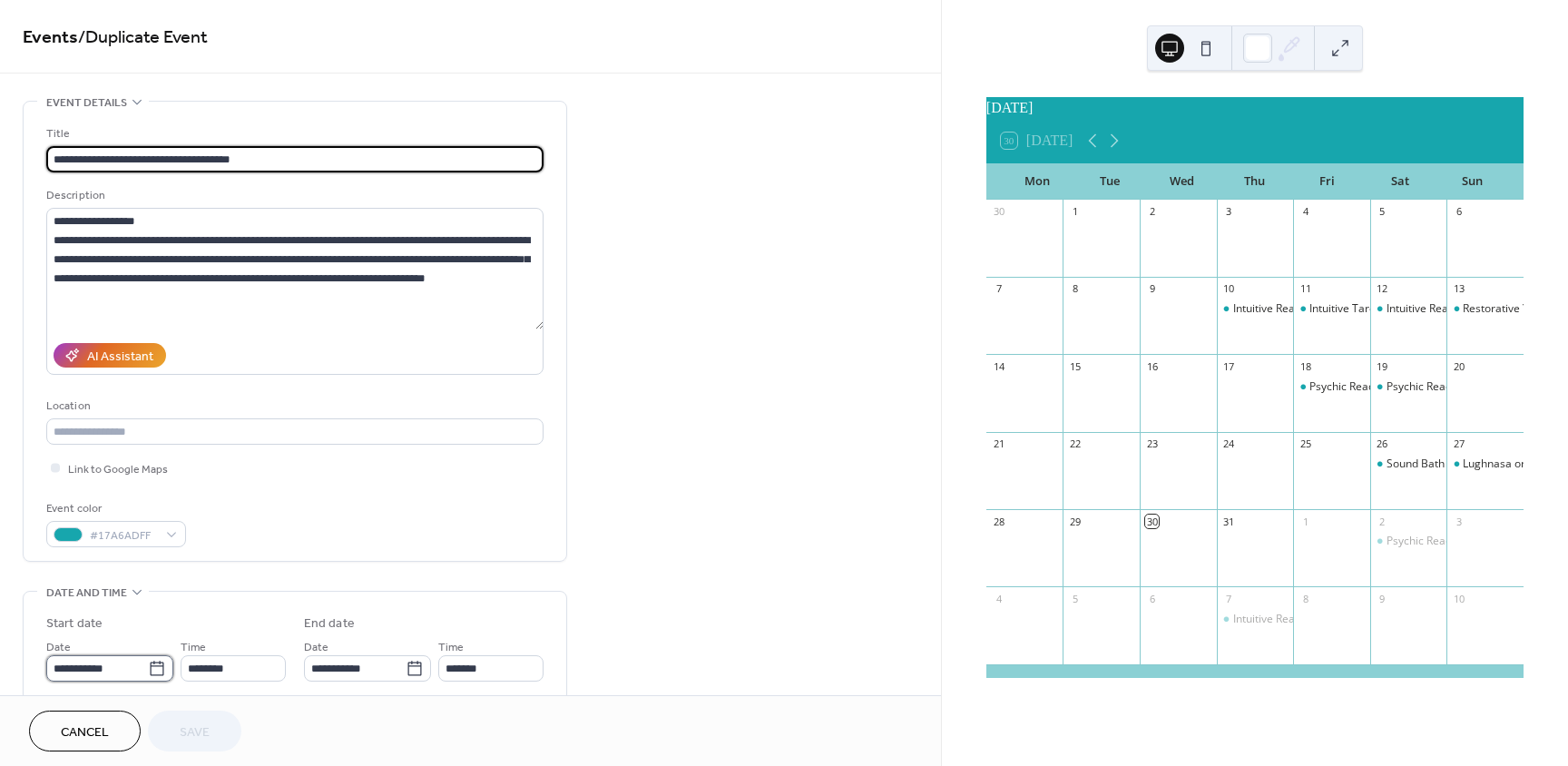 click on "**********" at bounding box center (97, 668) 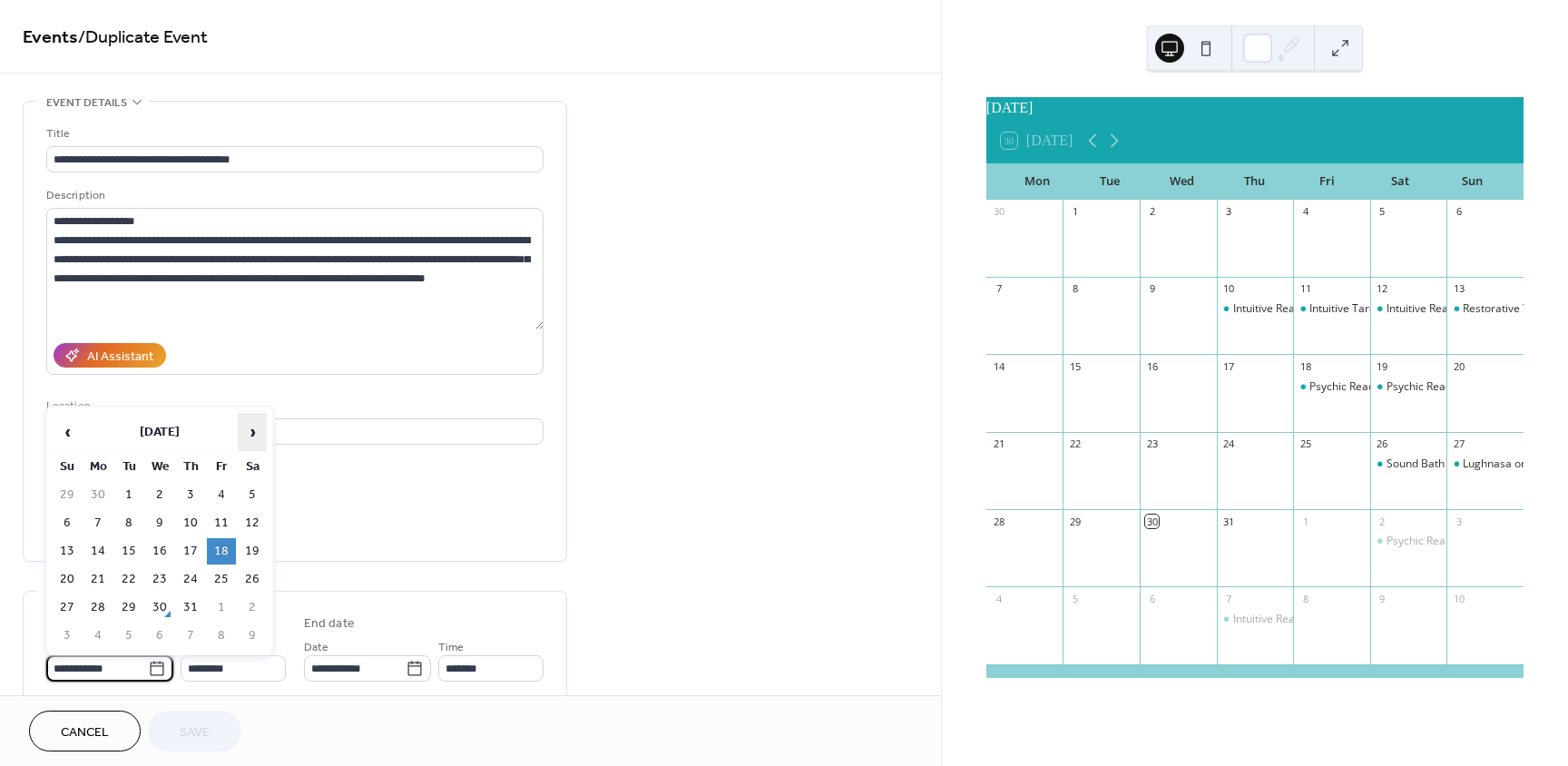 click on "›" at bounding box center (252, 432) 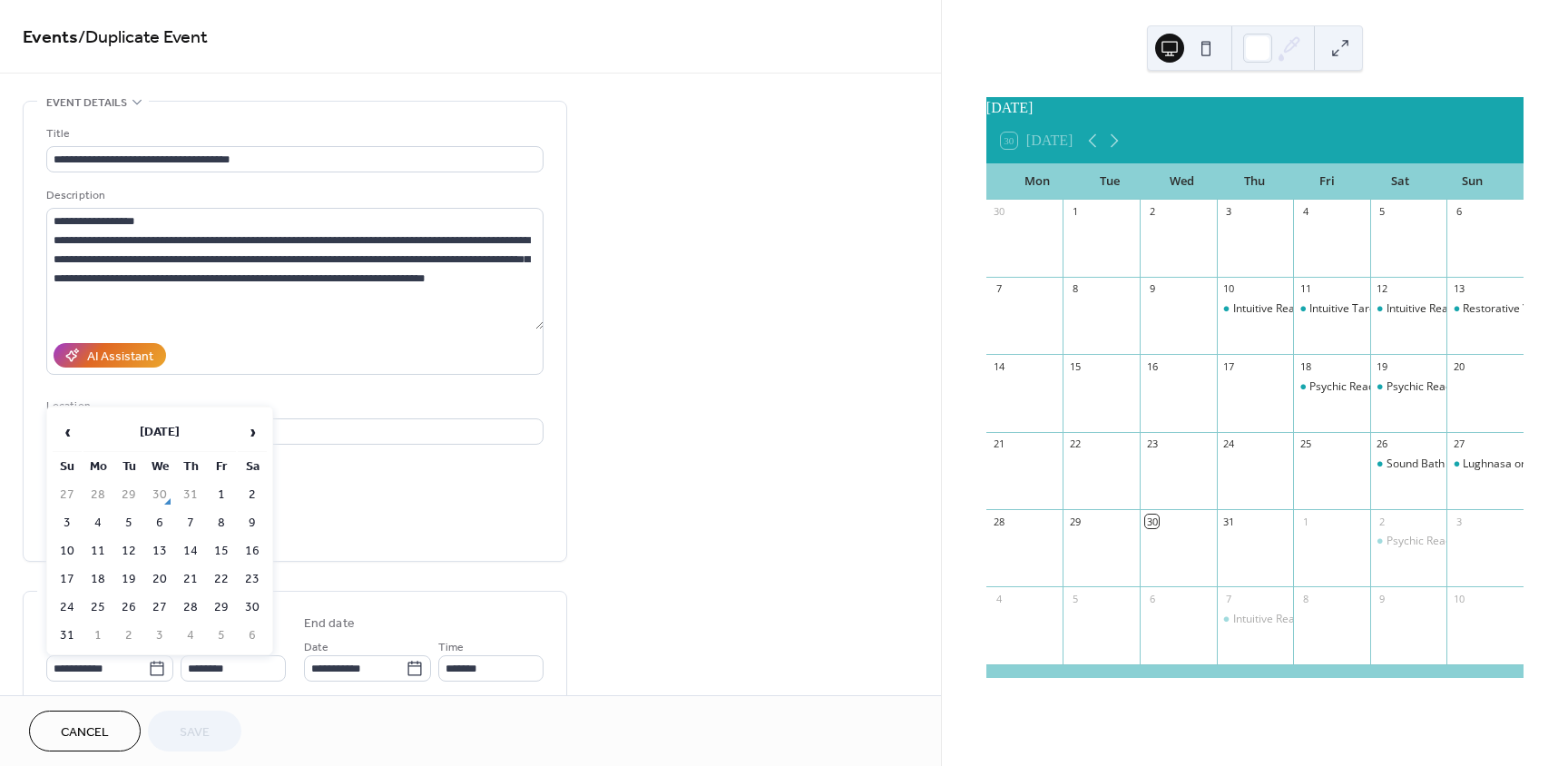 click on "9" at bounding box center (252, 523) 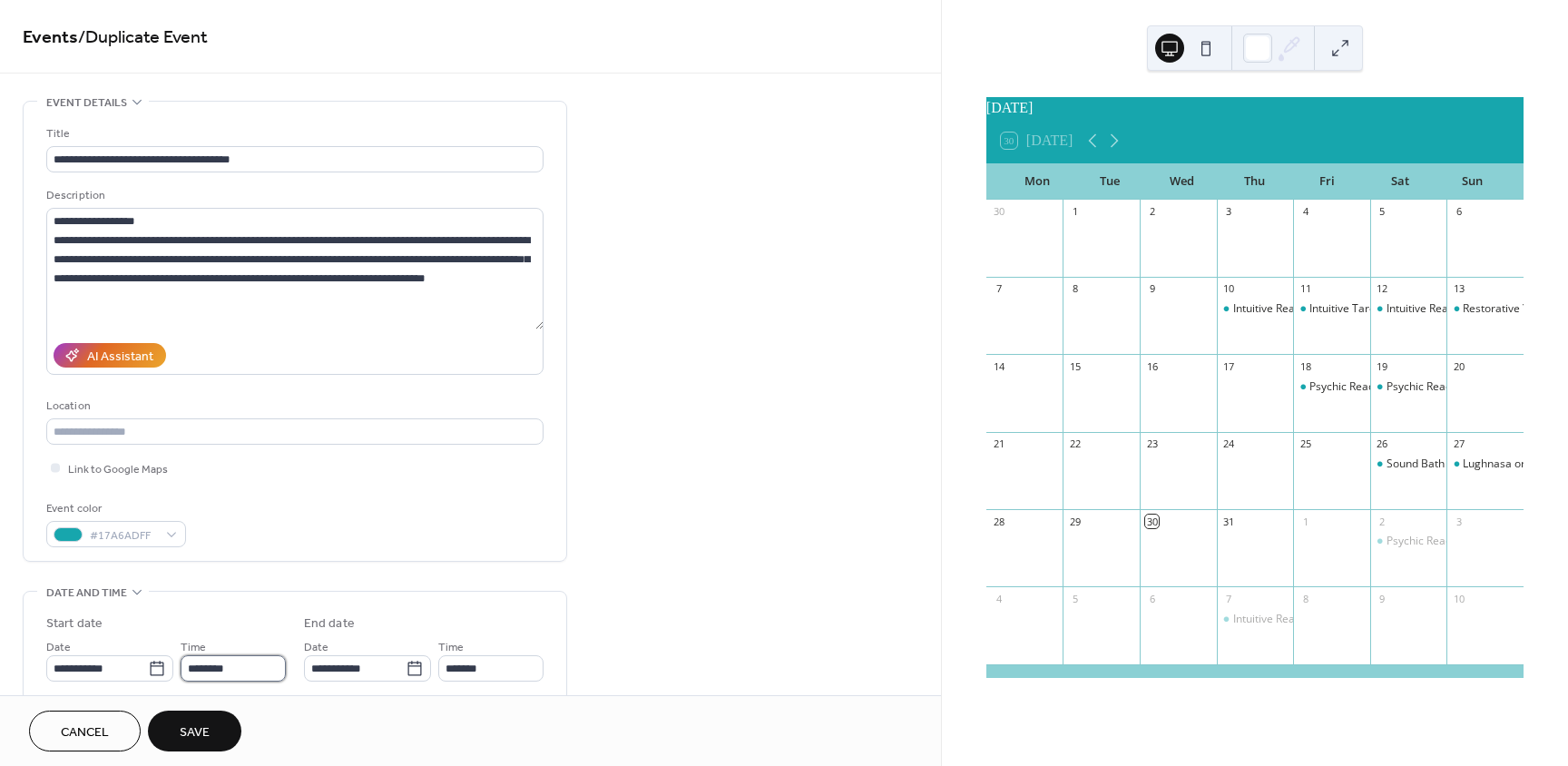 click on "********" at bounding box center (233, 668) 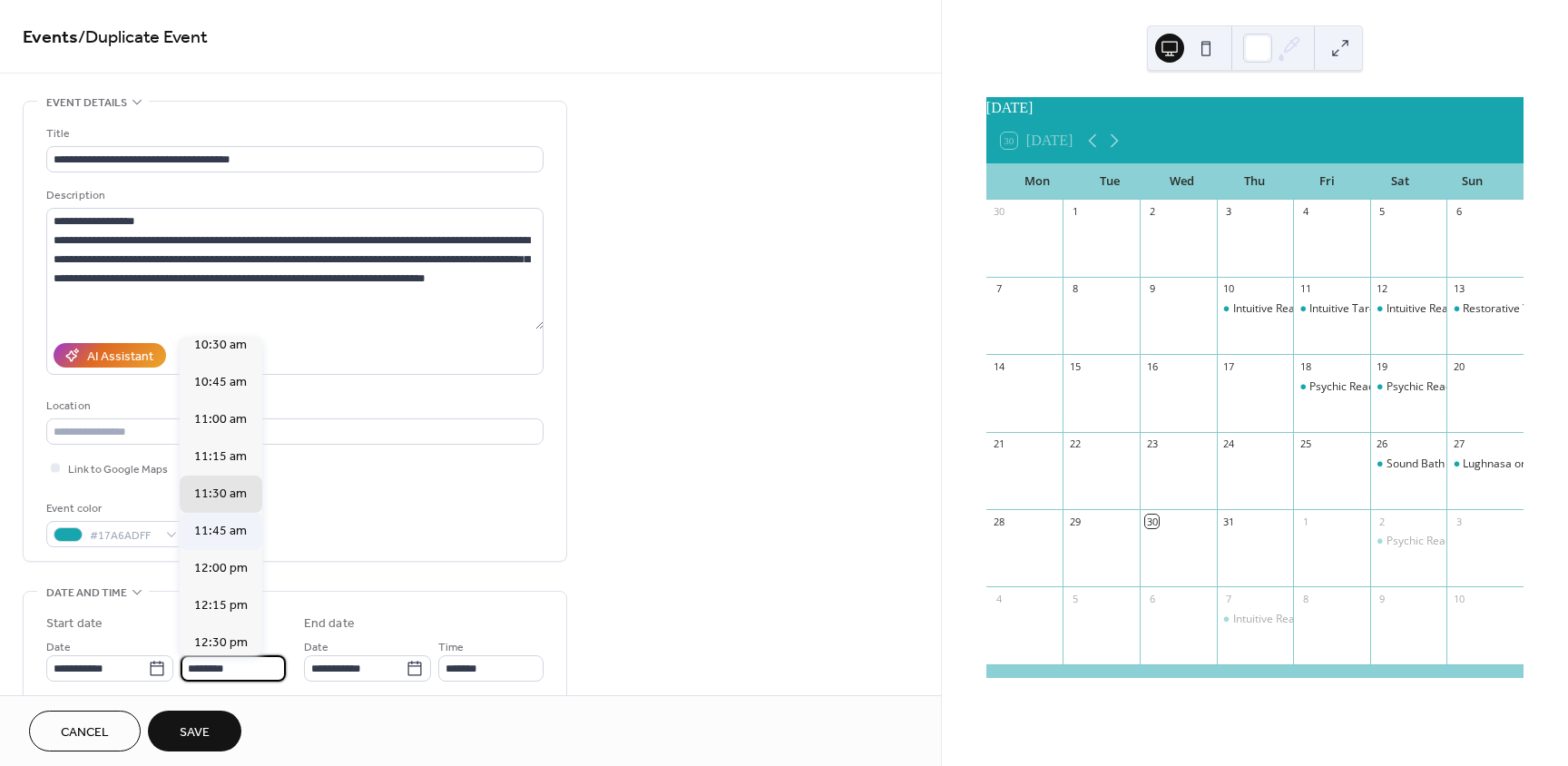 scroll, scrollTop: 1530, scrollLeft: 0, axis: vertical 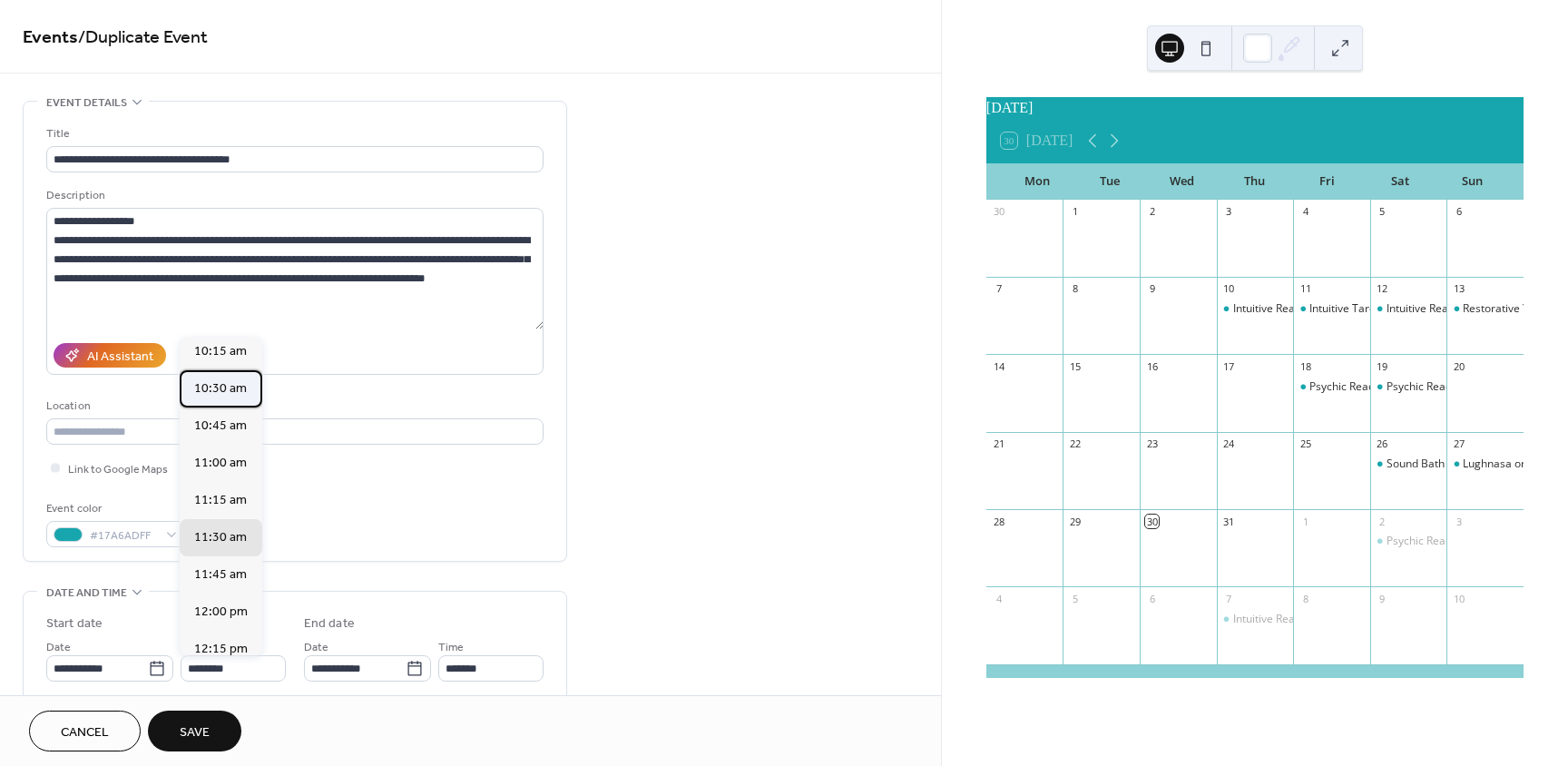 click on "10:30 am" at bounding box center (220, 388) 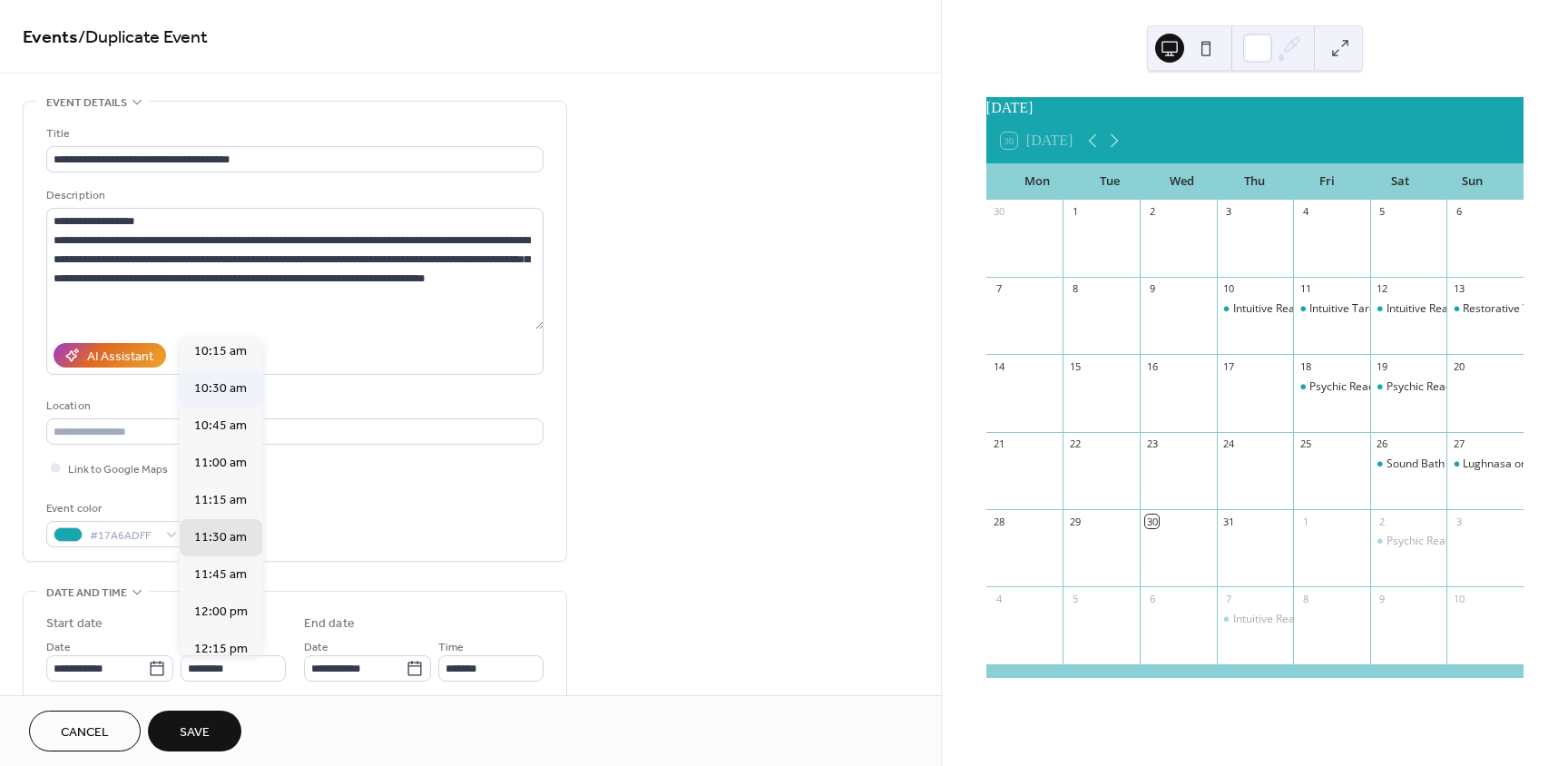 type on "********" 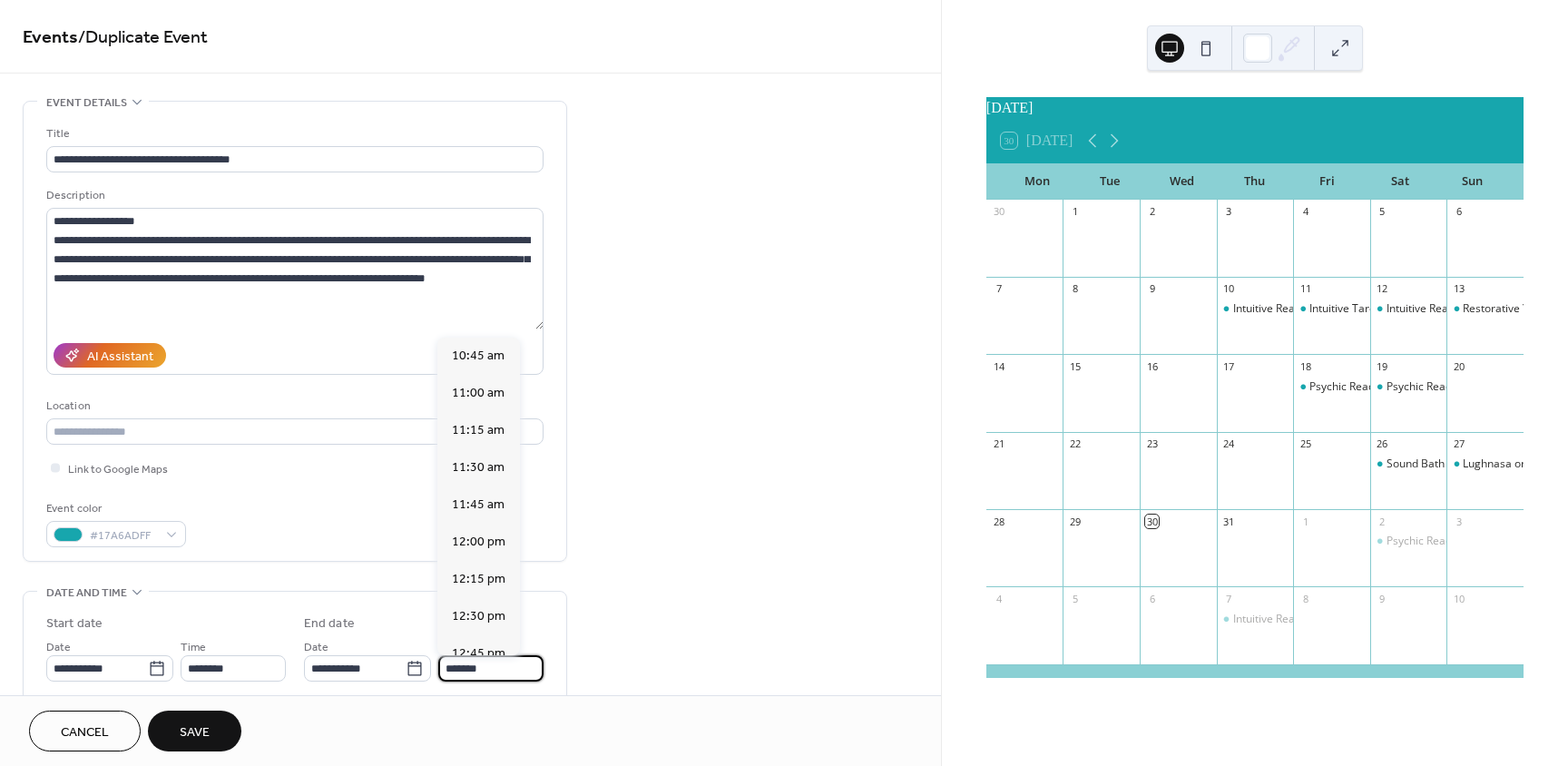 click on "*******" at bounding box center [491, 668] 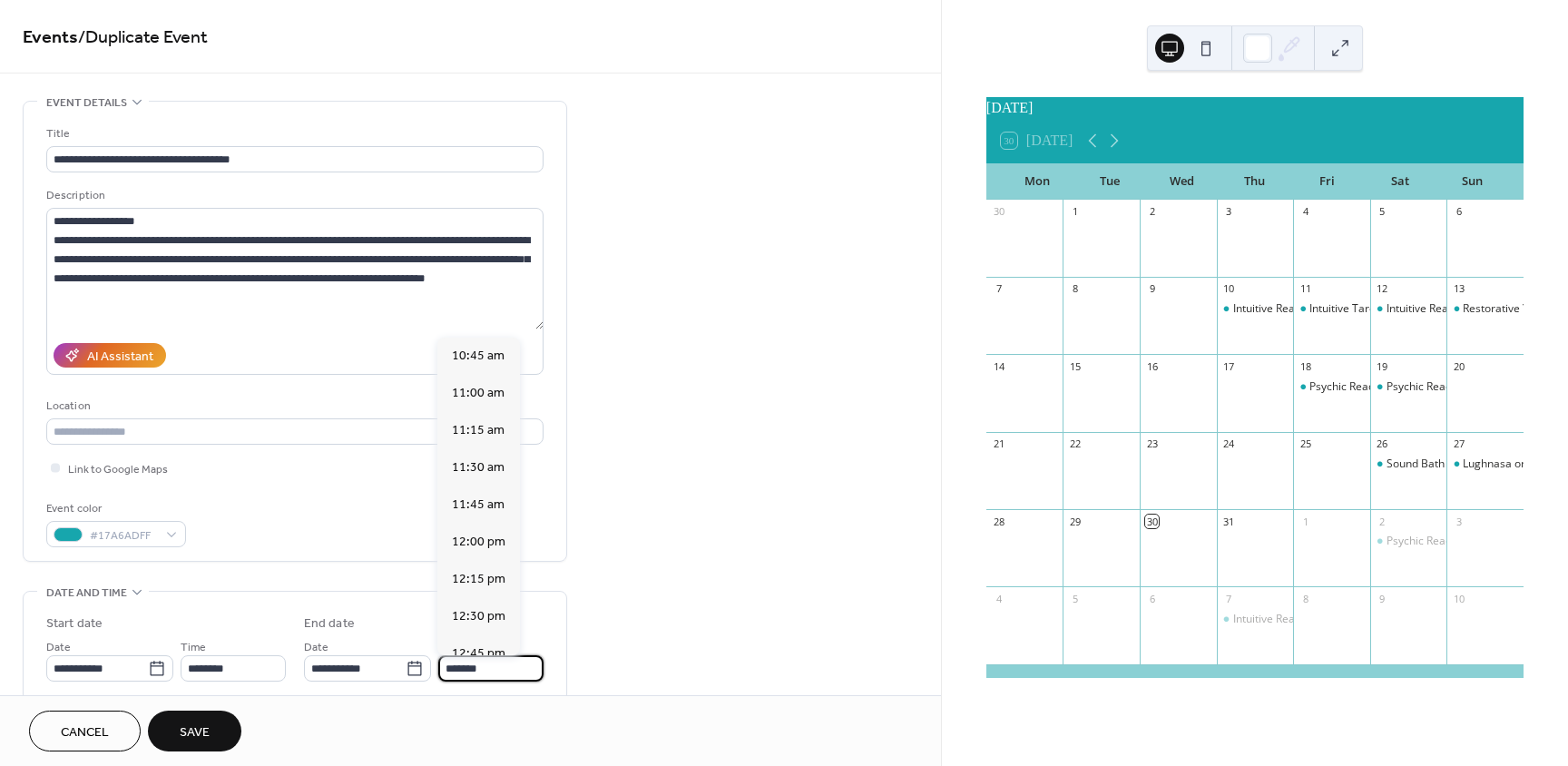 scroll, scrollTop: 781, scrollLeft: 0, axis: vertical 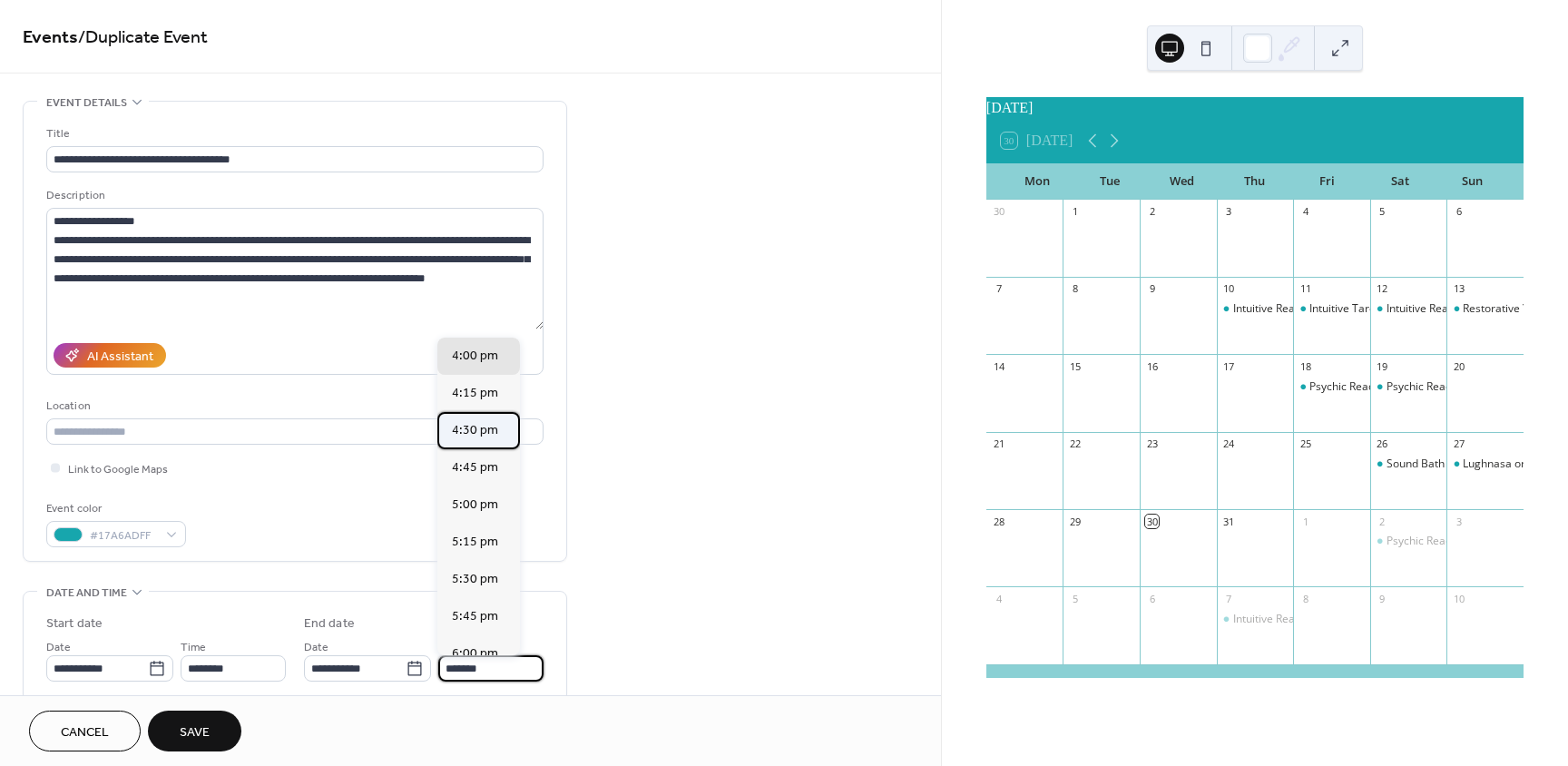 click on "4:30 pm" at bounding box center (475, 430) 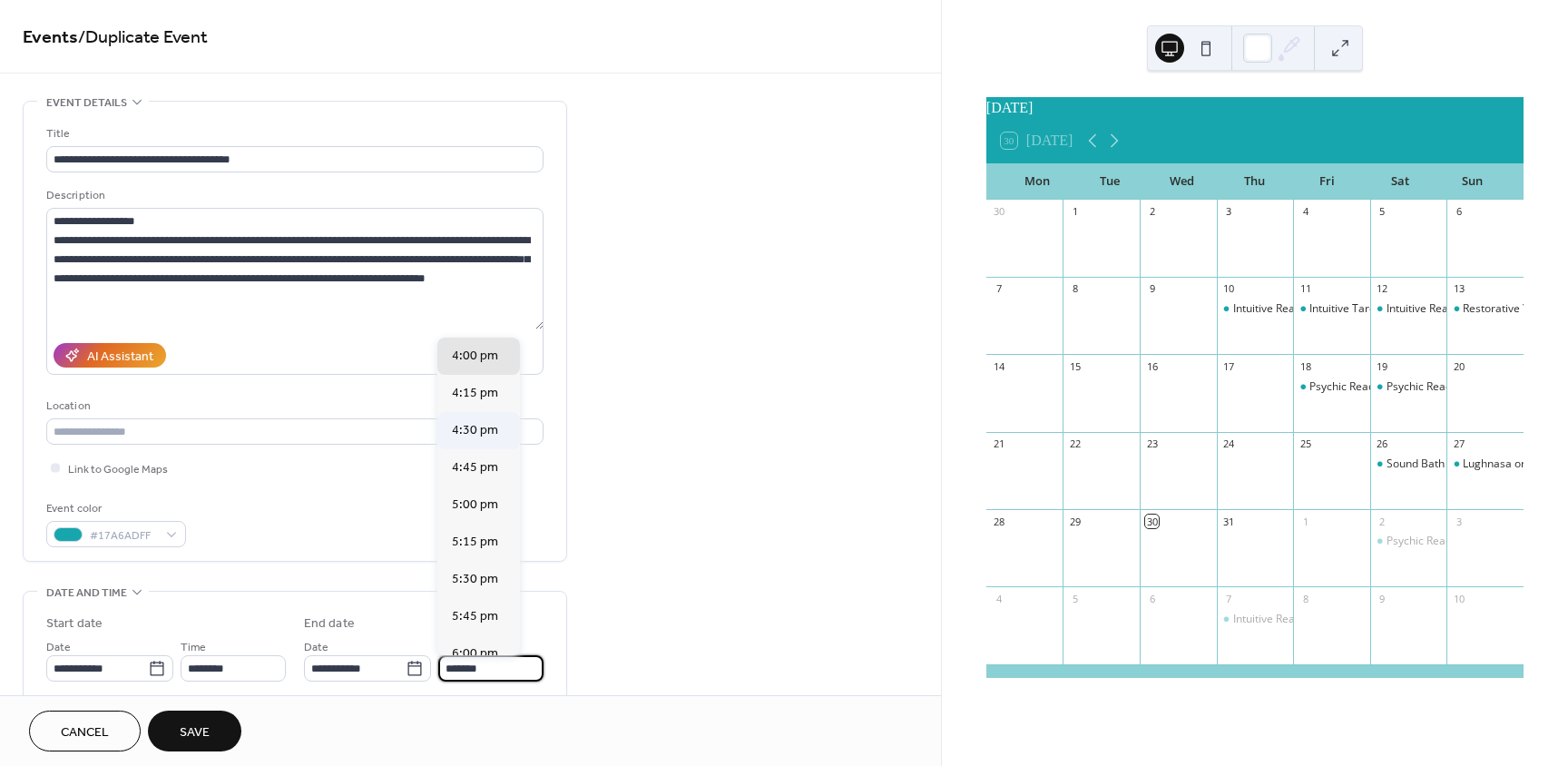 type on "*******" 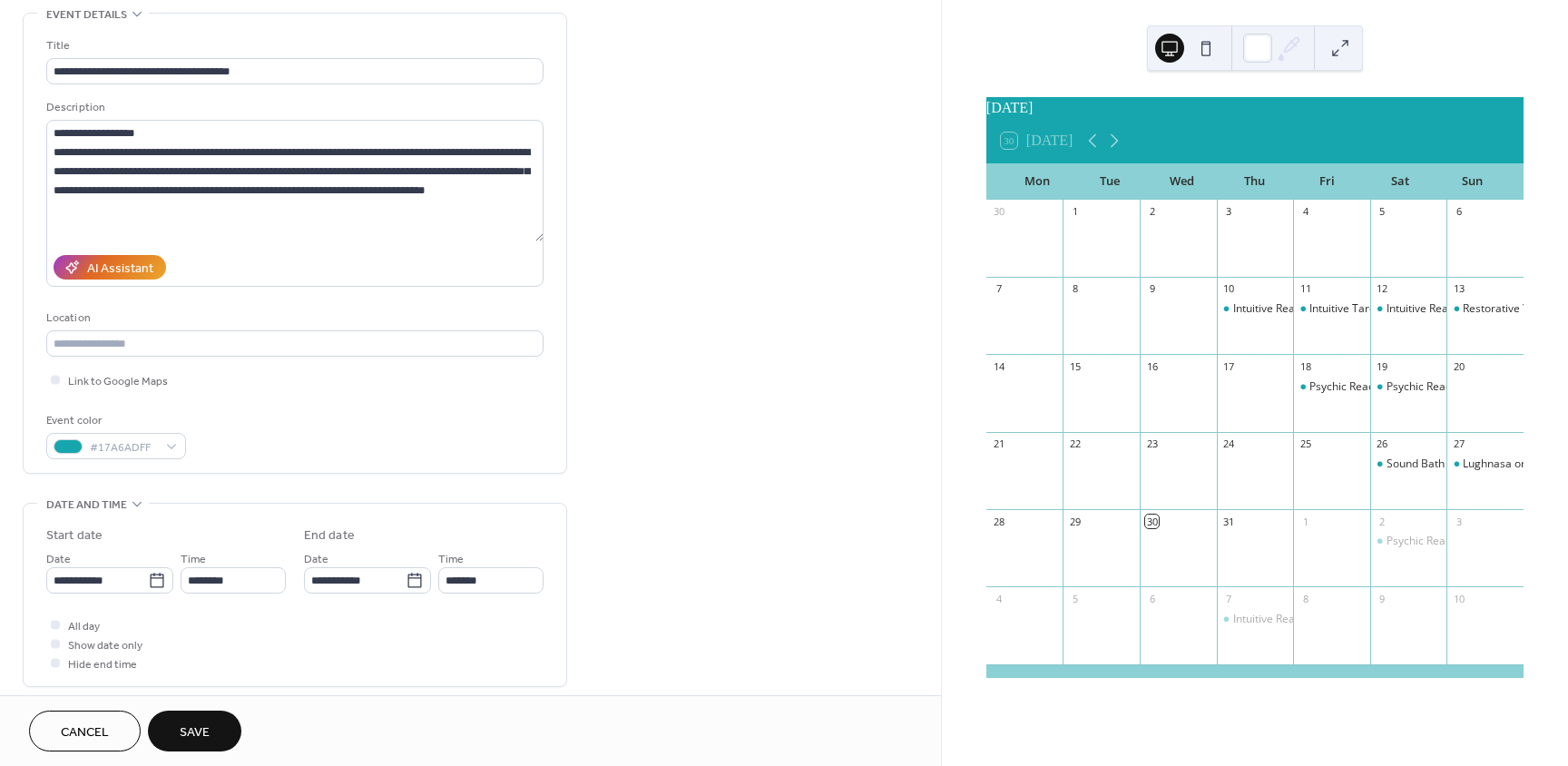 scroll, scrollTop: 91, scrollLeft: 0, axis: vertical 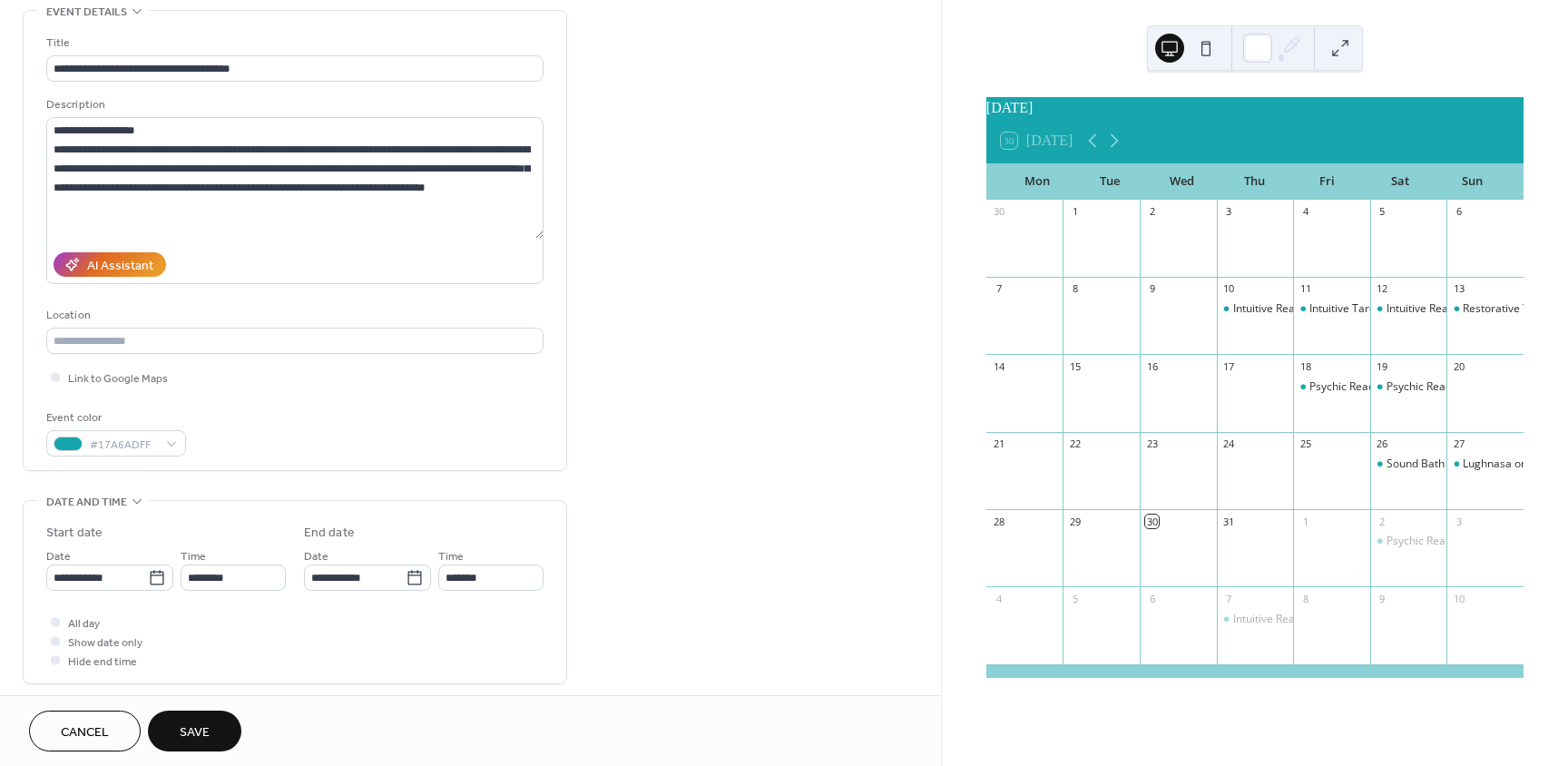 click on "Save" at bounding box center (194, 732) 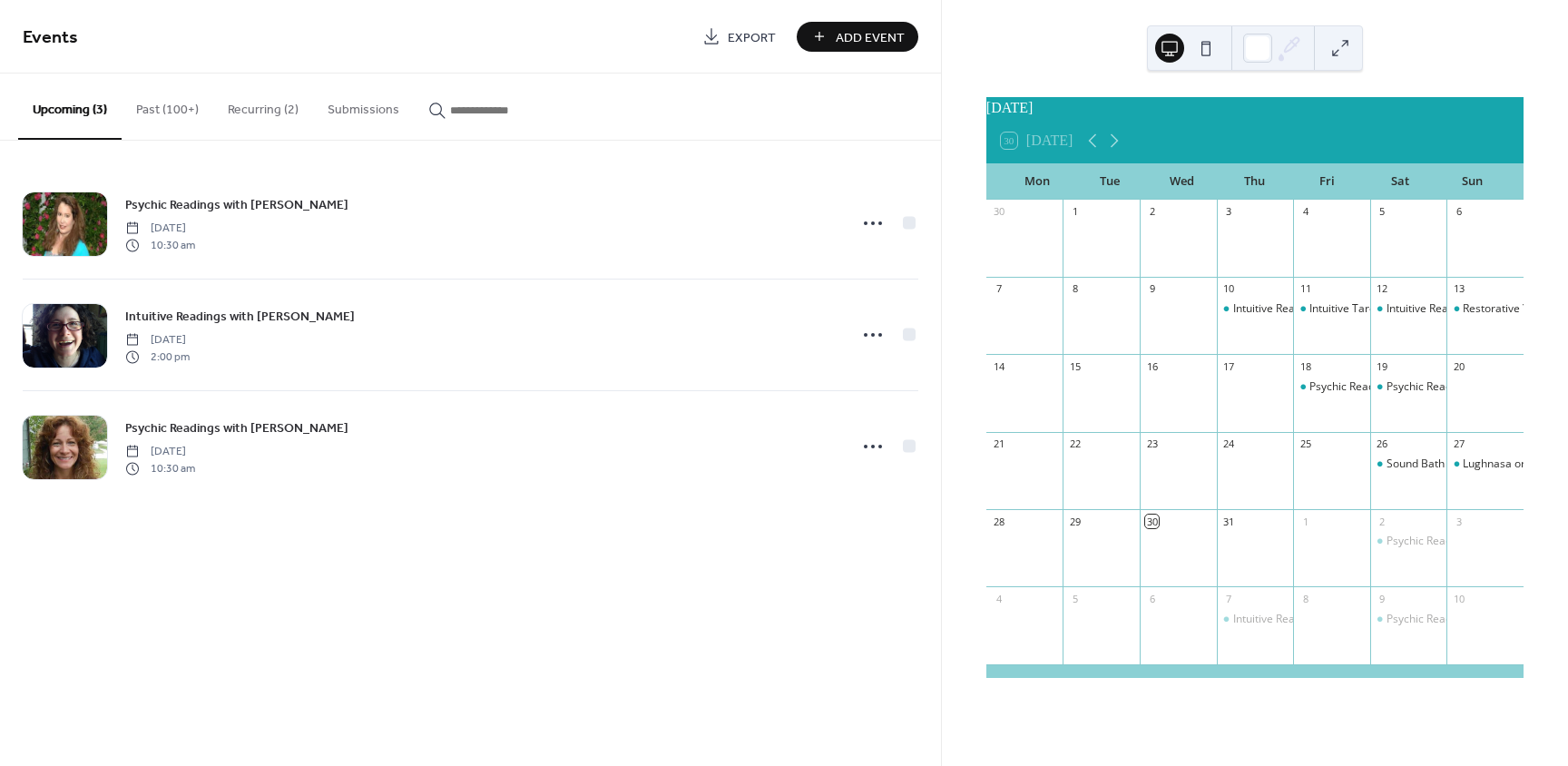 click at bounding box center (505, 110) 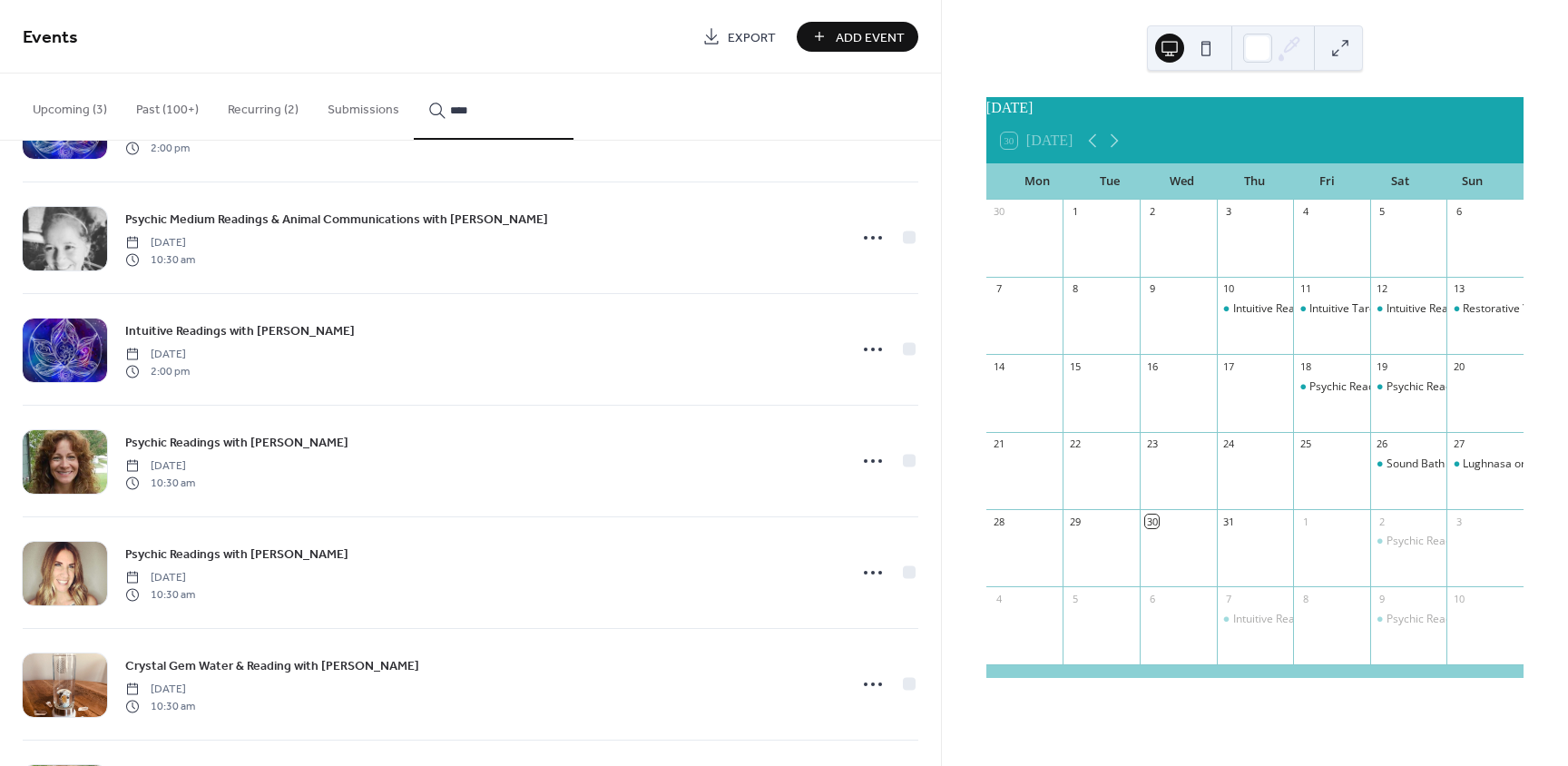 scroll, scrollTop: 91, scrollLeft: 0, axis: vertical 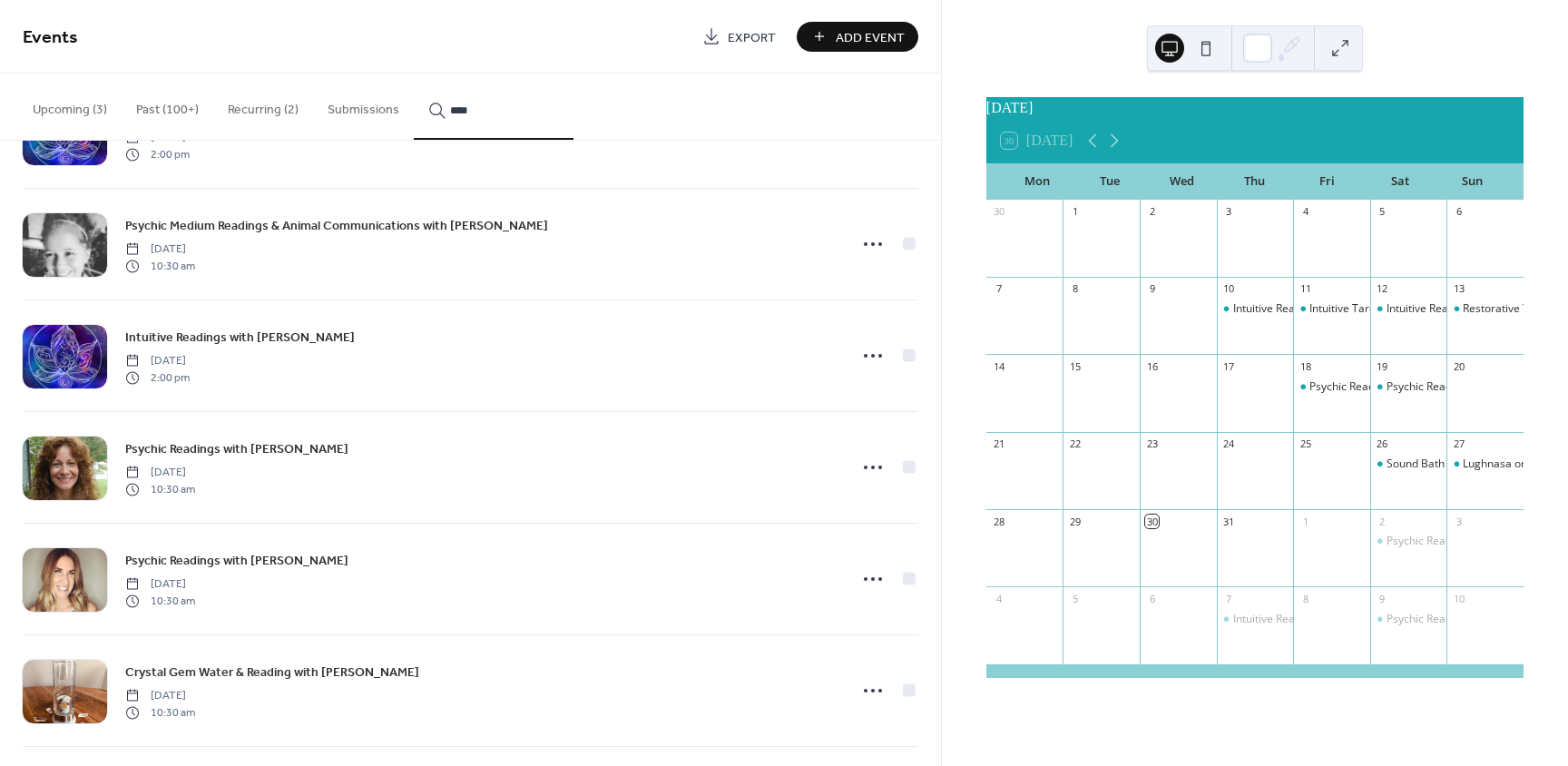 drag, startPoint x: 471, startPoint y: 112, endPoint x: 377, endPoint y: 113, distance: 94.00532 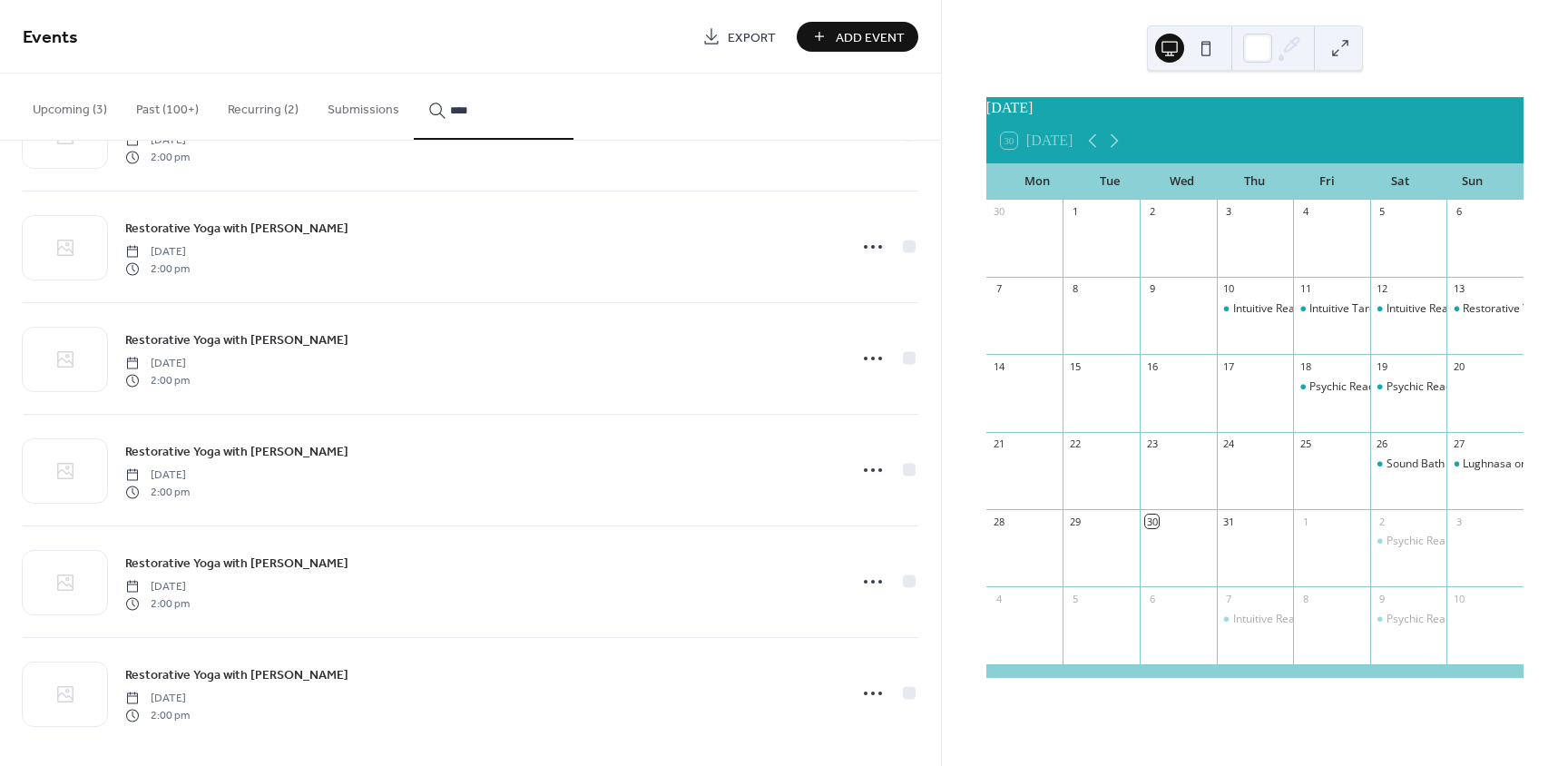 scroll, scrollTop: 4675, scrollLeft: 0, axis: vertical 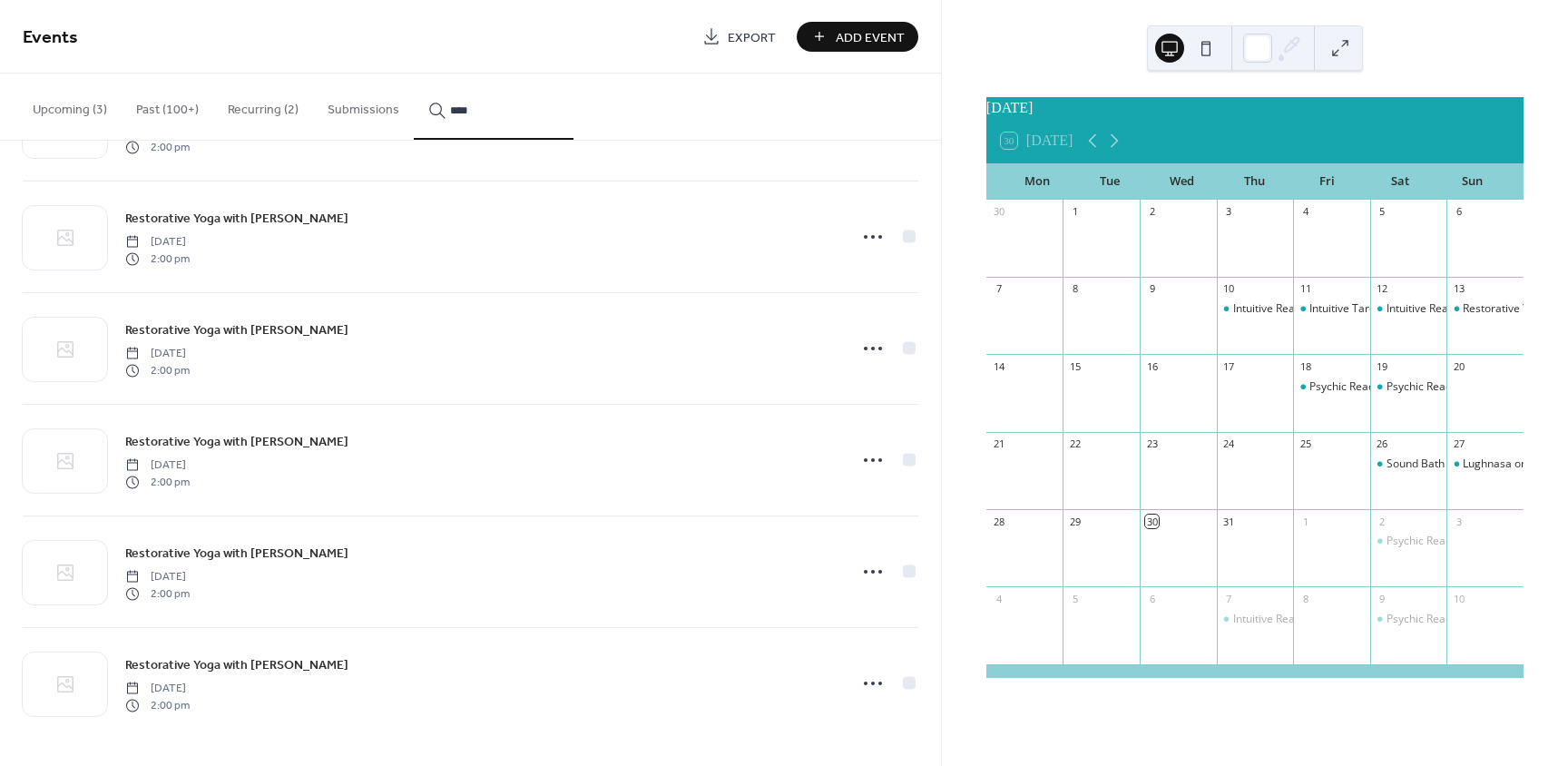 type on "****" 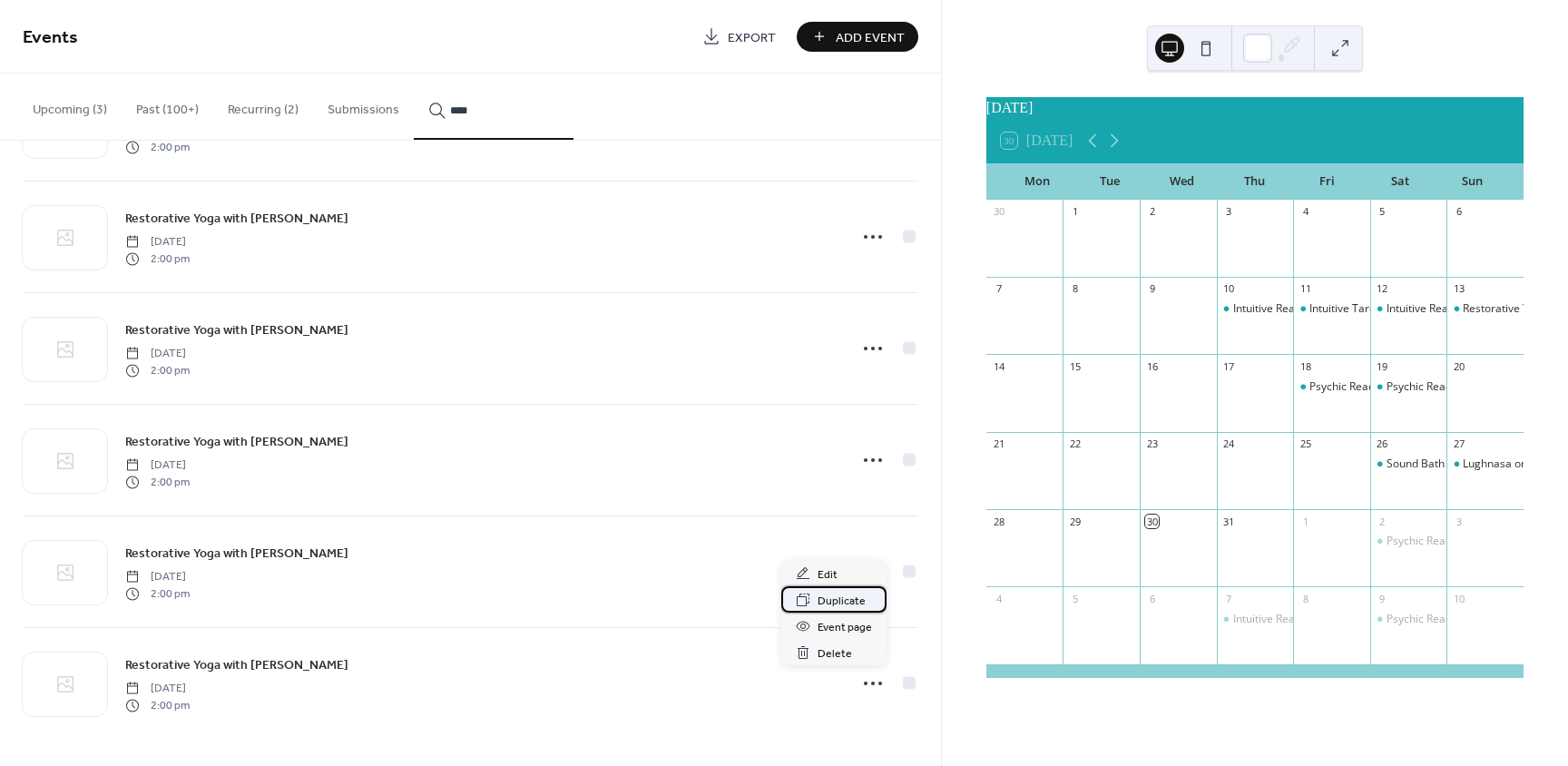 click on "Duplicate" at bounding box center [841, 601] 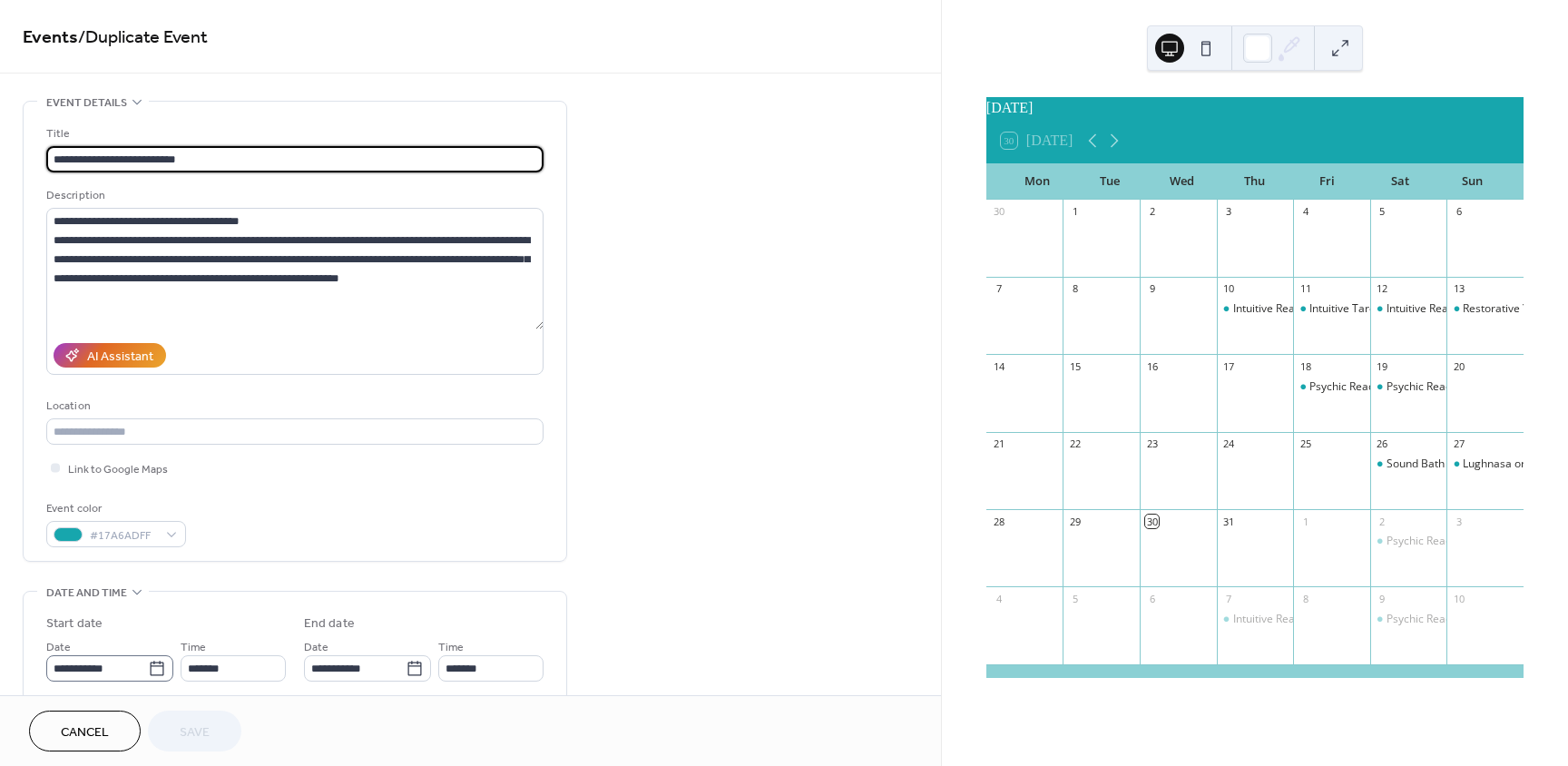 click 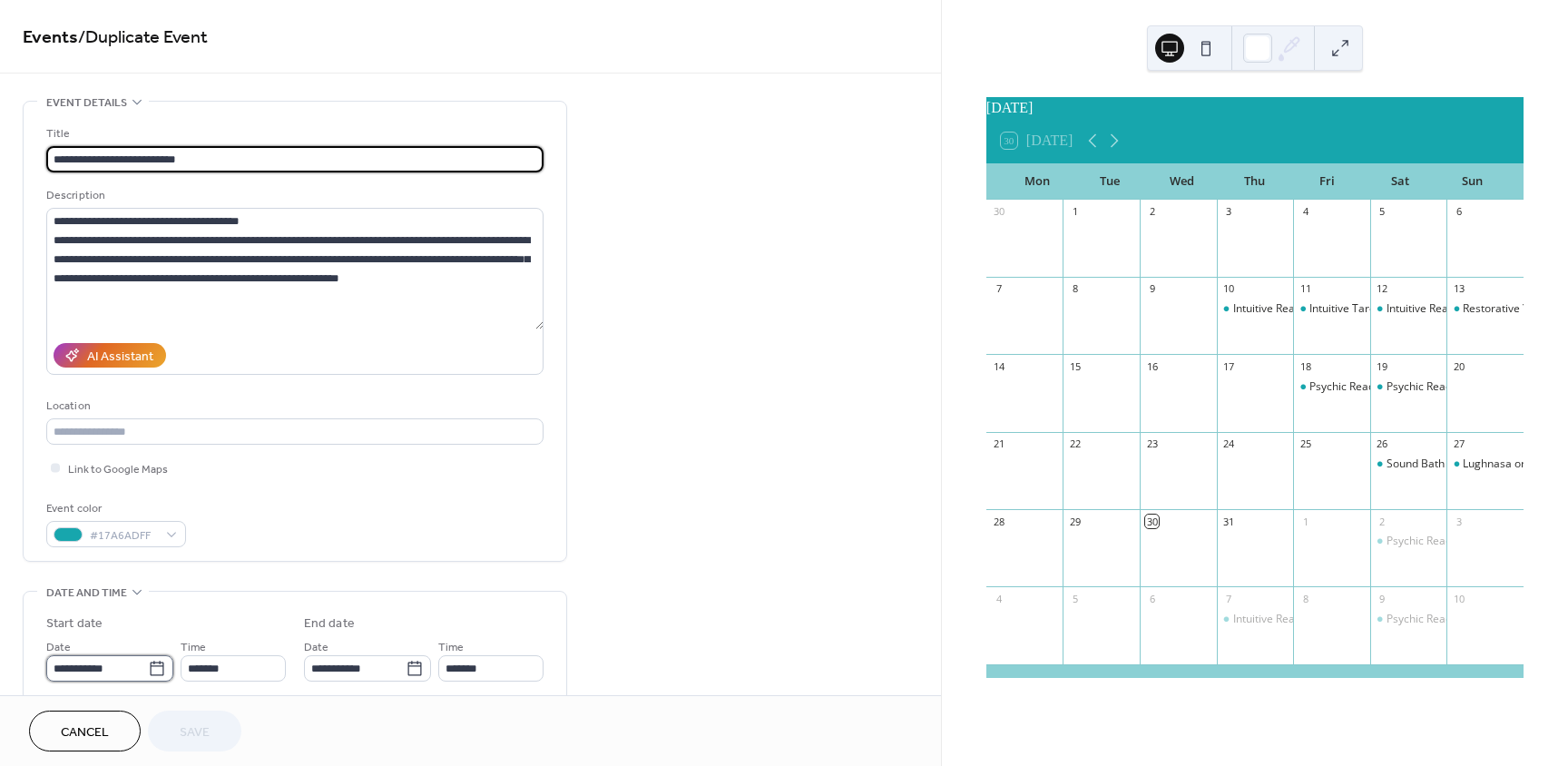 click on "**********" at bounding box center [97, 668] 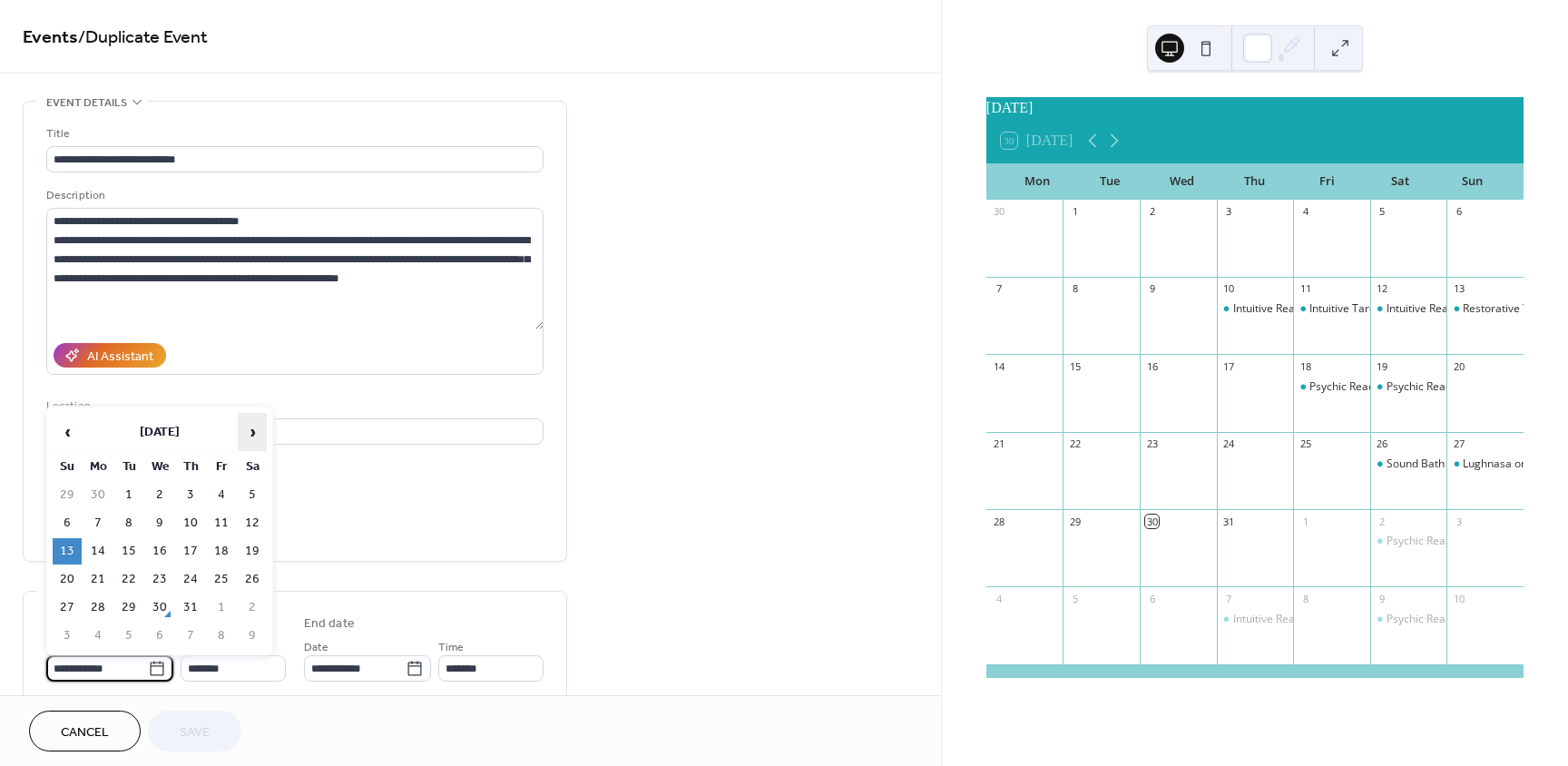 click on "›" at bounding box center (252, 432) 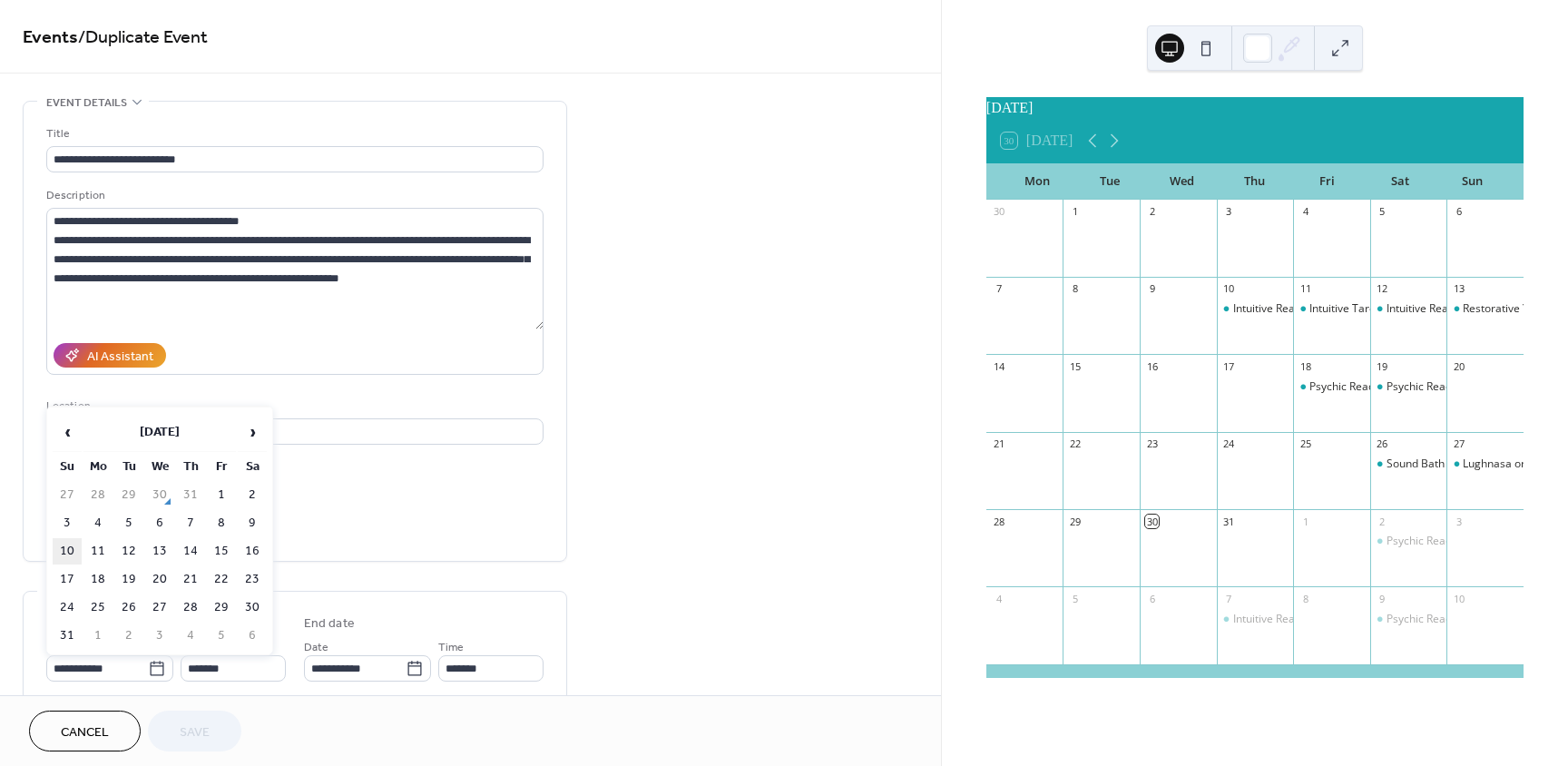 click on "10" at bounding box center (67, 551) 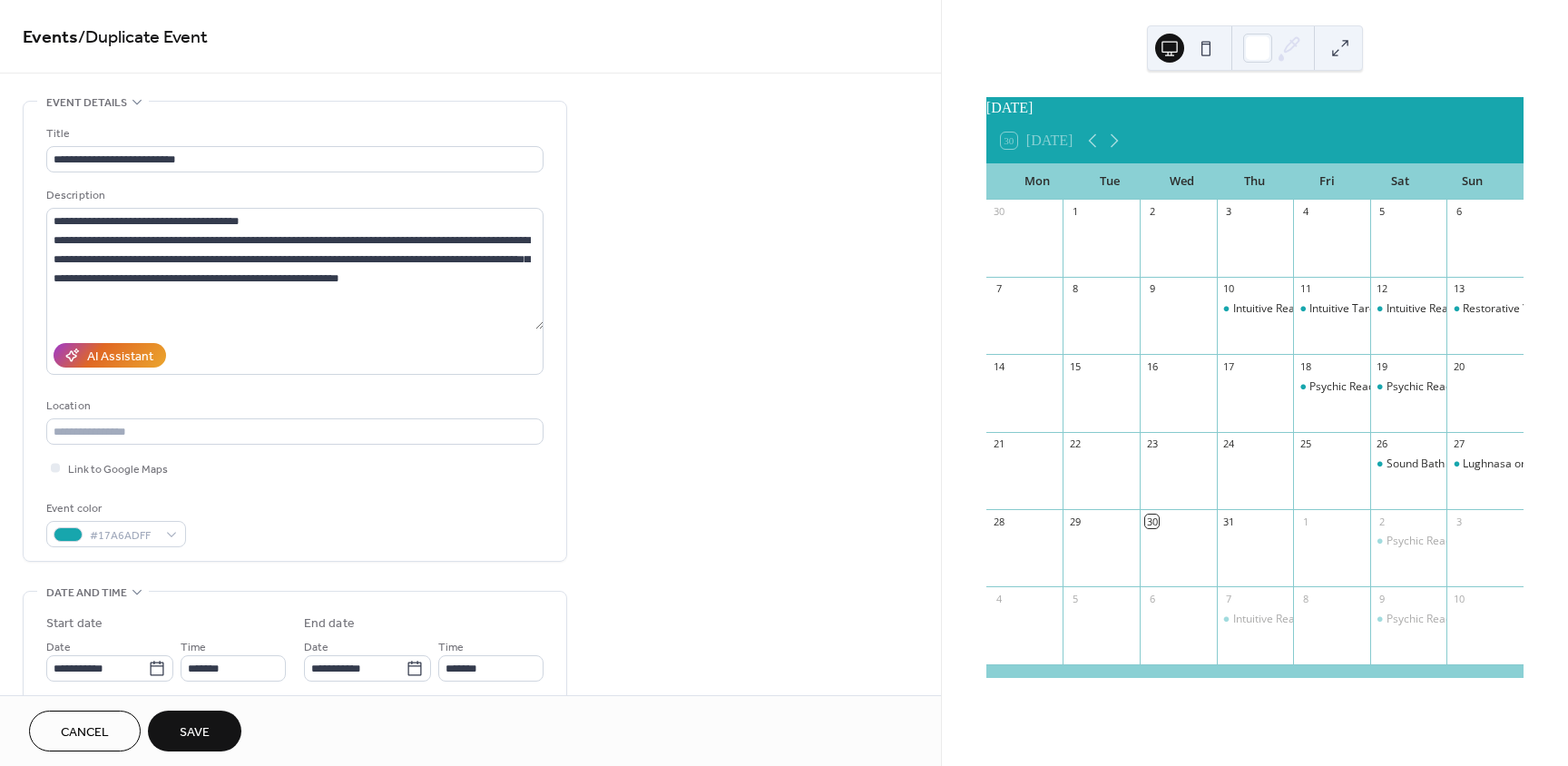 click on "Save" at bounding box center [194, 732] 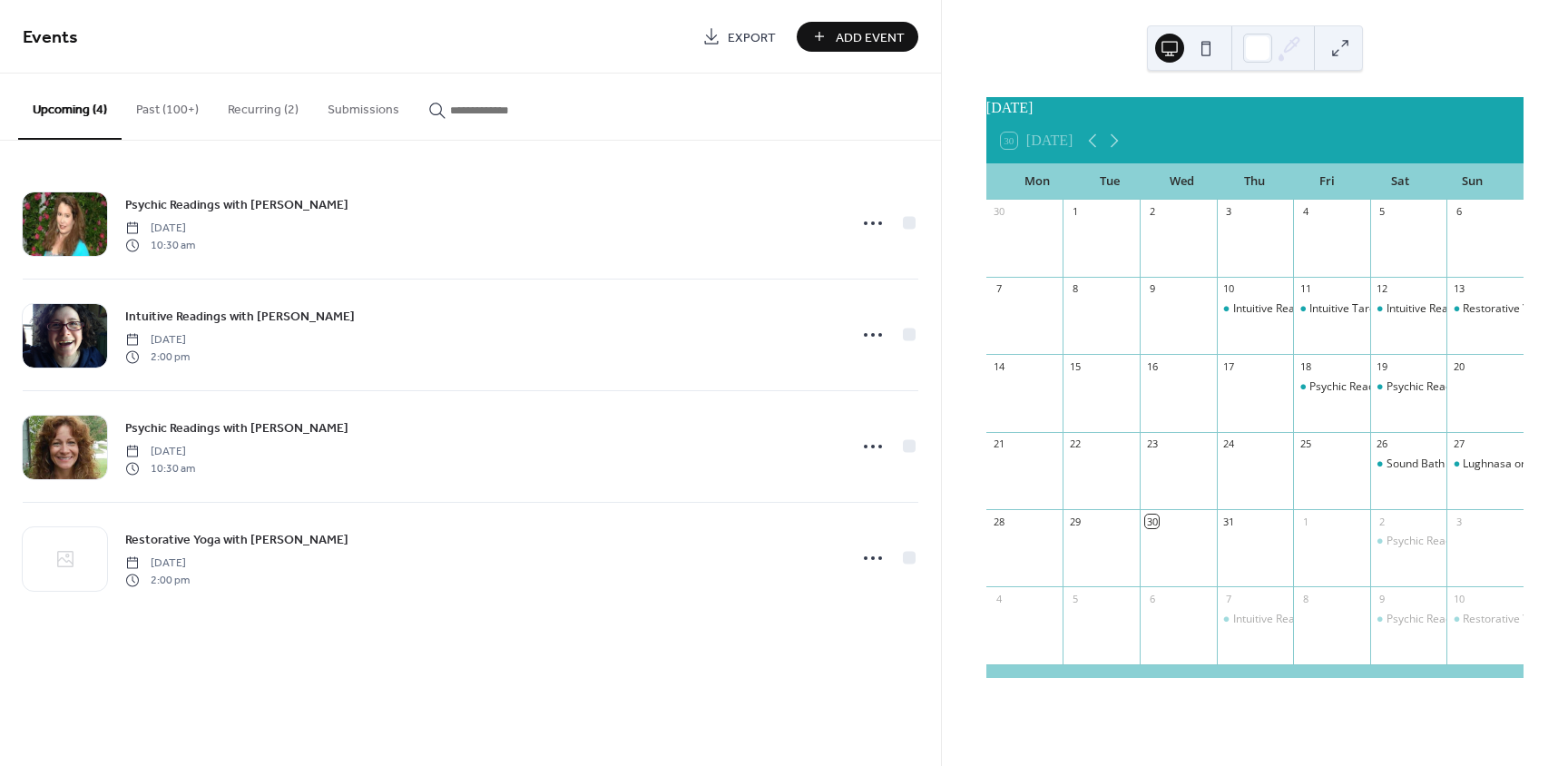 click at bounding box center (505, 110) 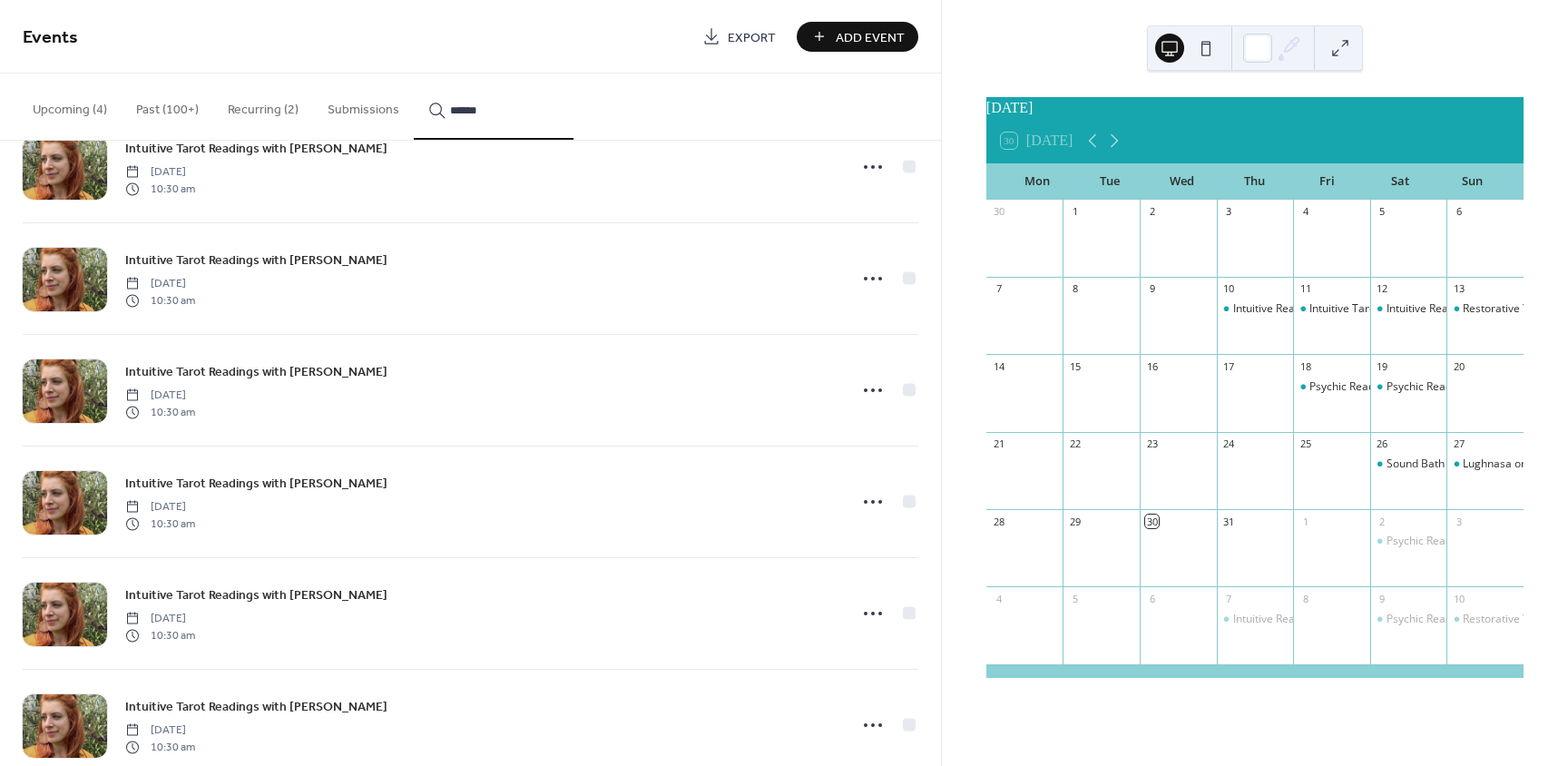 scroll, scrollTop: 1326, scrollLeft: 0, axis: vertical 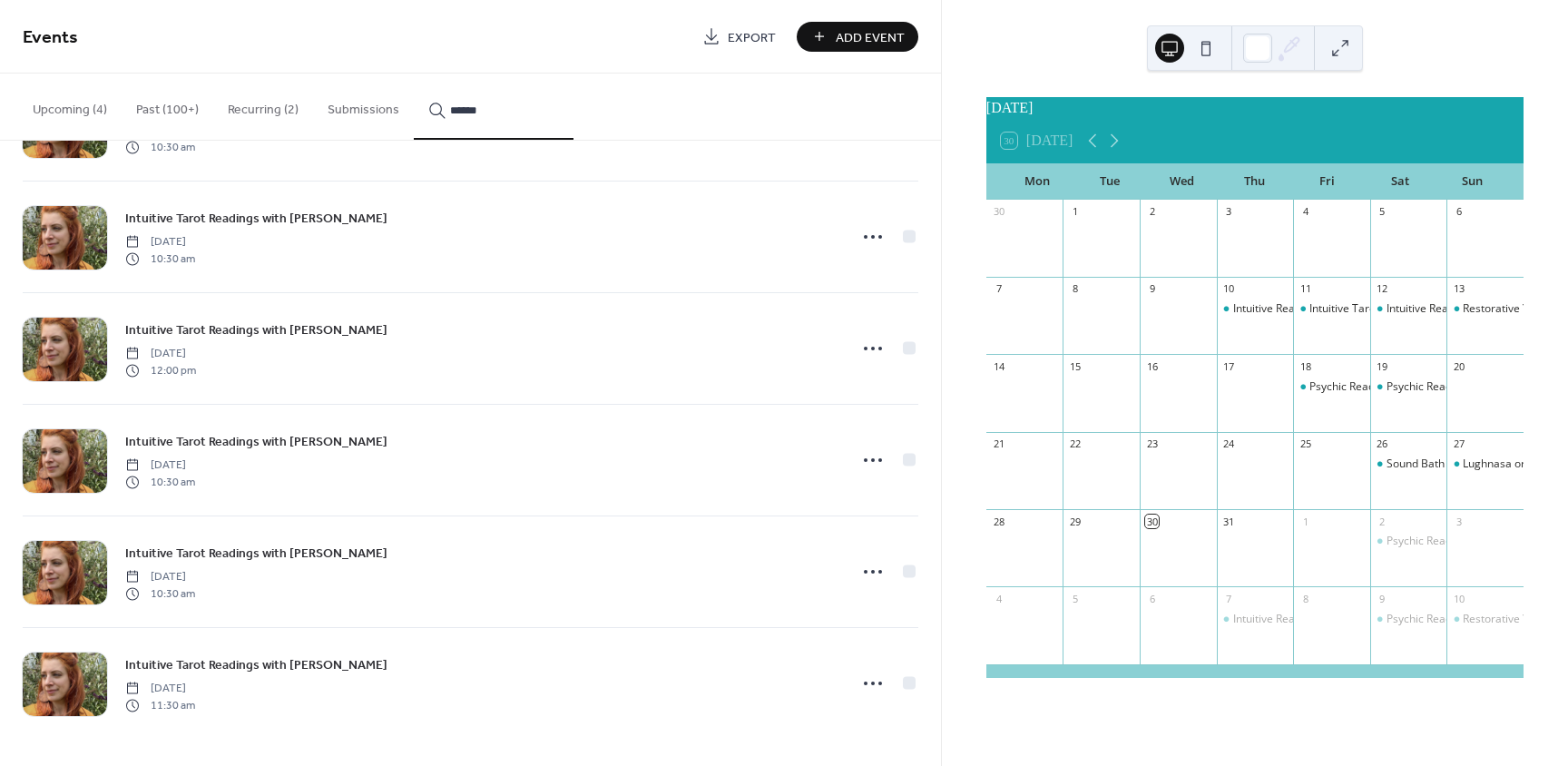 type on "******" 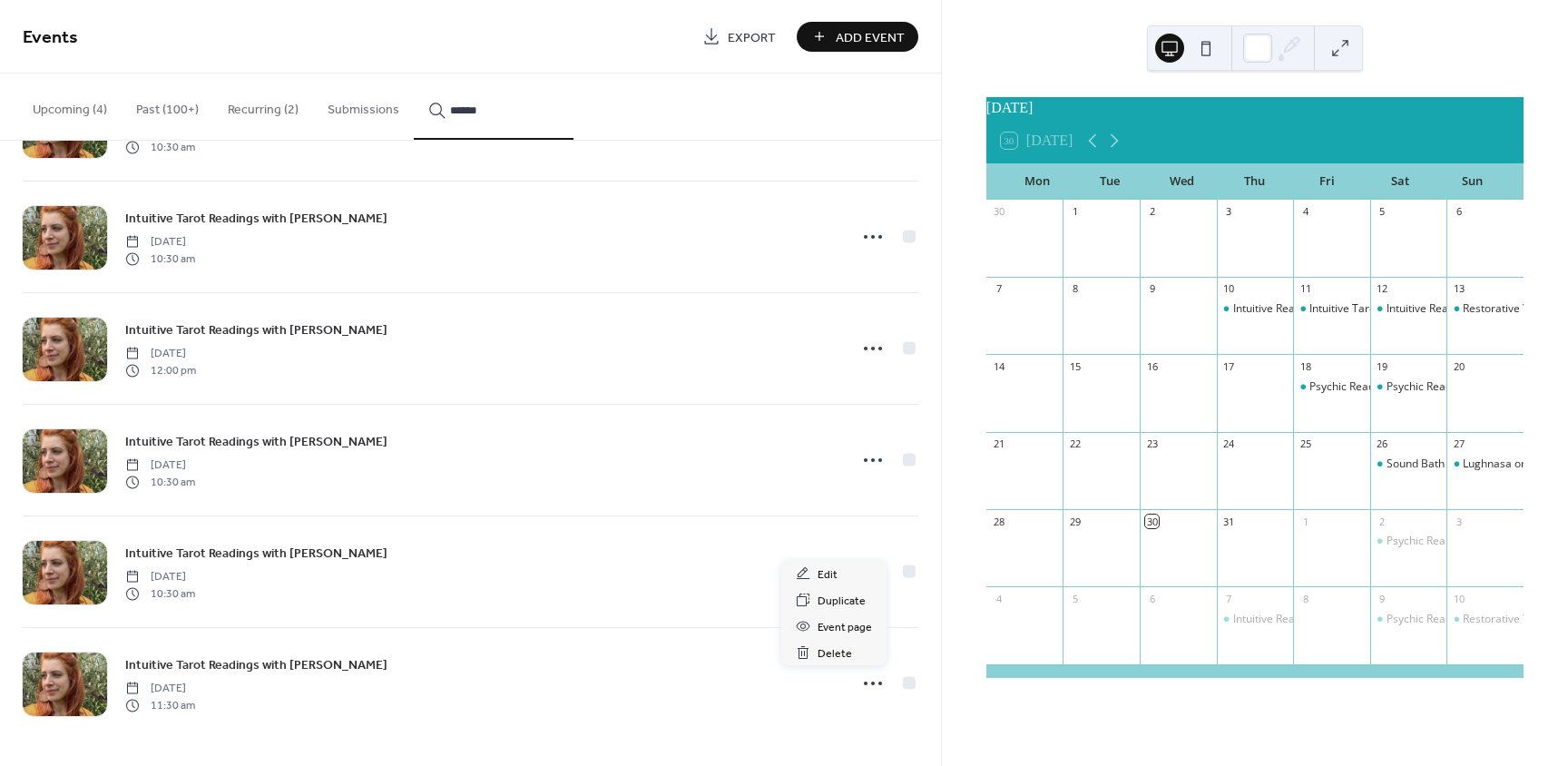 click 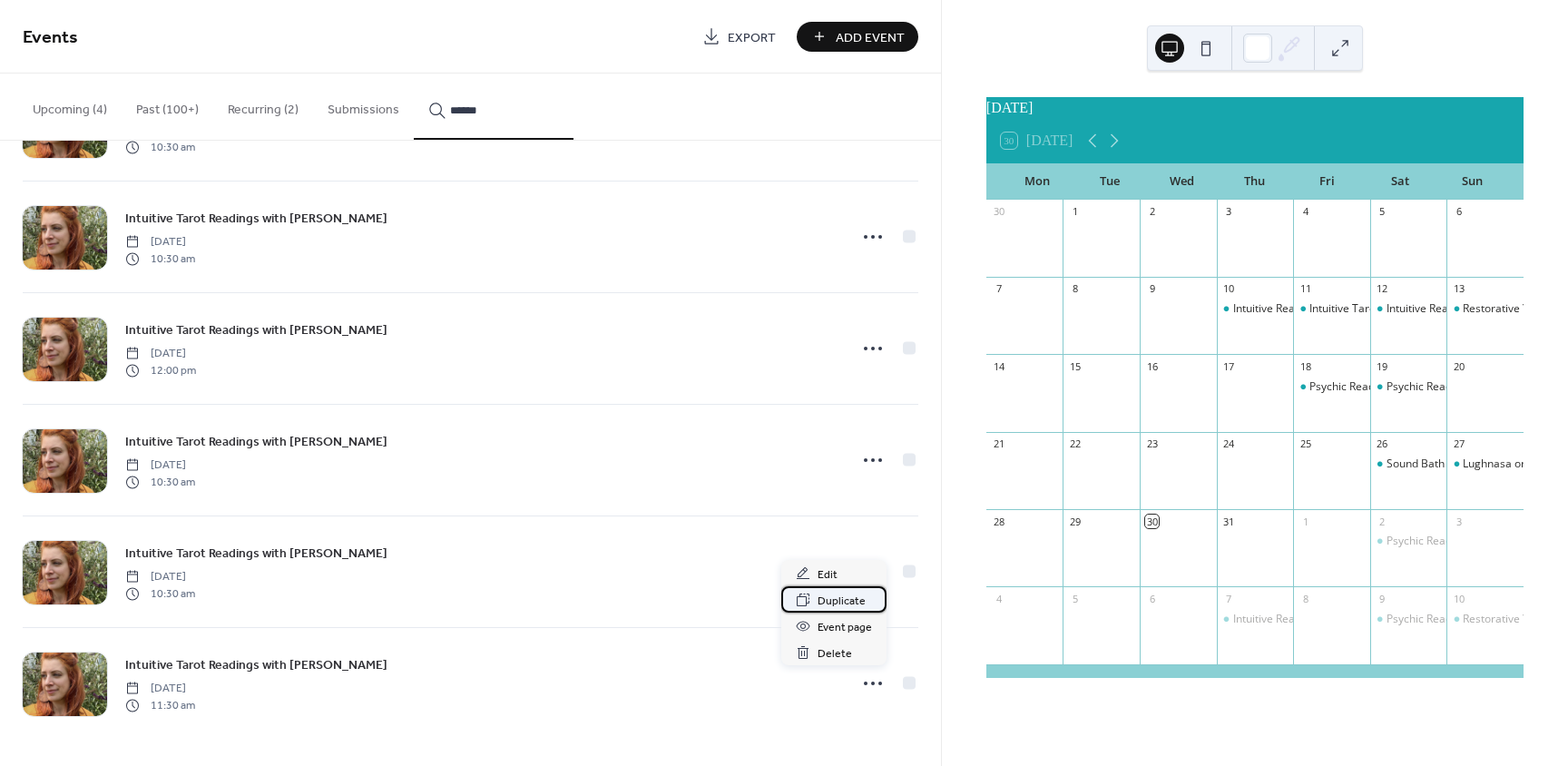 click on "Duplicate" at bounding box center [841, 601] 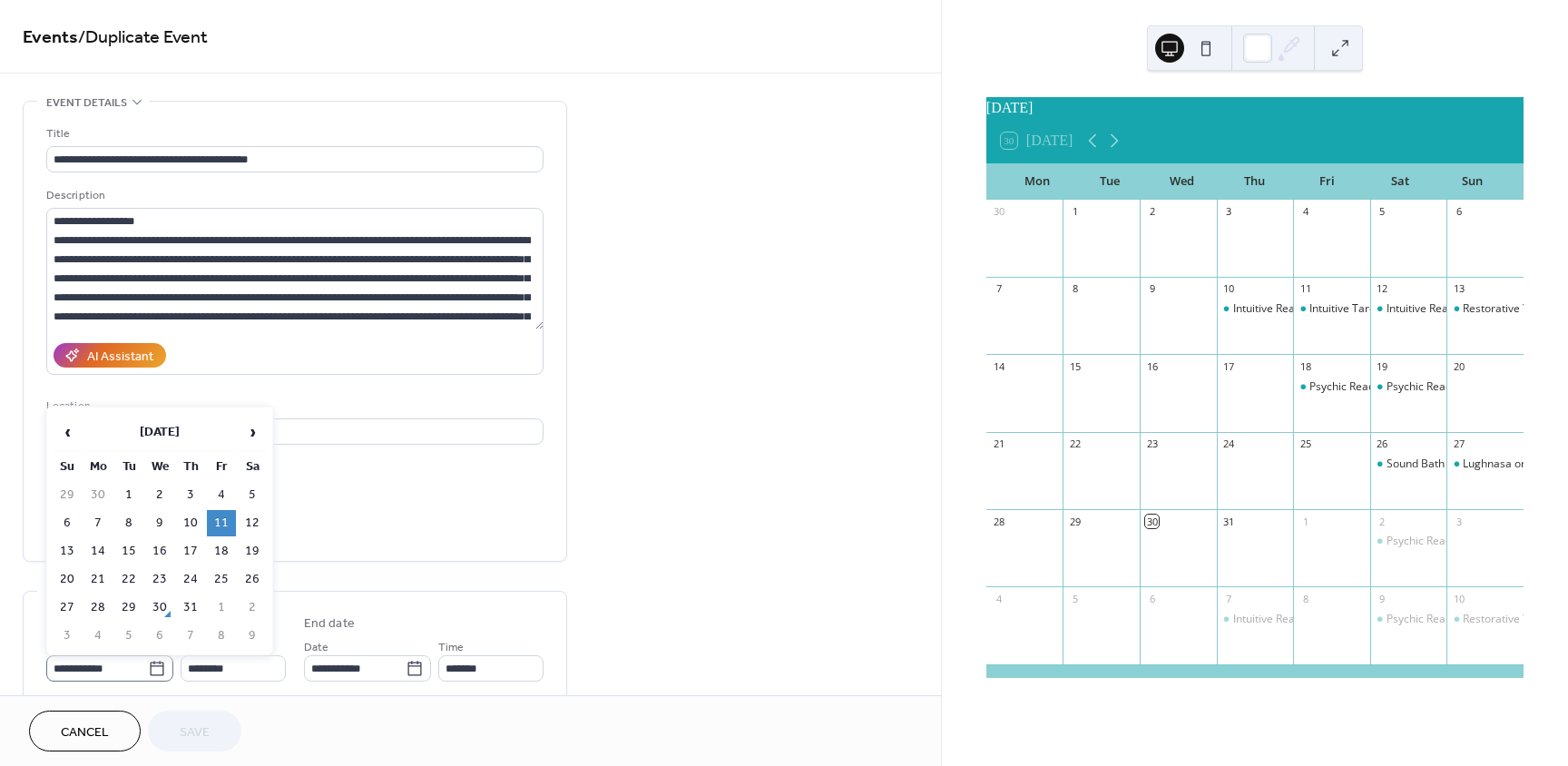 click 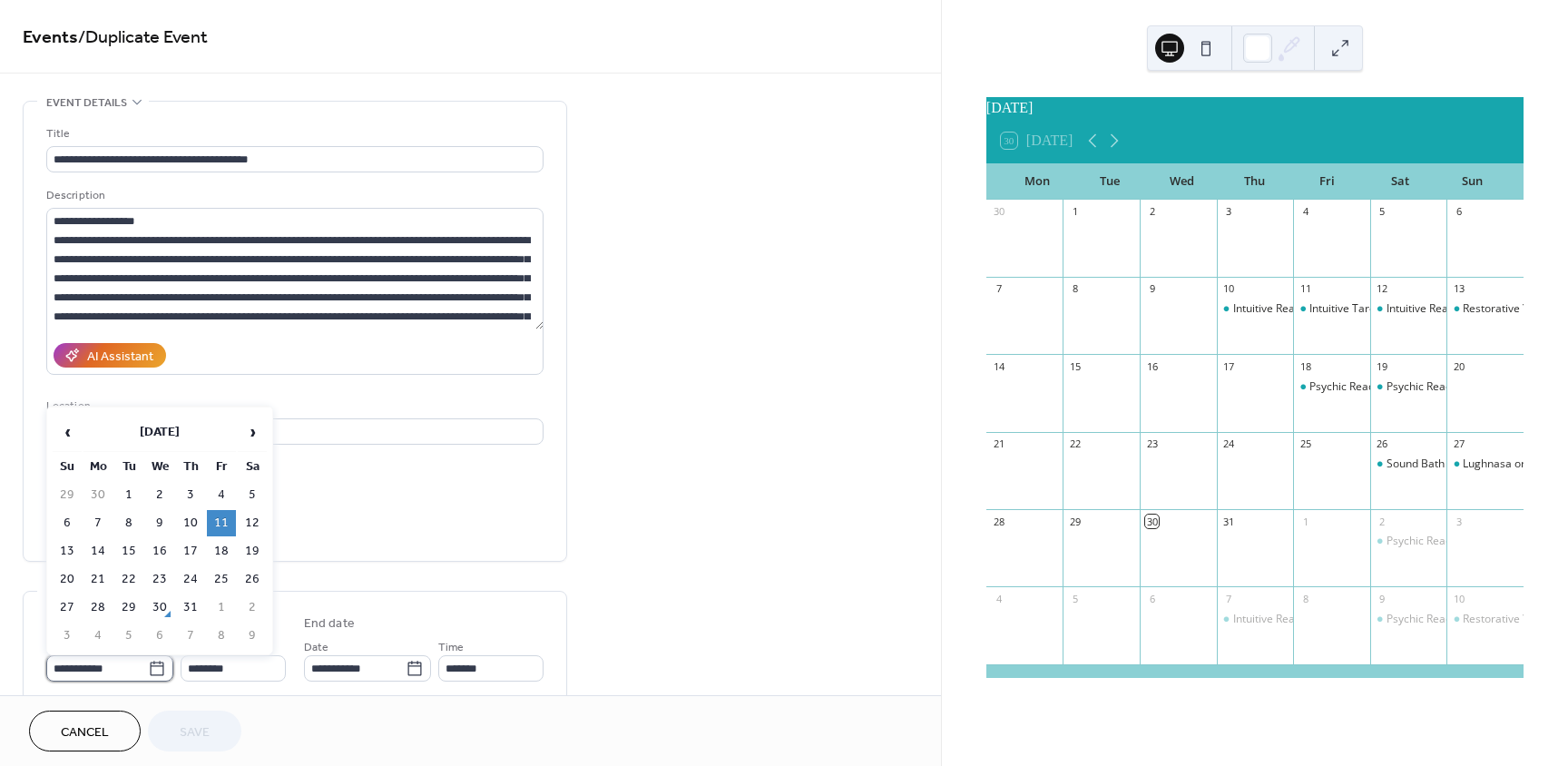 click on "**********" at bounding box center (97, 668) 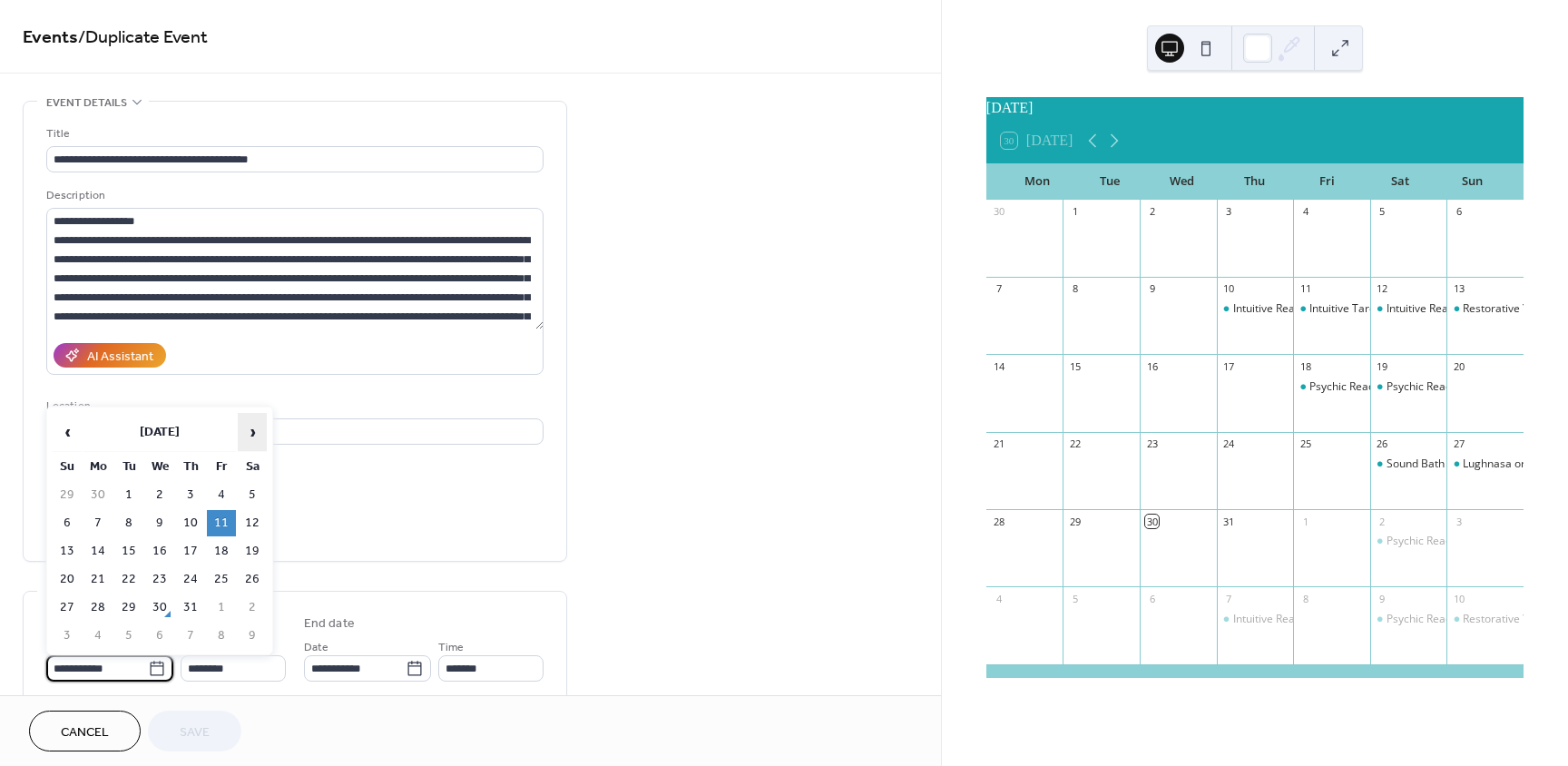 click on "›" at bounding box center (252, 432) 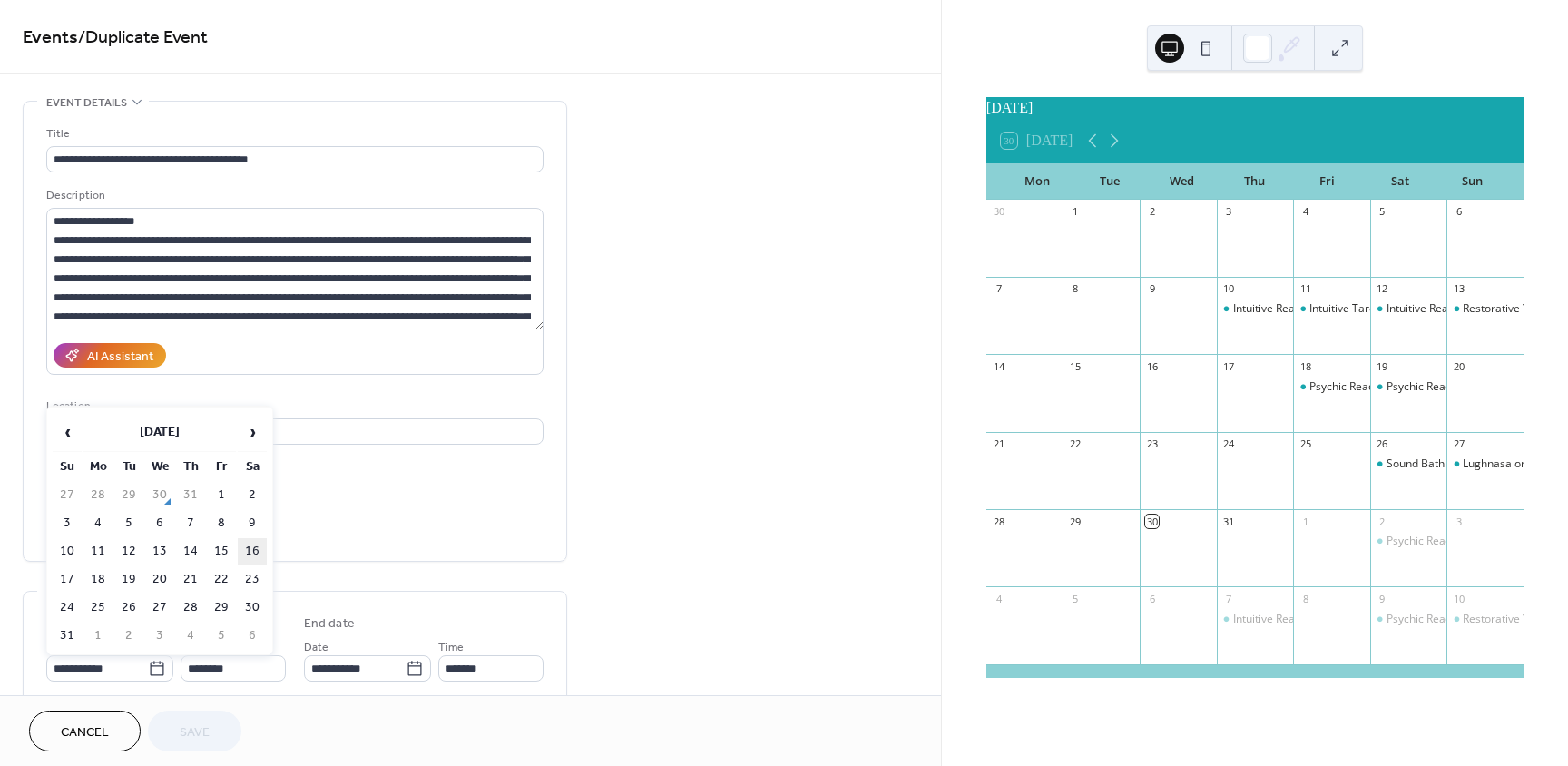 click on "16" at bounding box center [252, 551] 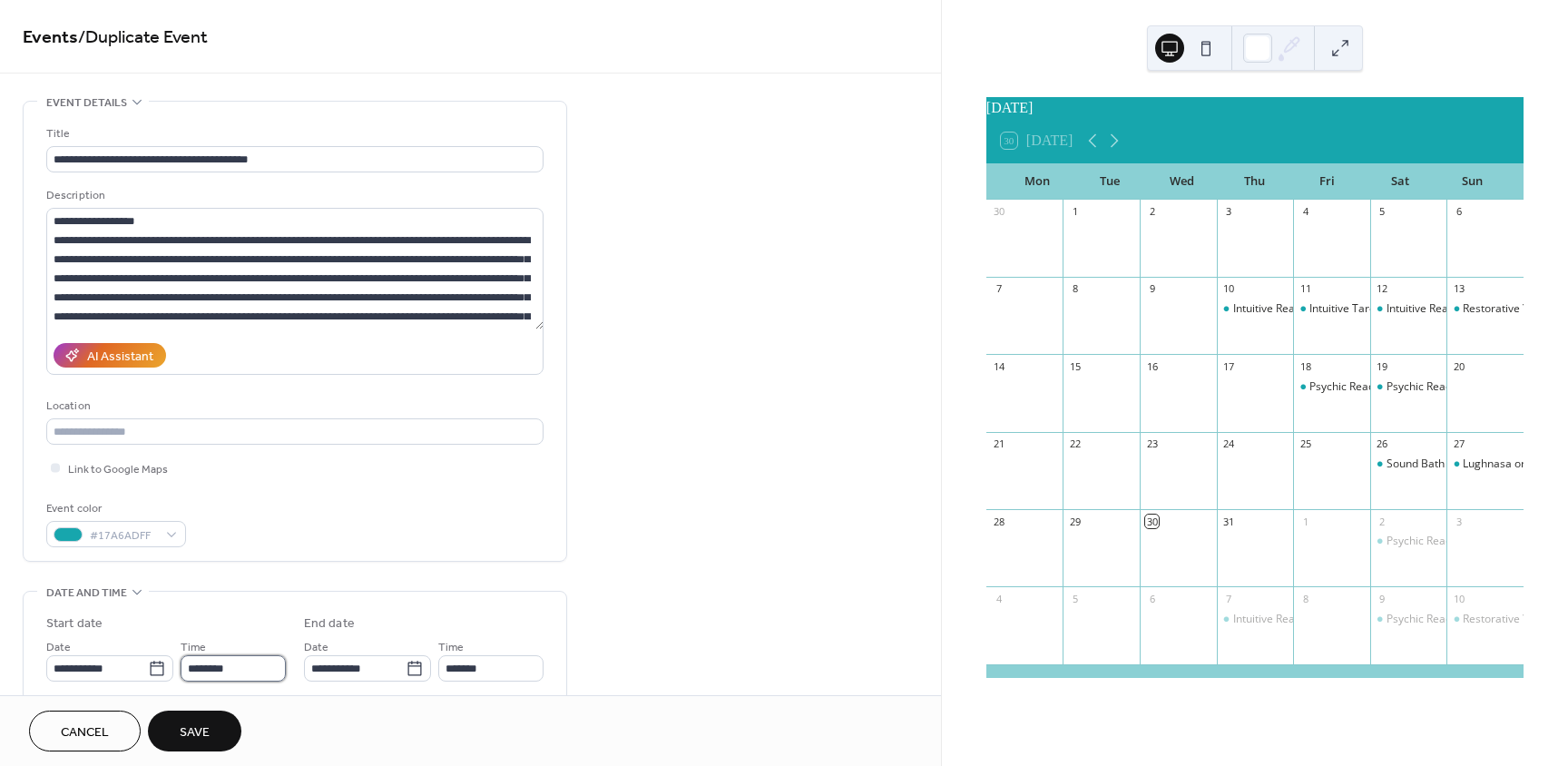 click on "********" at bounding box center (233, 668) 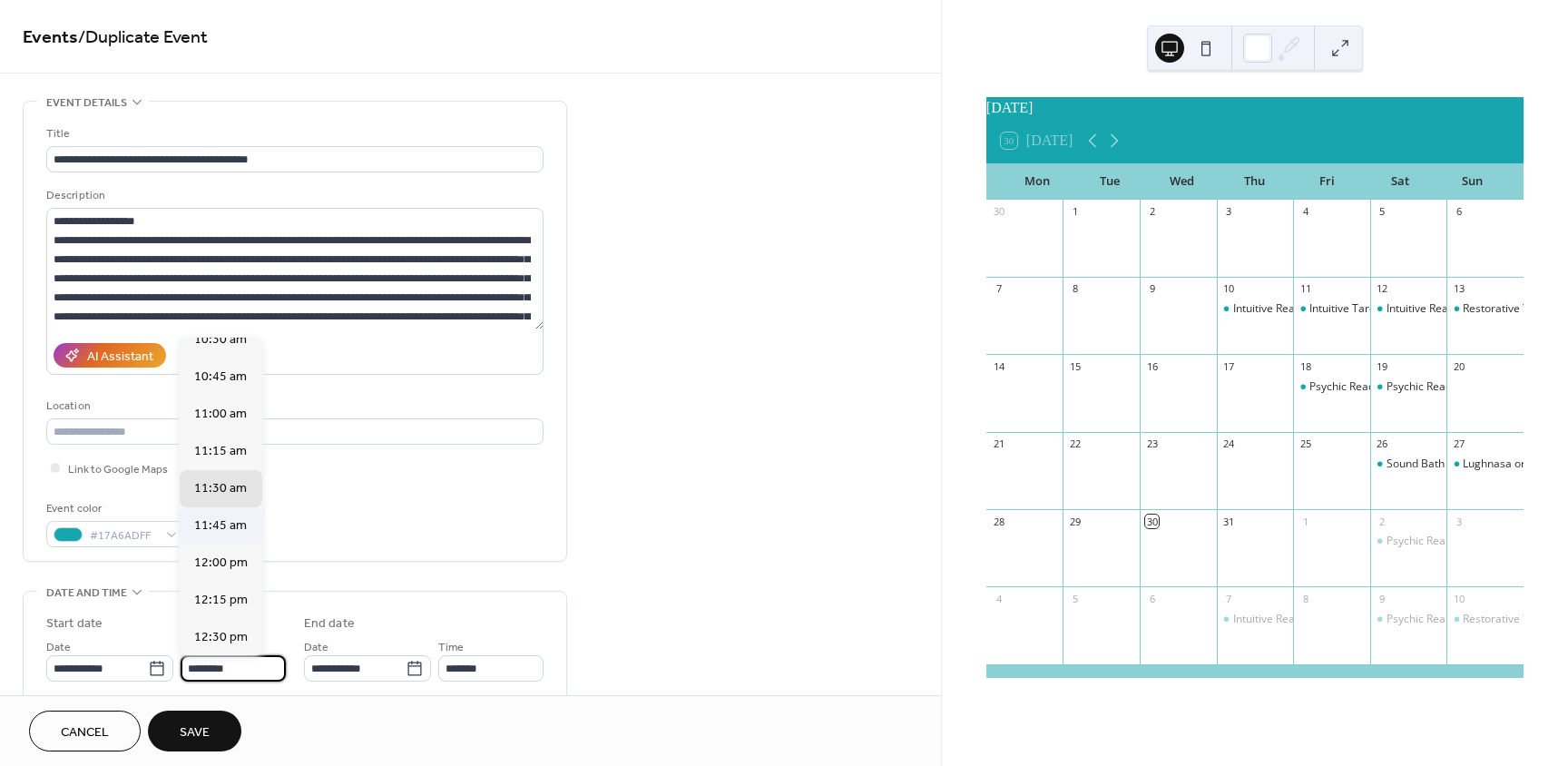 scroll, scrollTop: 1530, scrollLeft: 0, axis: vertical 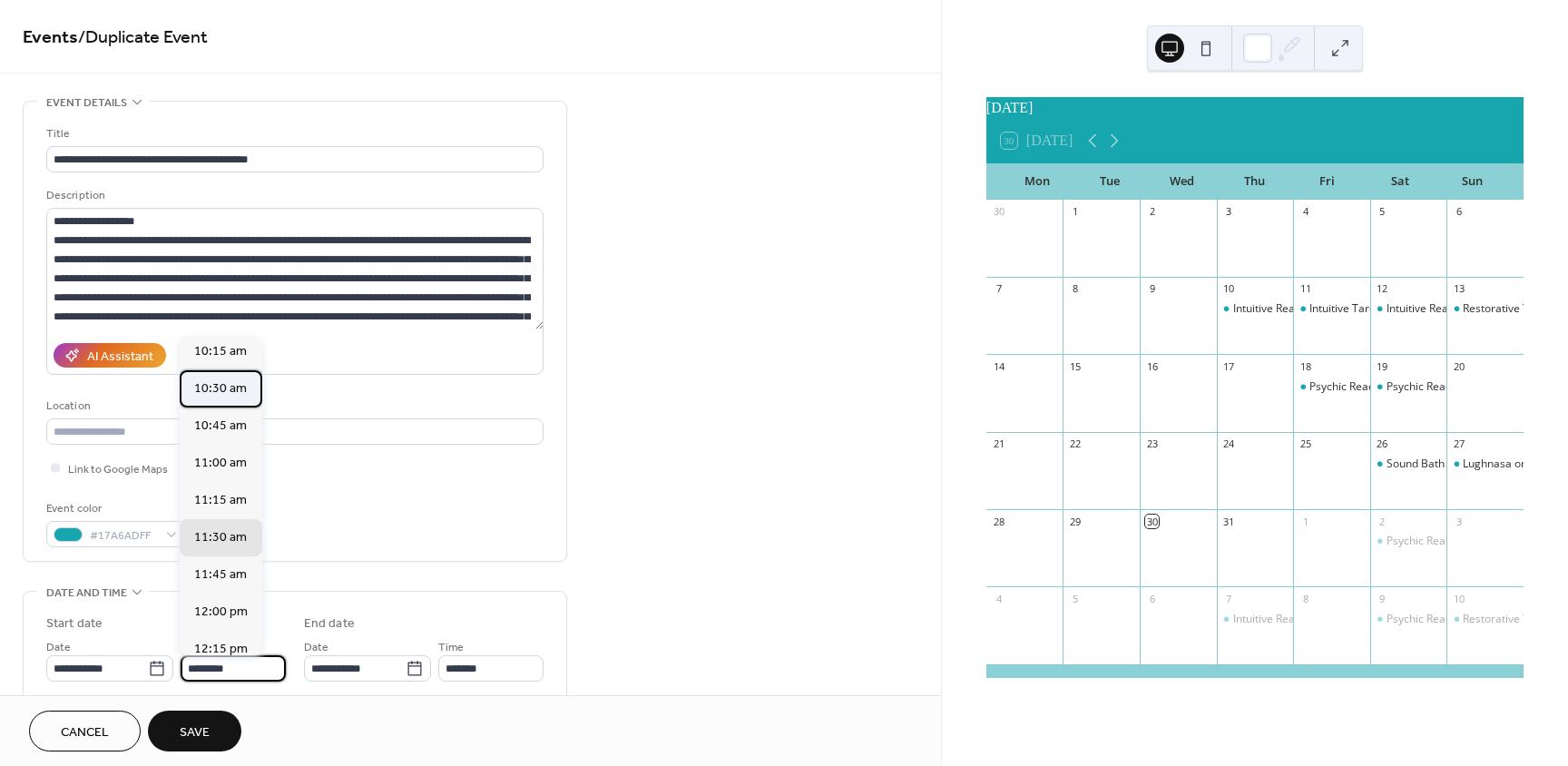 click on "10:30 am" at bounding box center [220, 388] 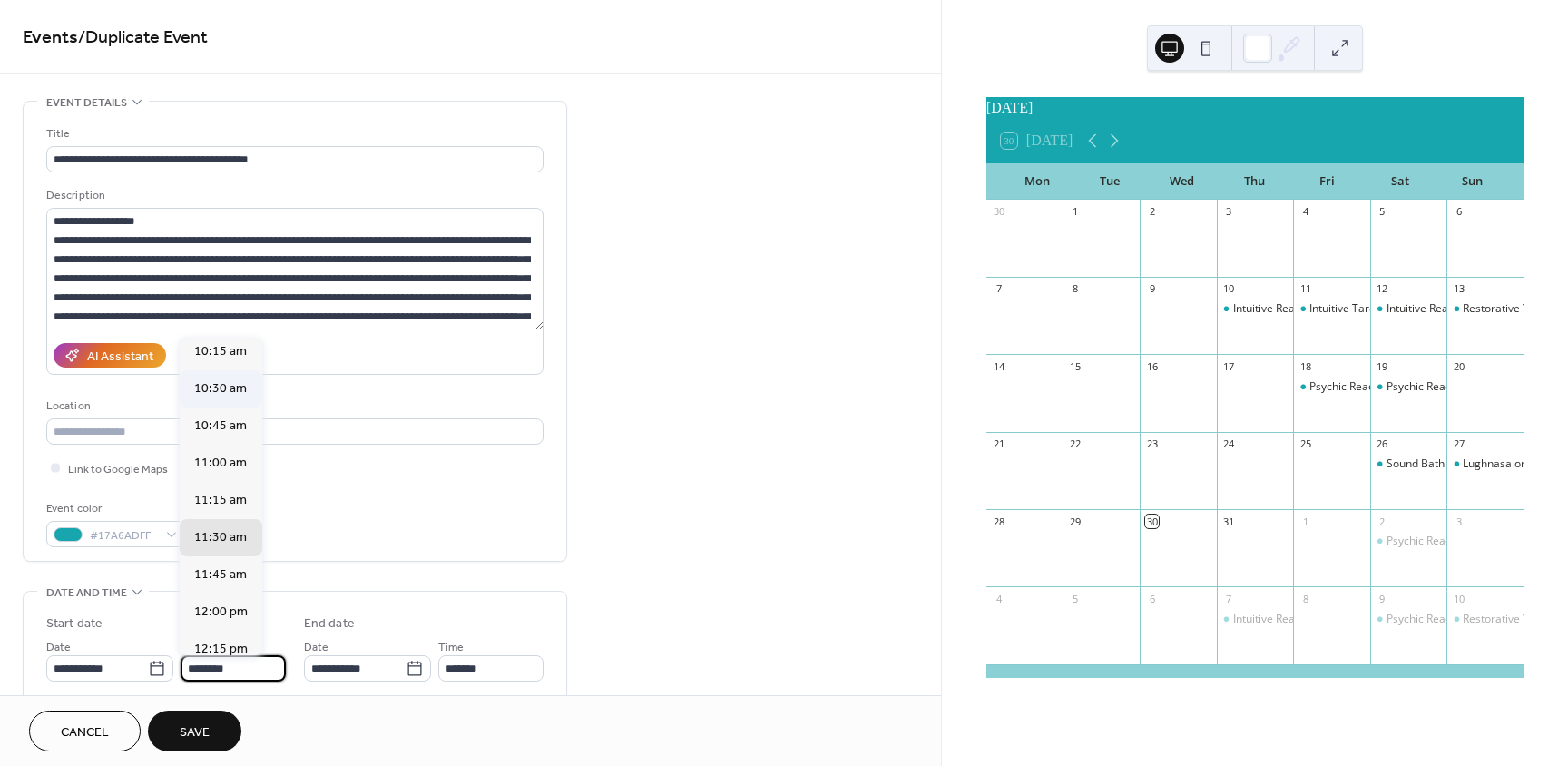 type on "********" 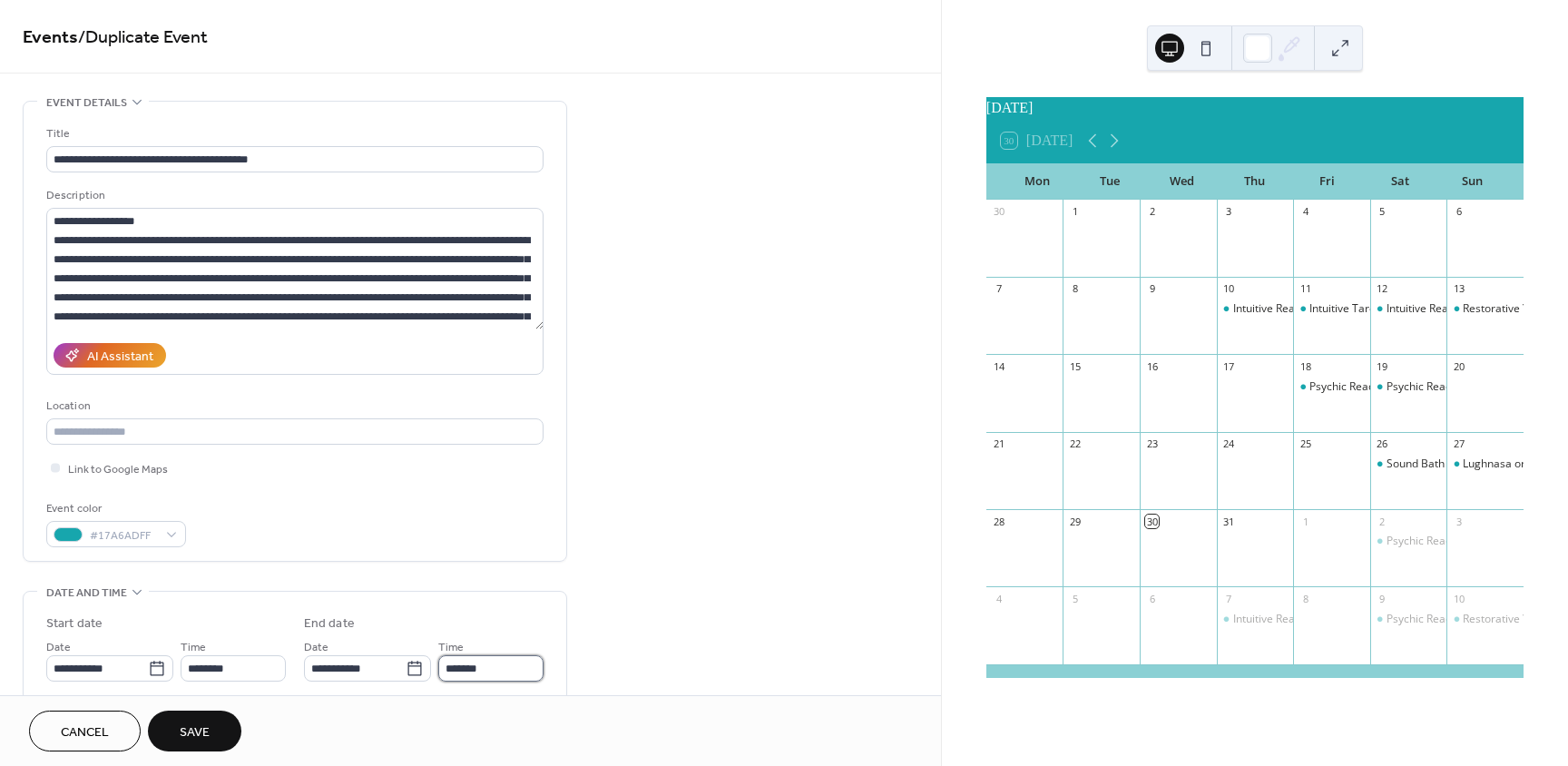 click on "*******" at bounding box center [491, 668] 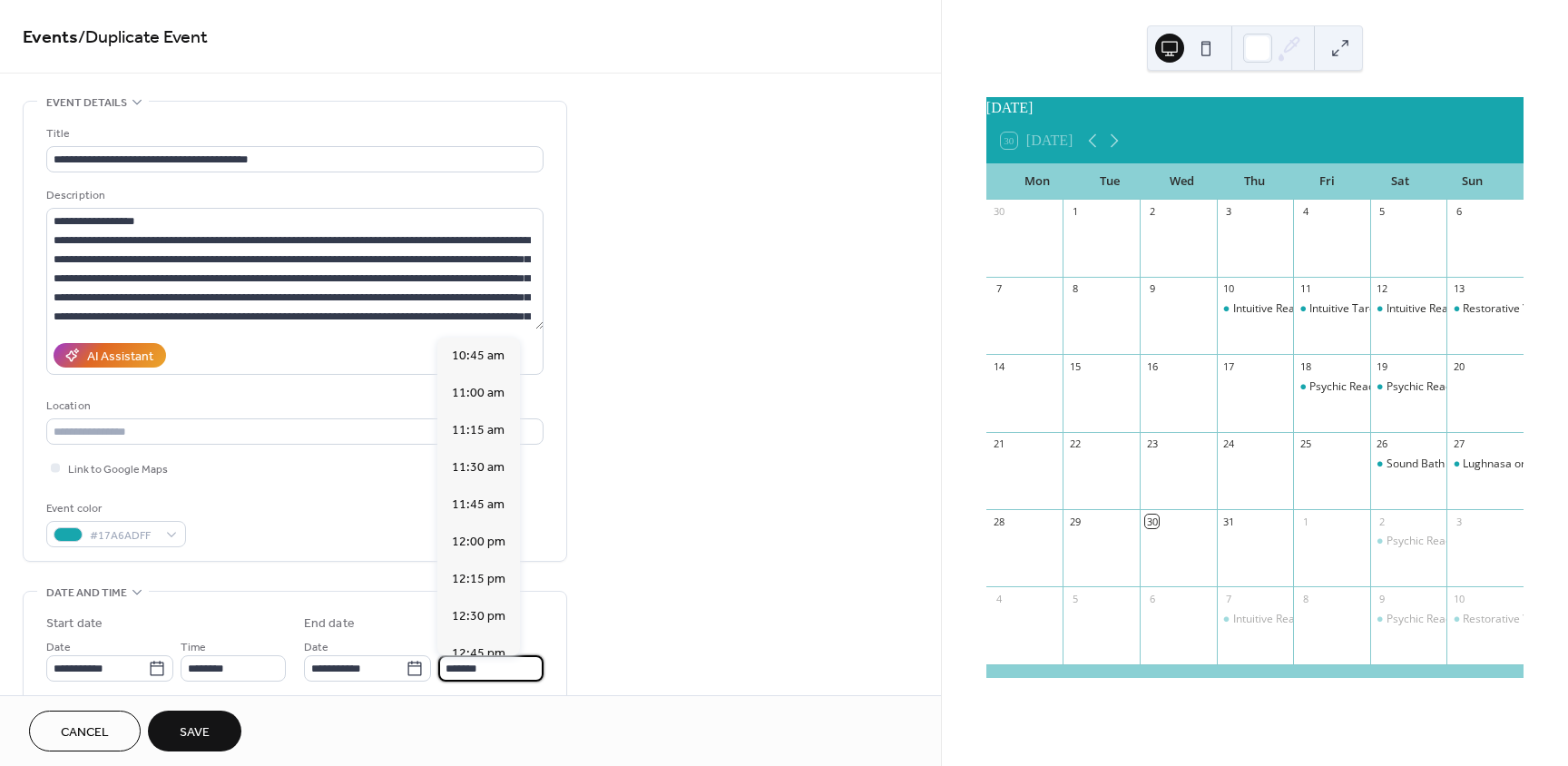 scroll, scrollTop: 781, scrollLeft: 0, axis: vertical 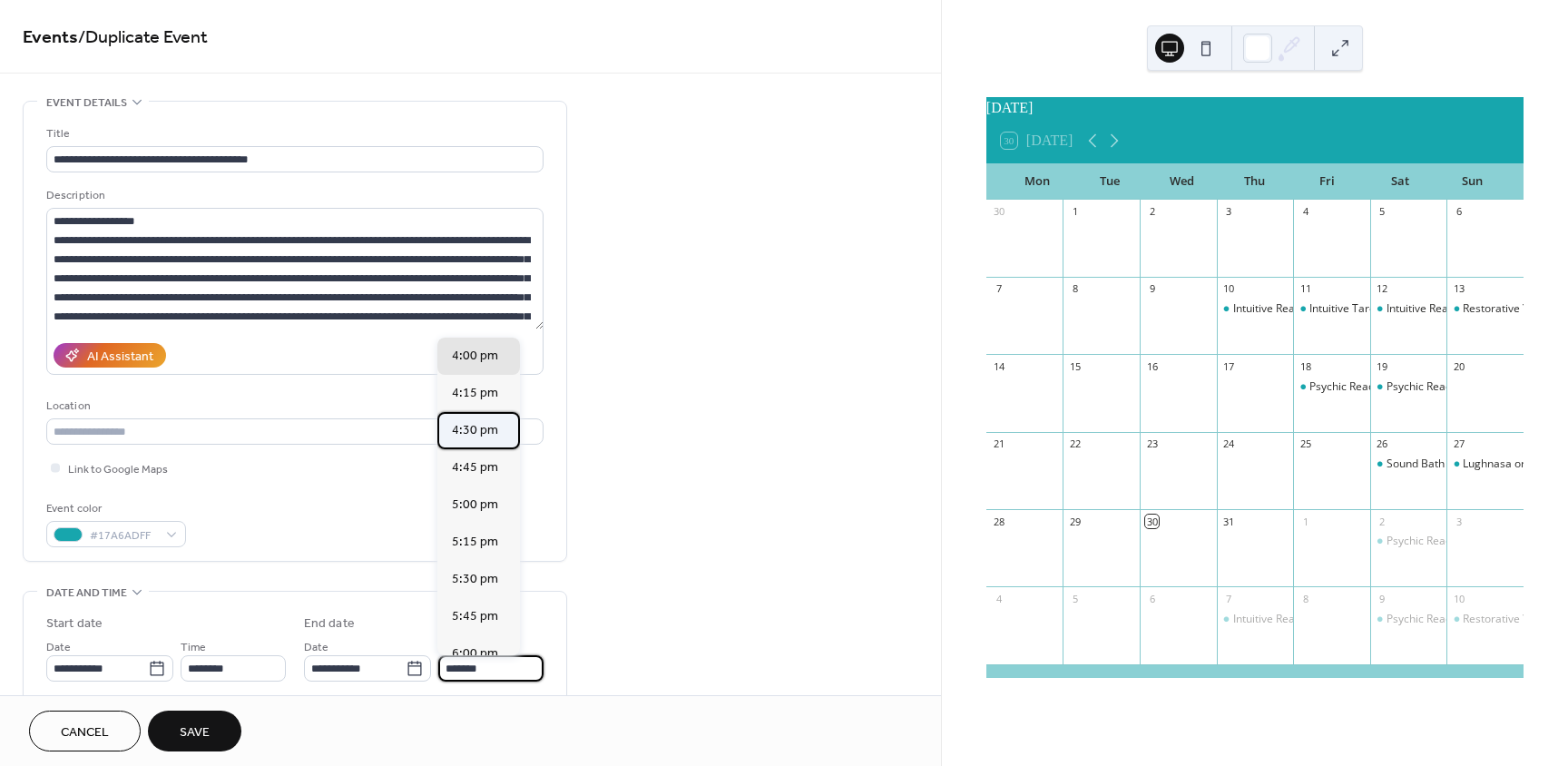 click on "4:30 pm" at bounding box center [475, 430] 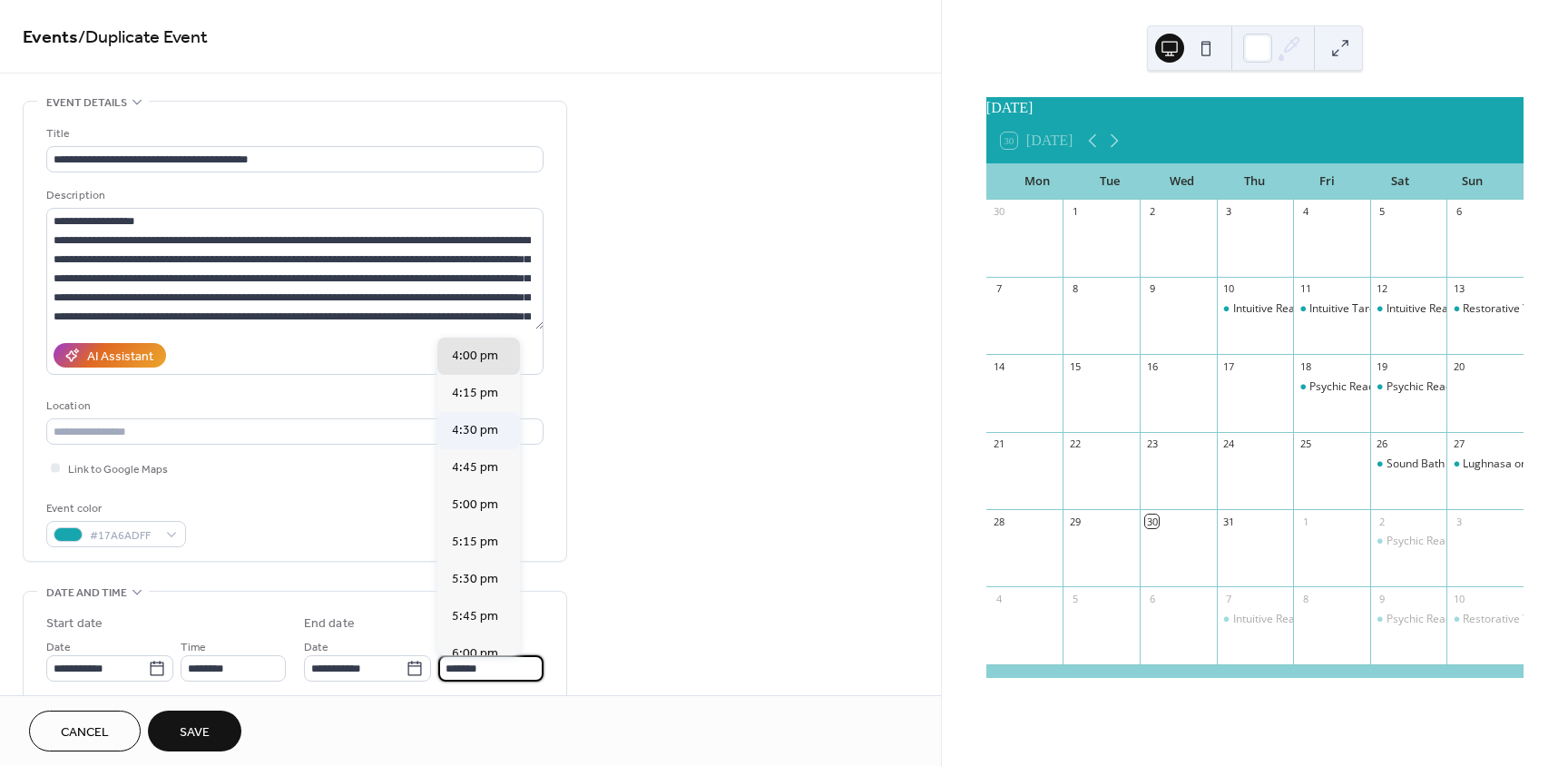 type on "*******" 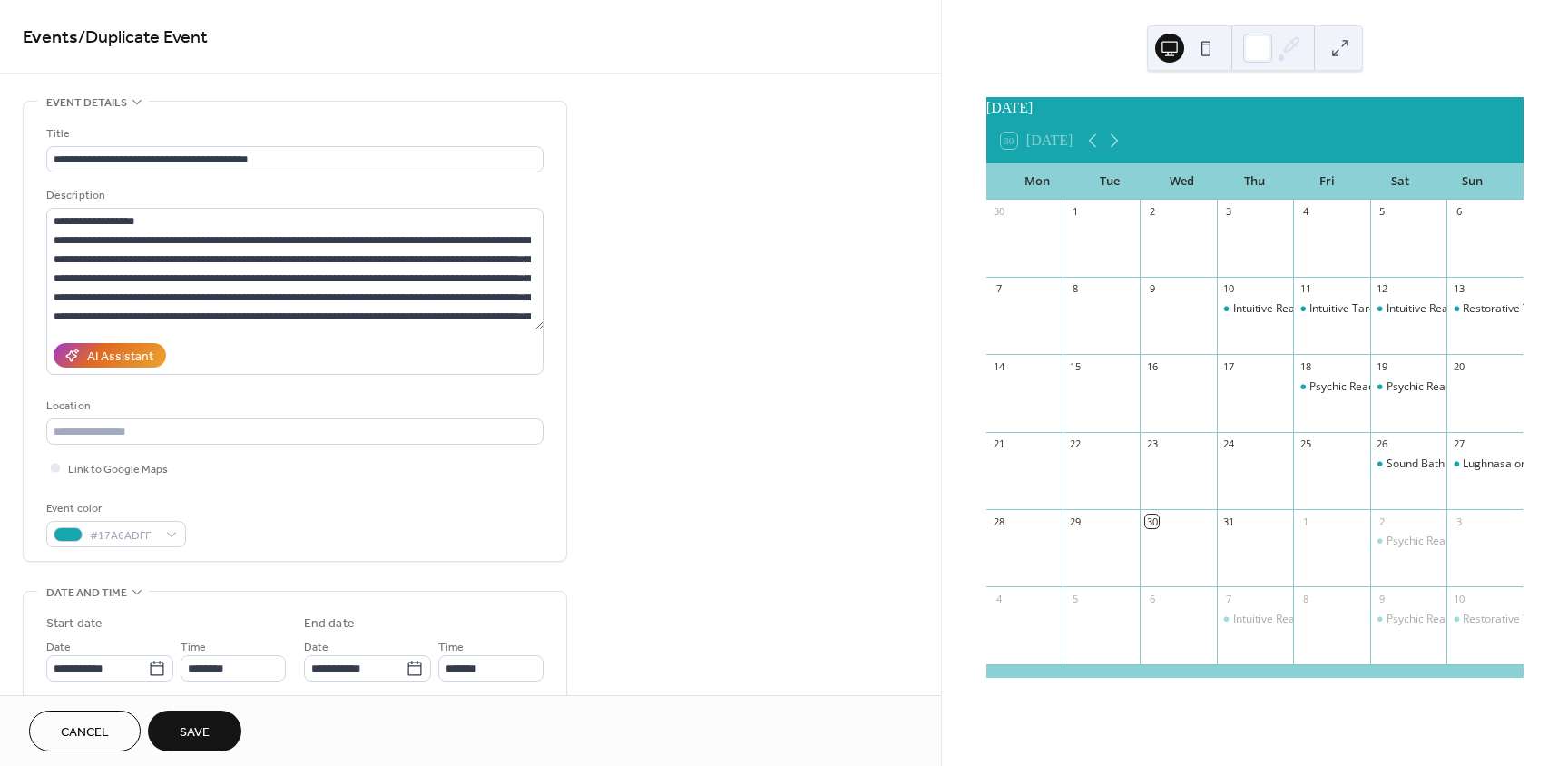 click on "Save" at bounding box center [194, 732] 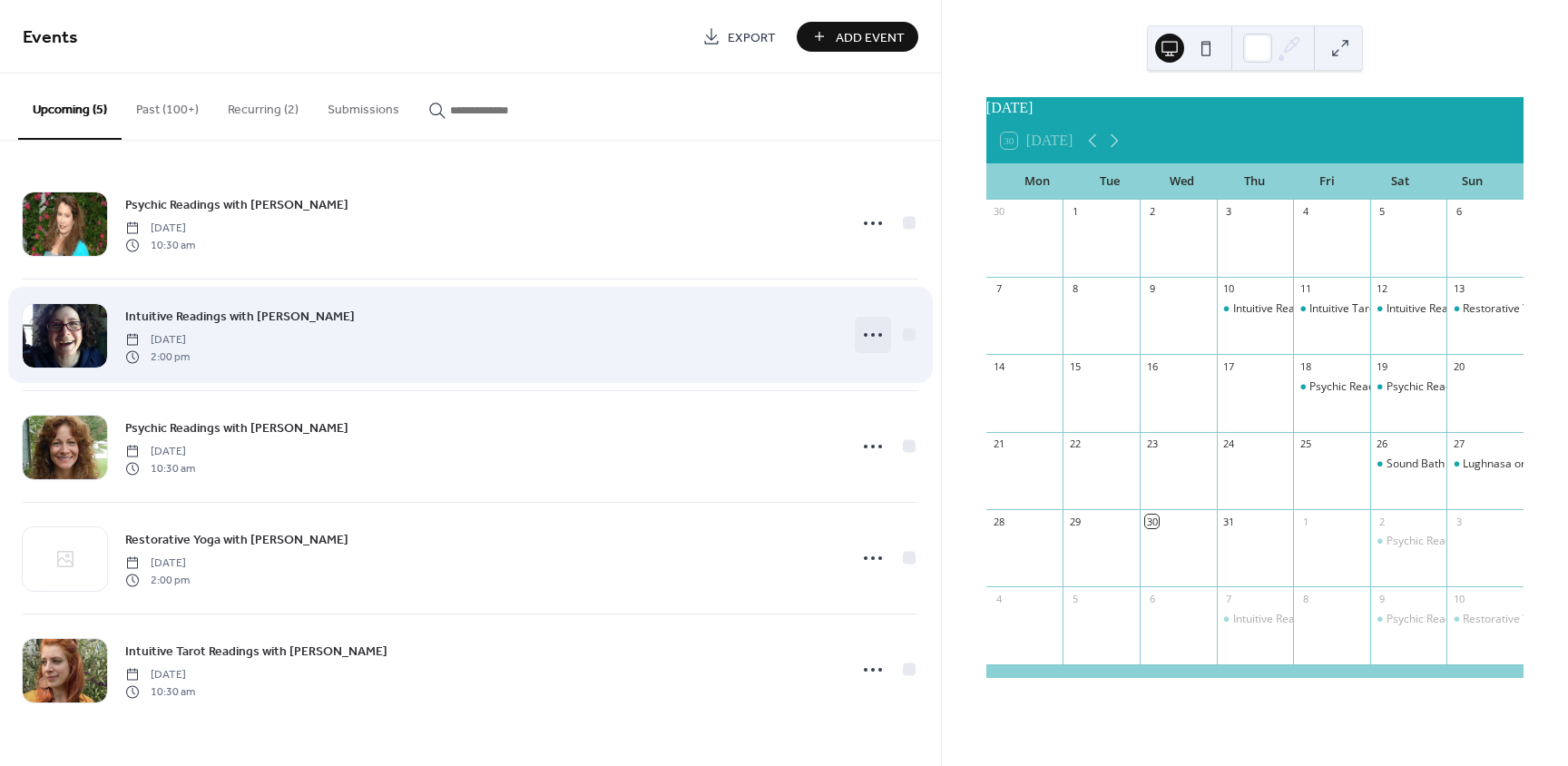 click 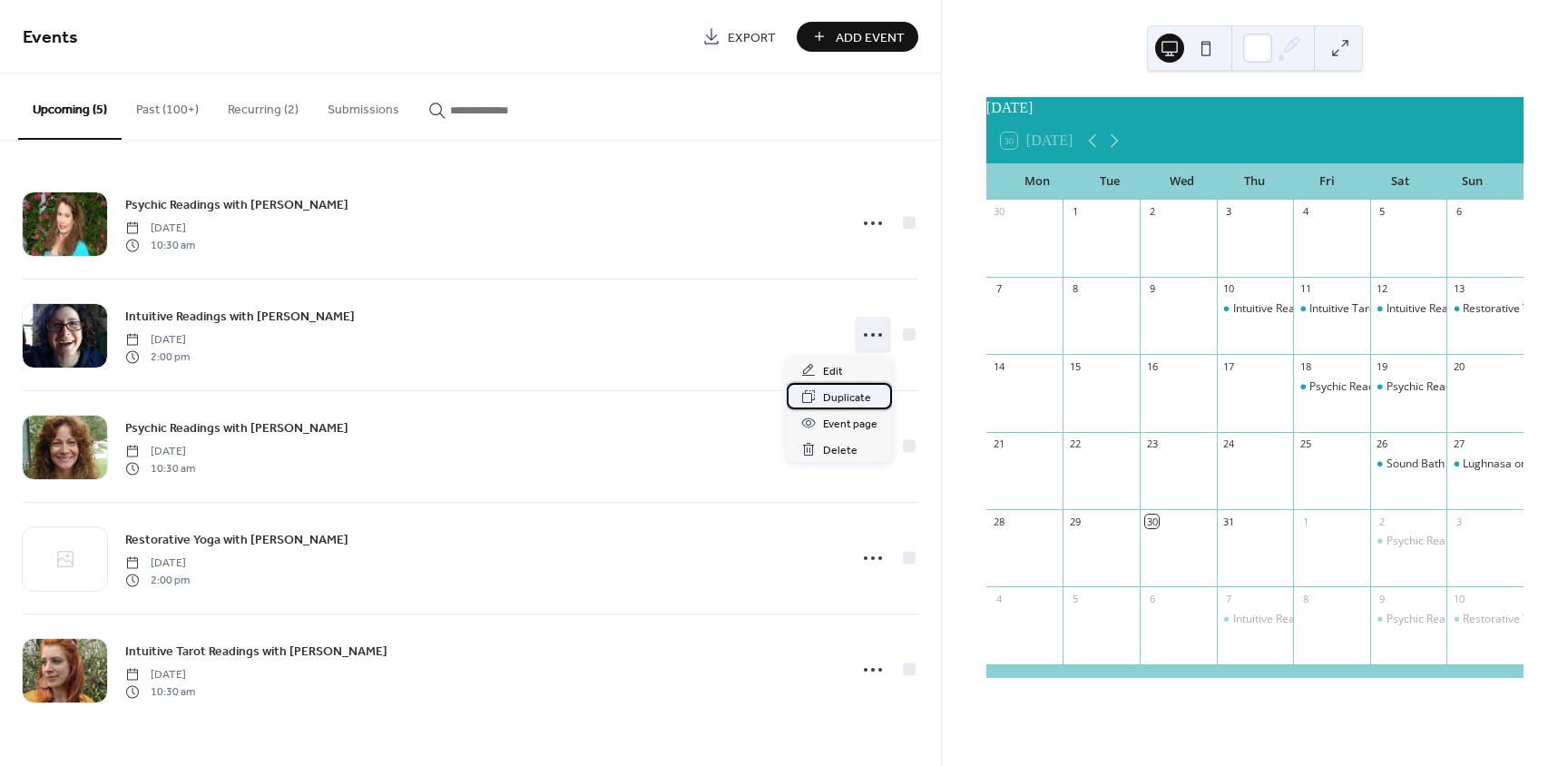 click on "Duplicate" at bounding box center [847, 398] 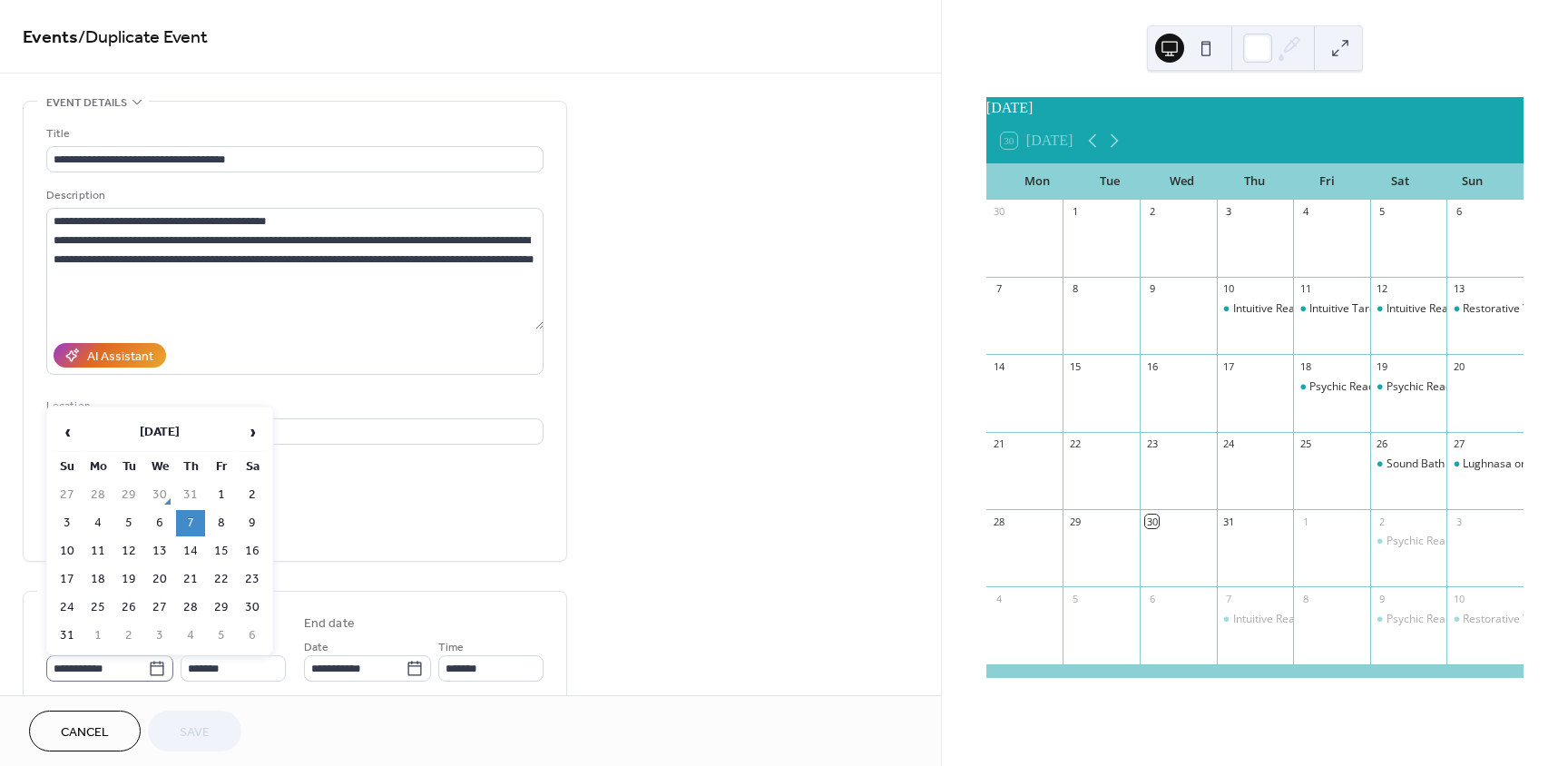 click 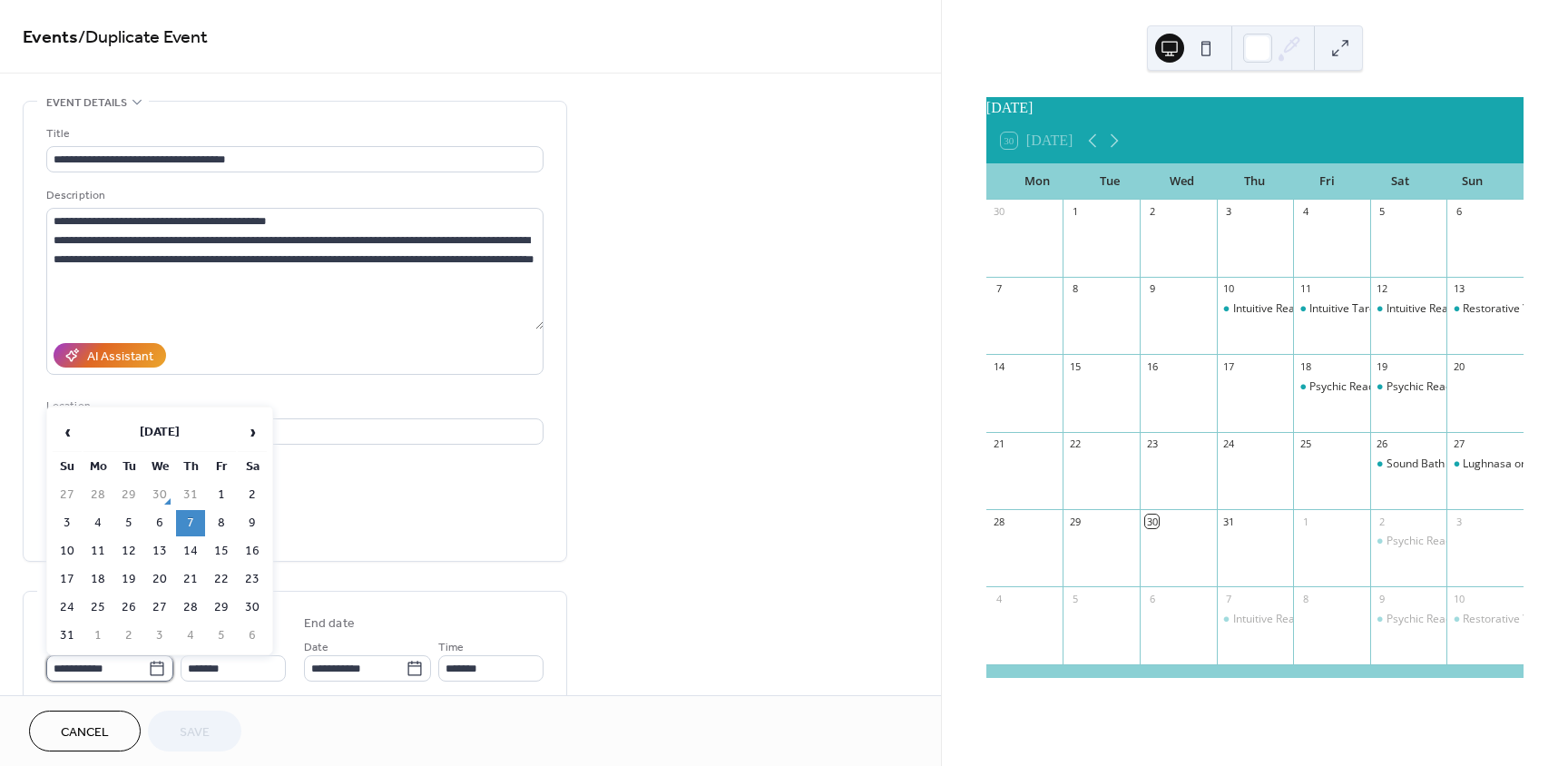 click on "**********" at bounding box center [97, 668] 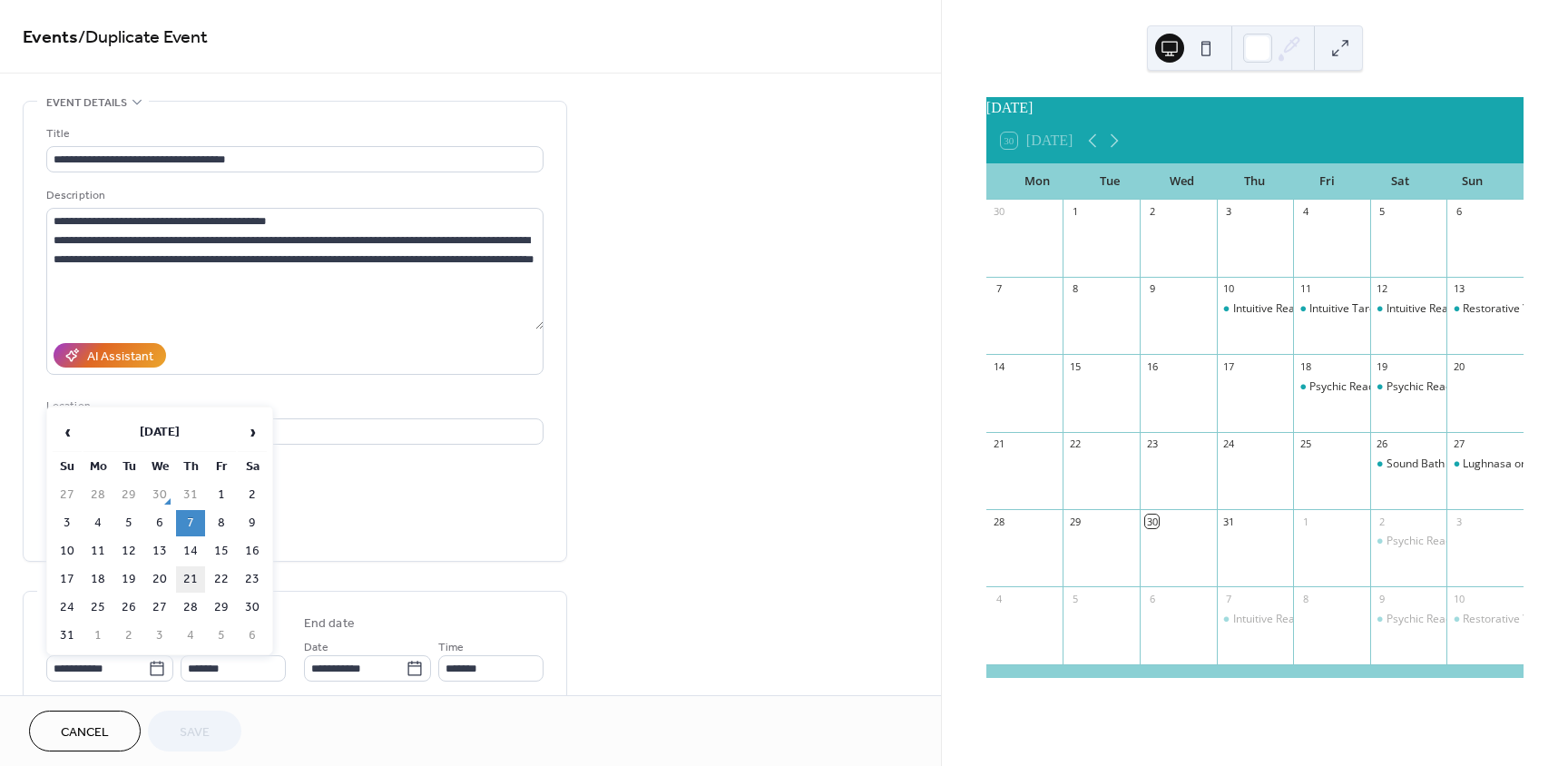 click on "21" at bounding box center (191, 579) 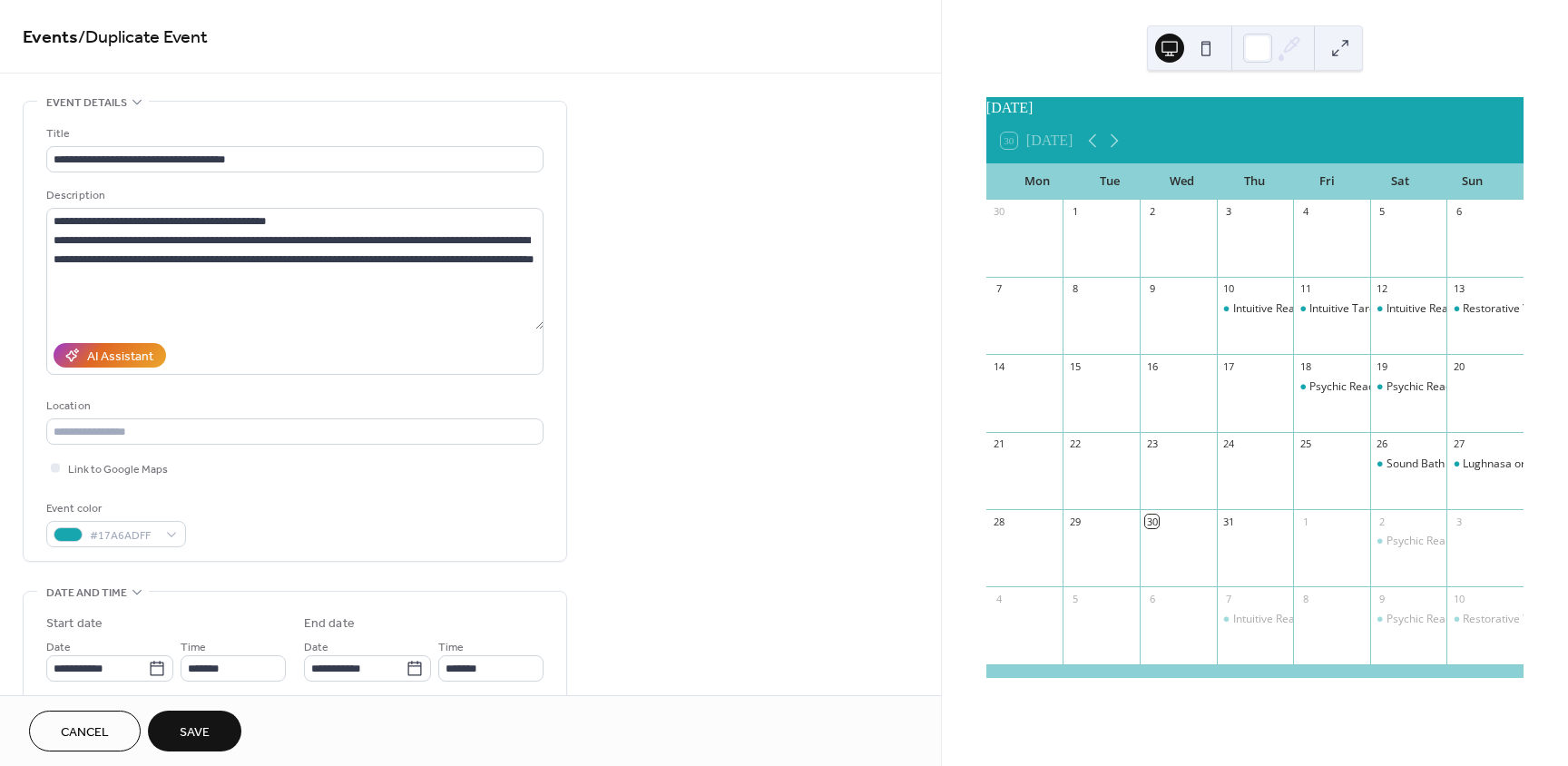 click on "Save" at bounding box center [194, 732] 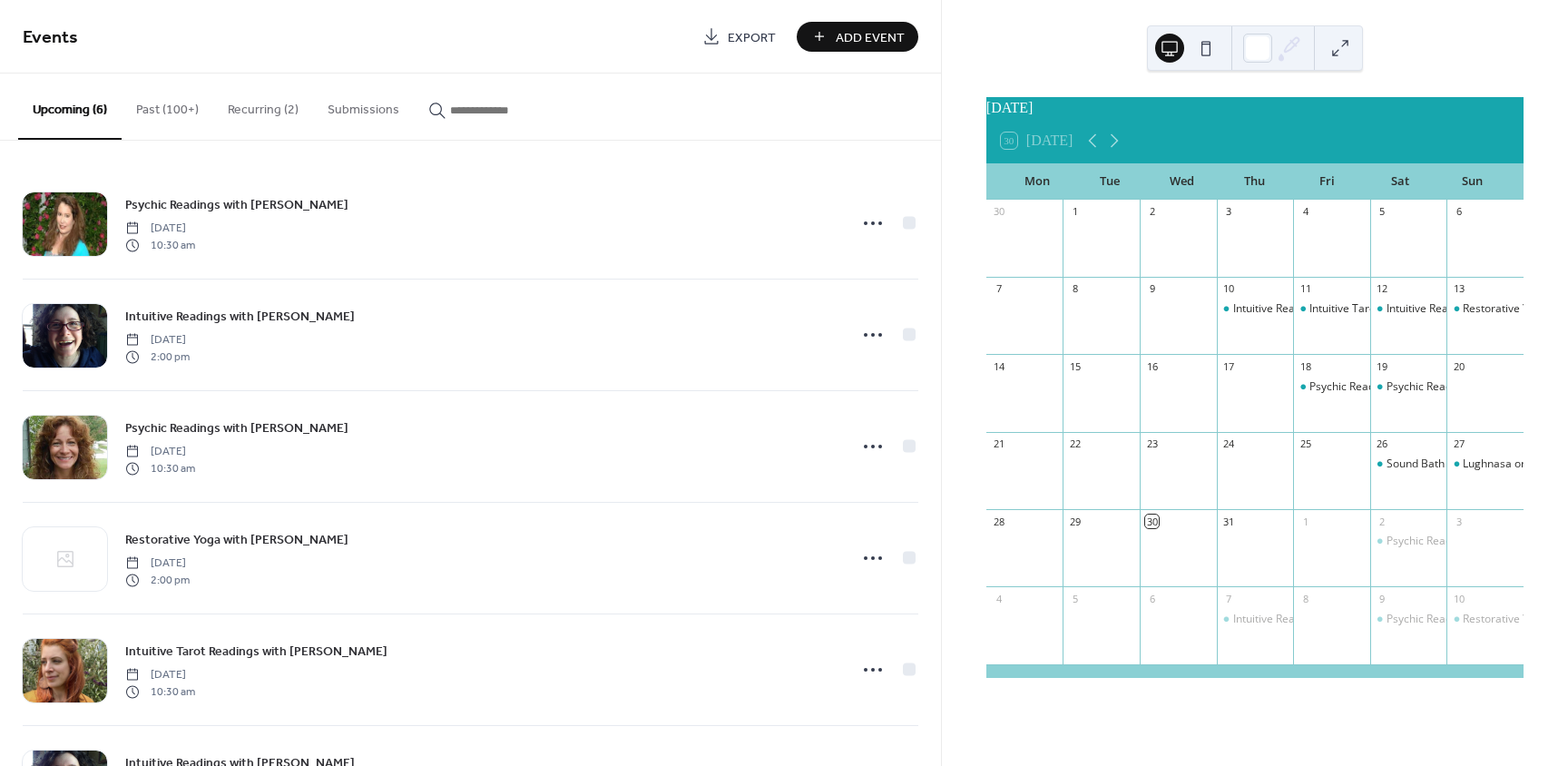 click at bounding box center [505, 110] 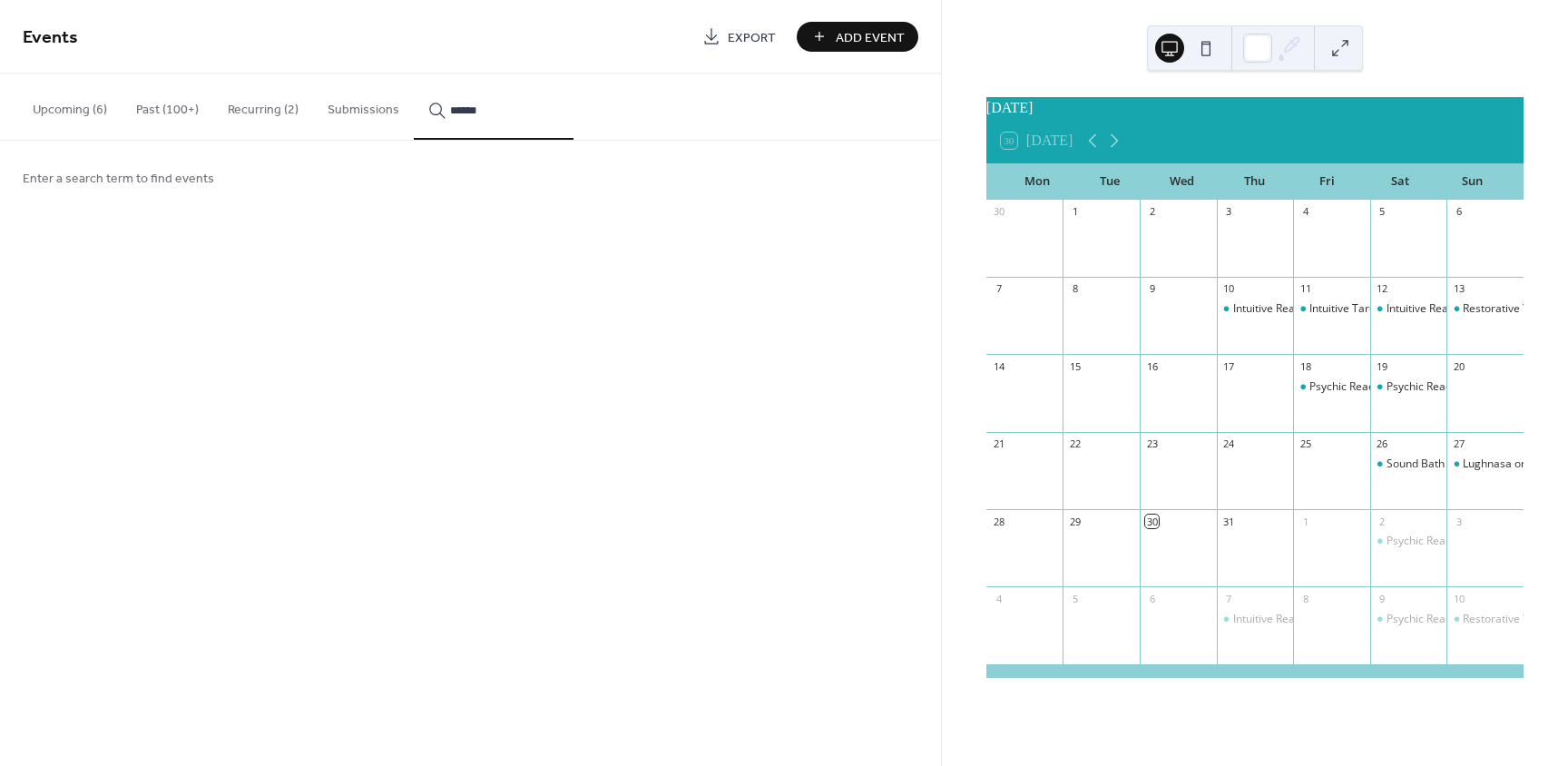 type on "******" 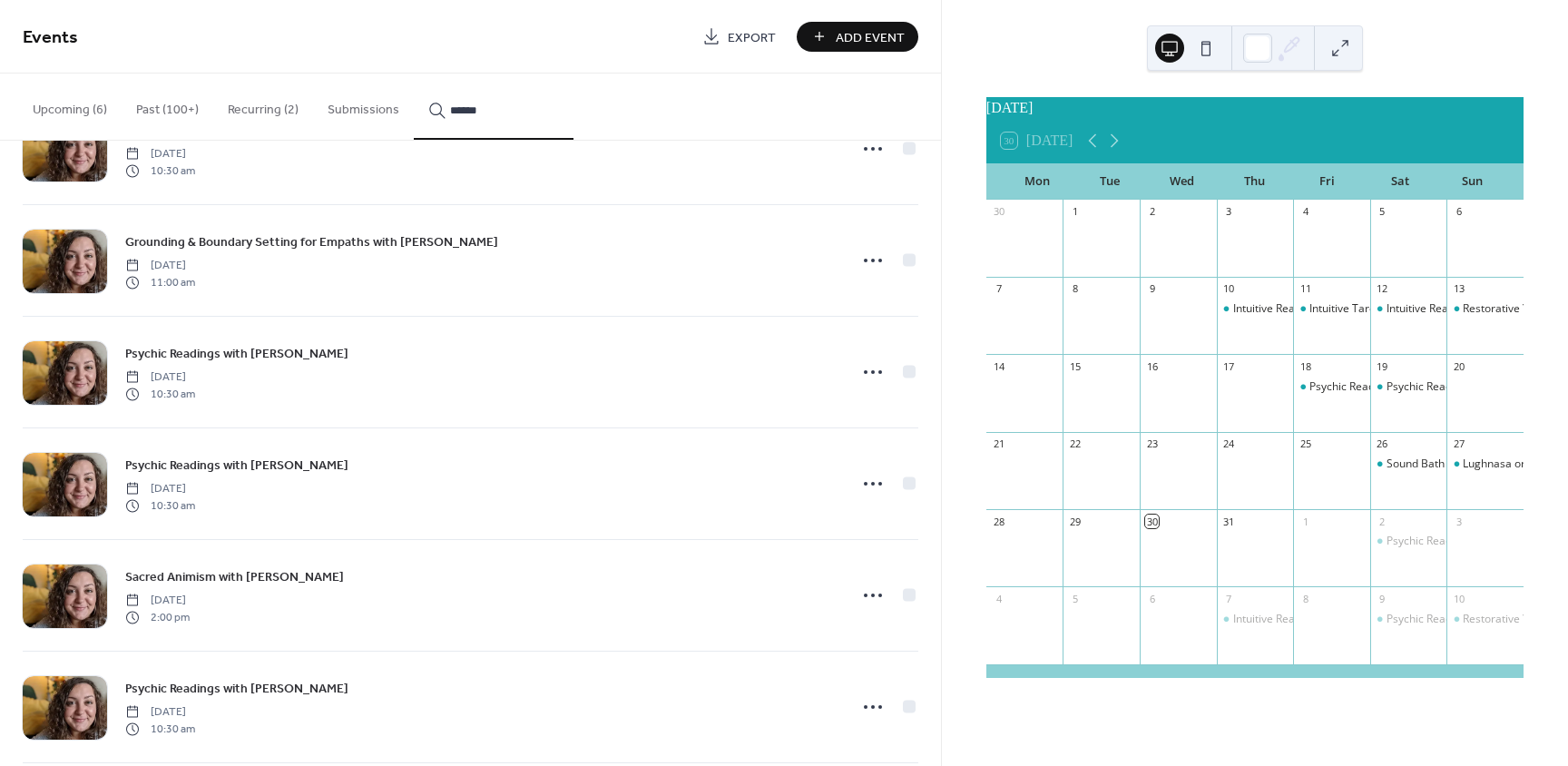 scroll, scrollTop: 3782, scrollLeft: 0, axis: vertical 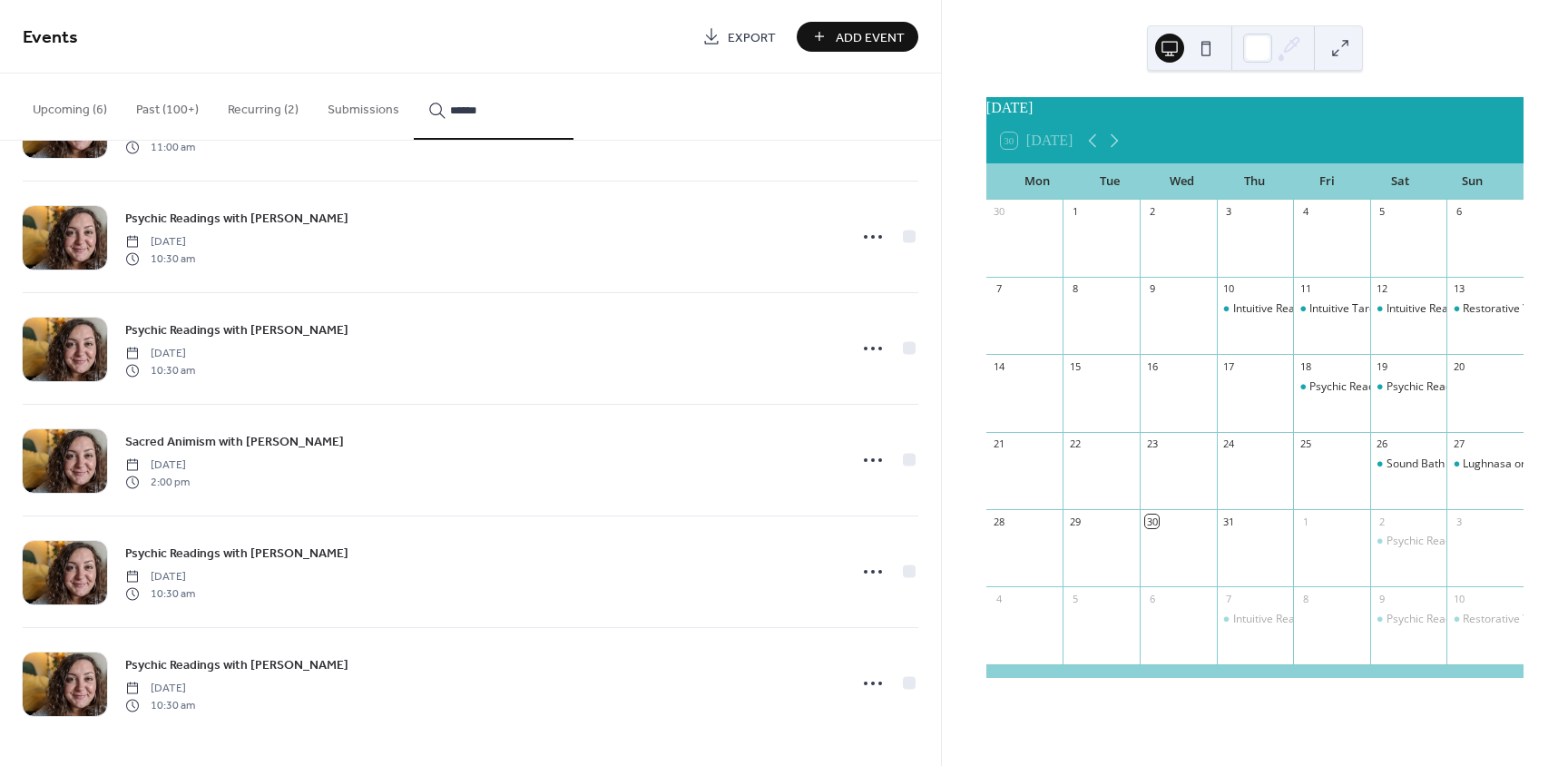 click 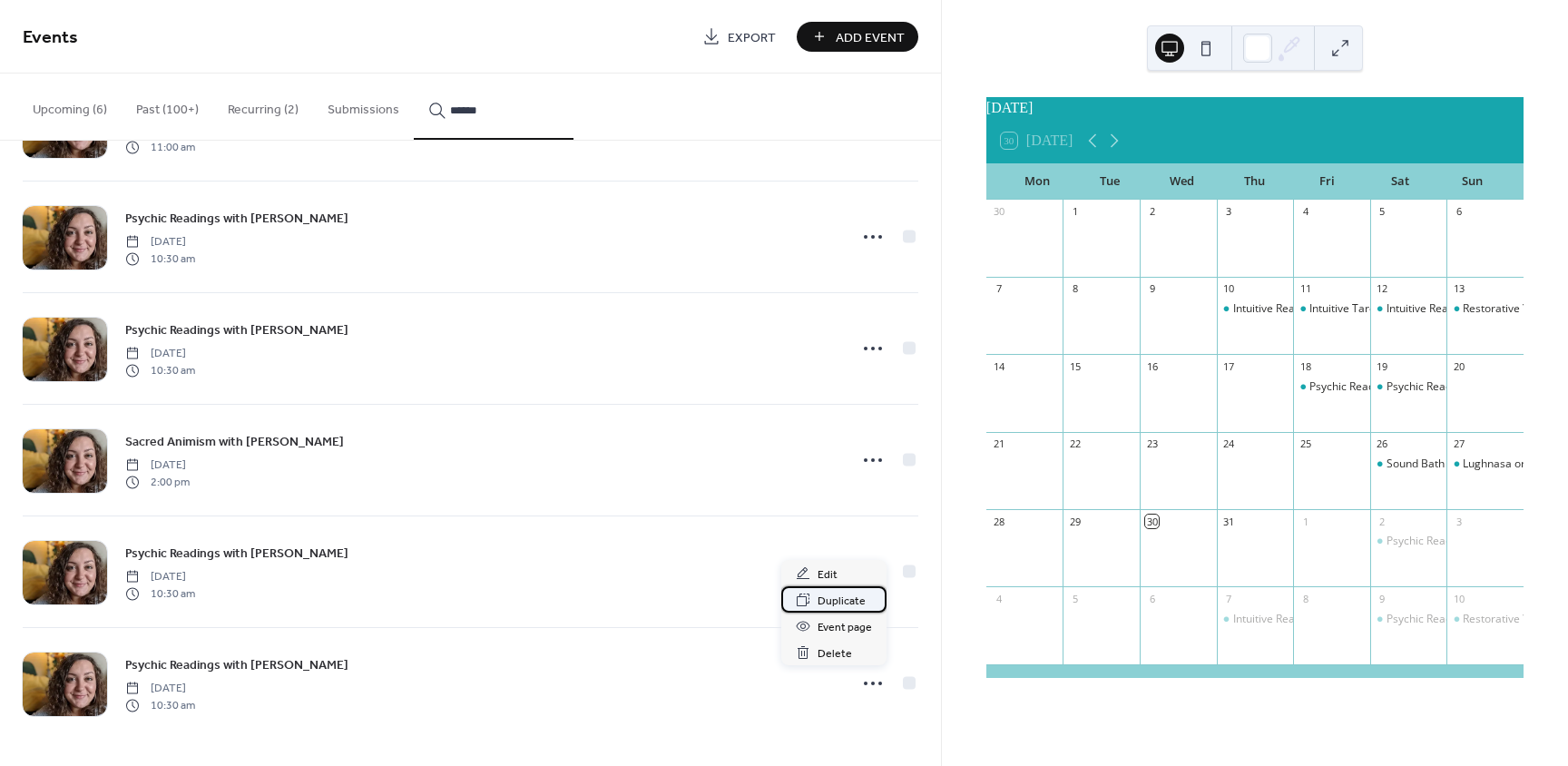 click on "Duplicate" at bounding box center [841, 601] 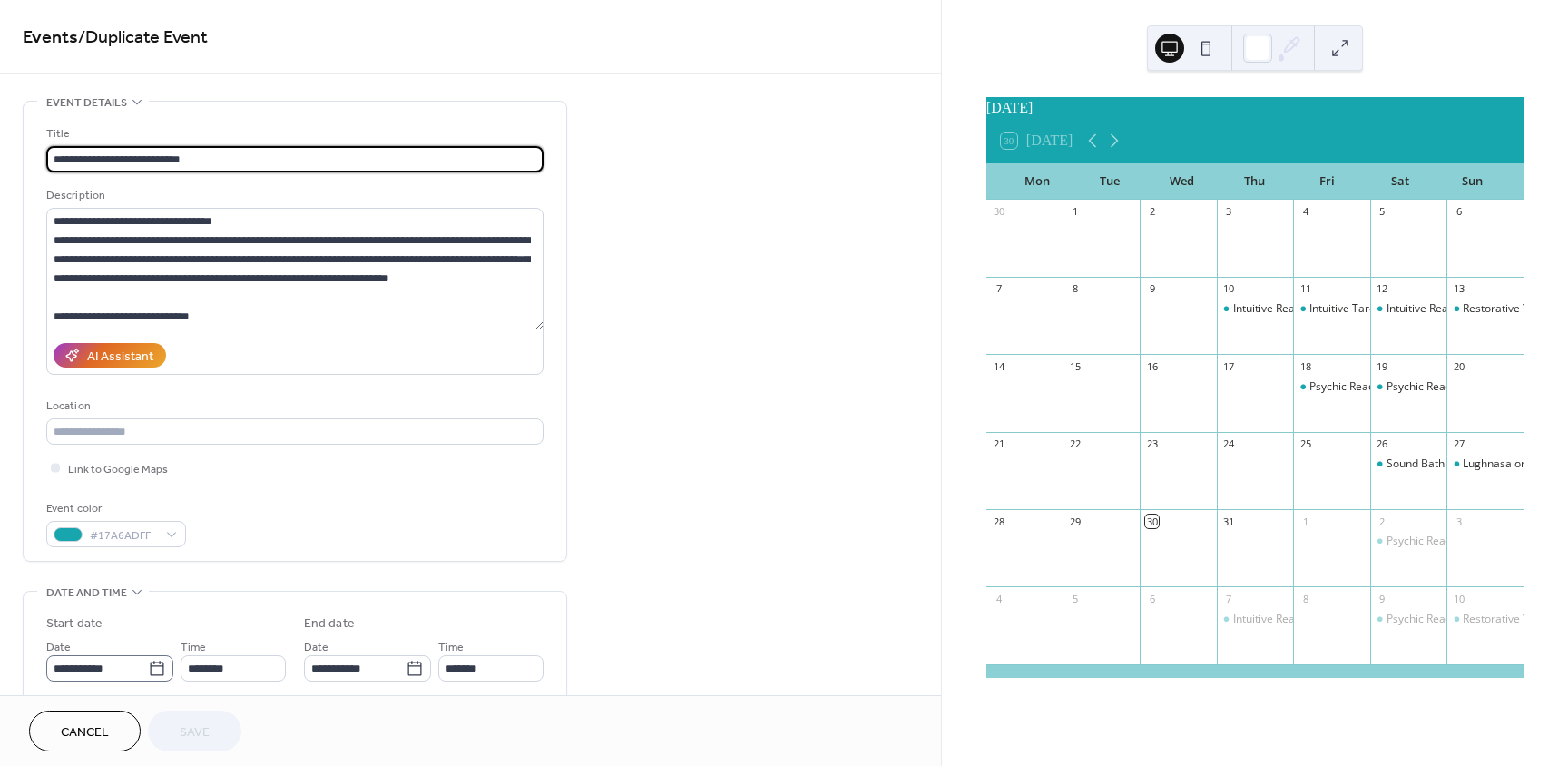 click 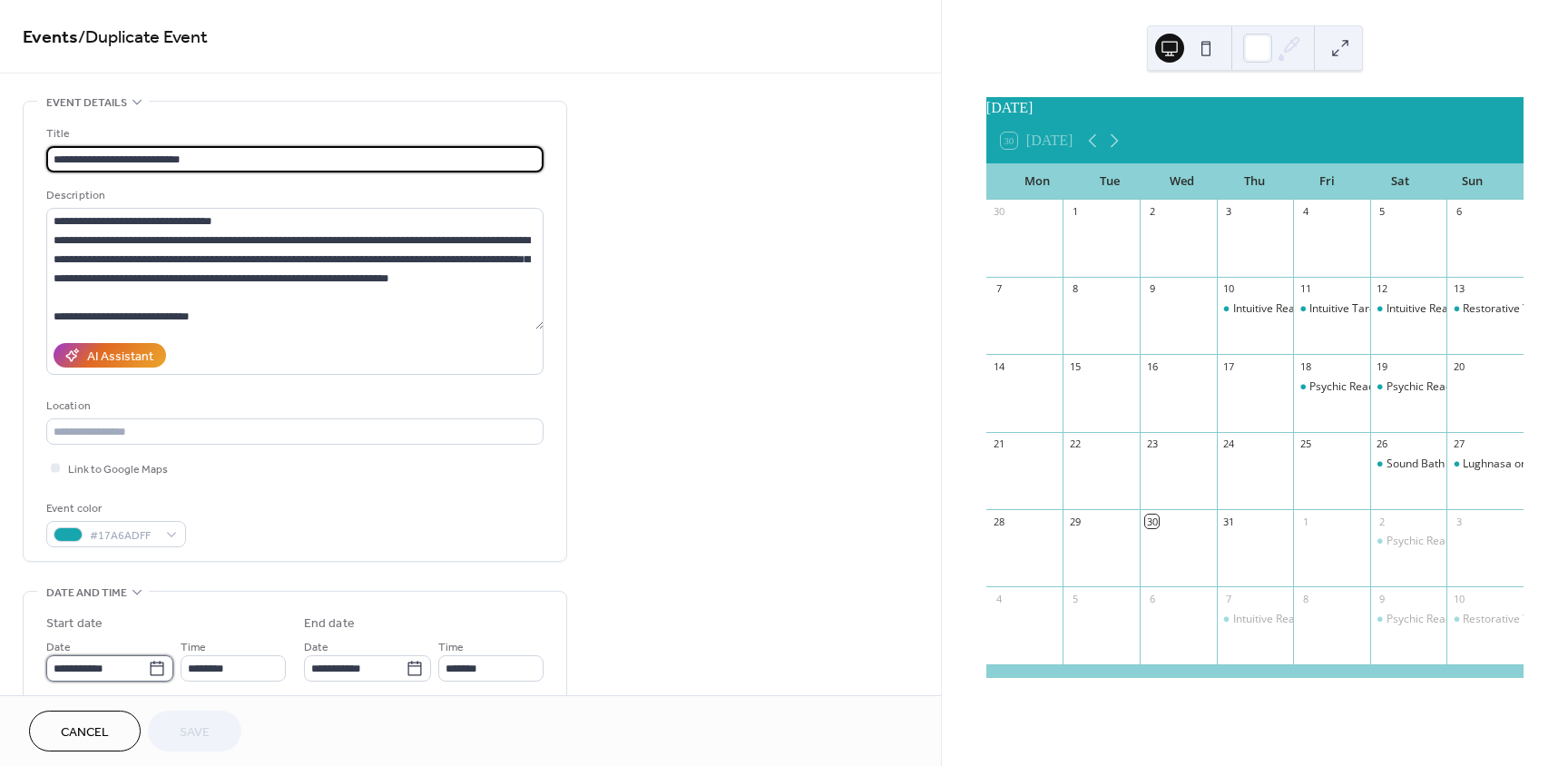 click on "**********" at bounding box center [97, 668] 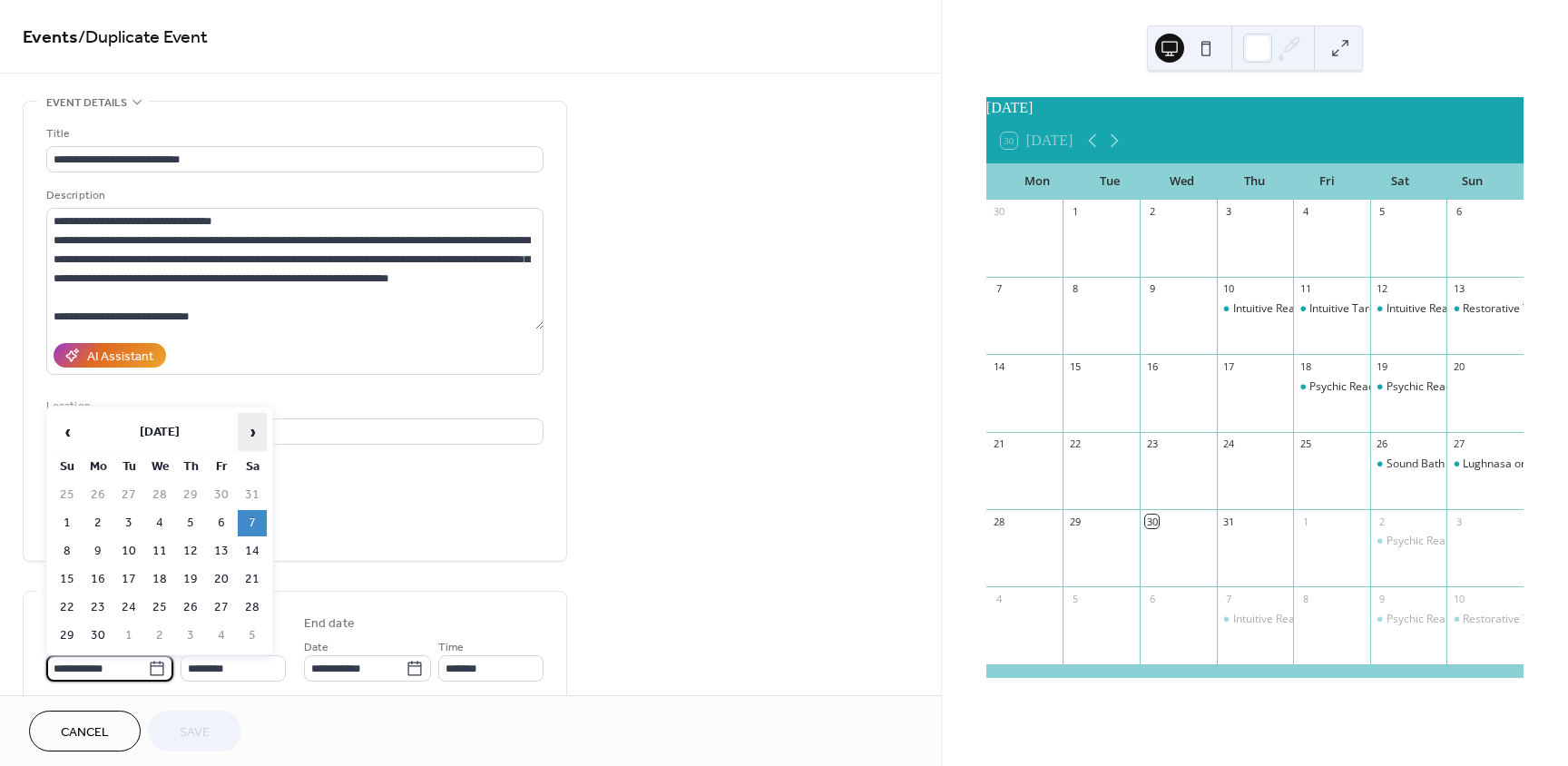click on "›" at bounding box center [252, 432] 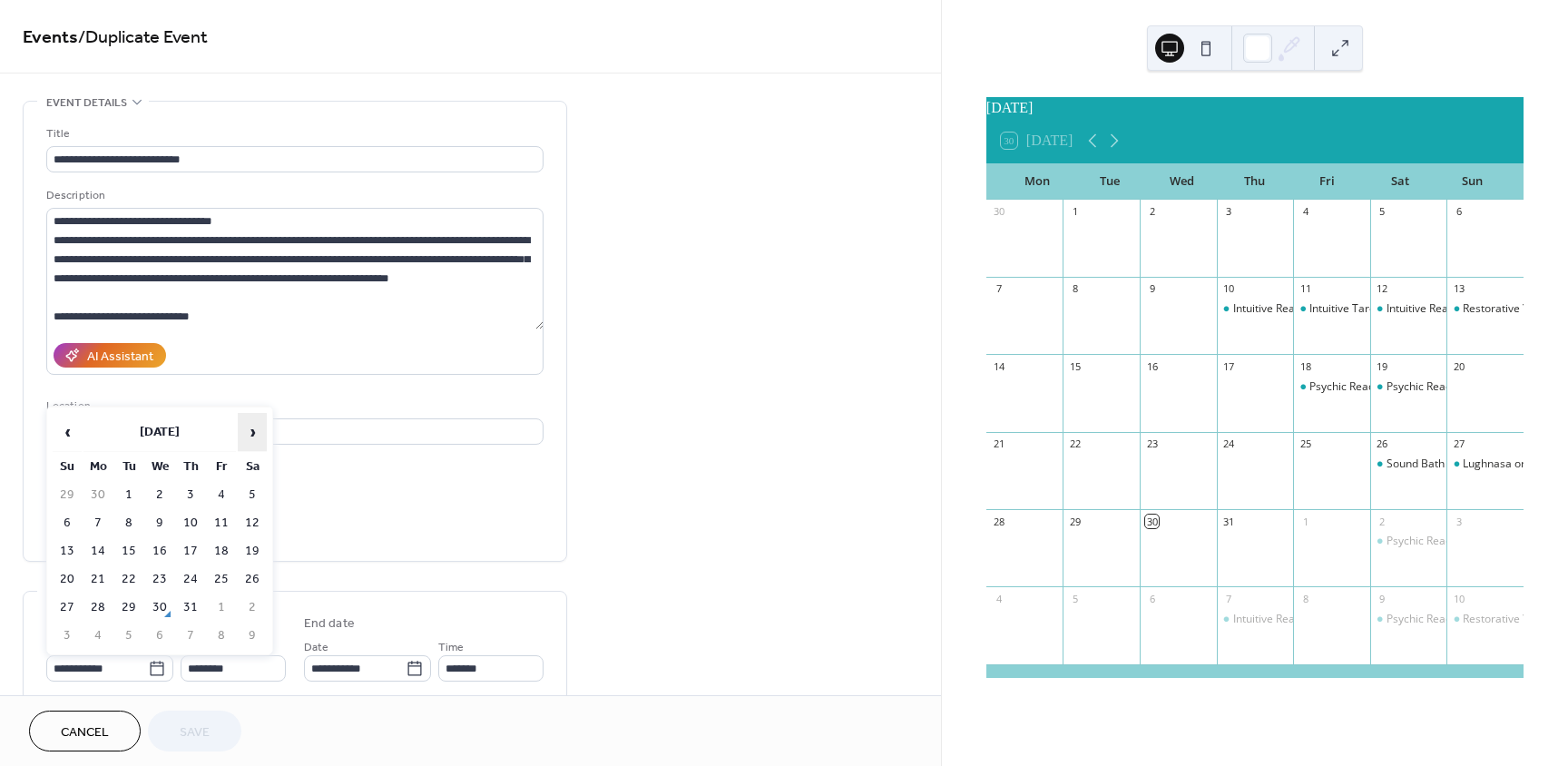 click on "›" at bounding box center [252, 432] 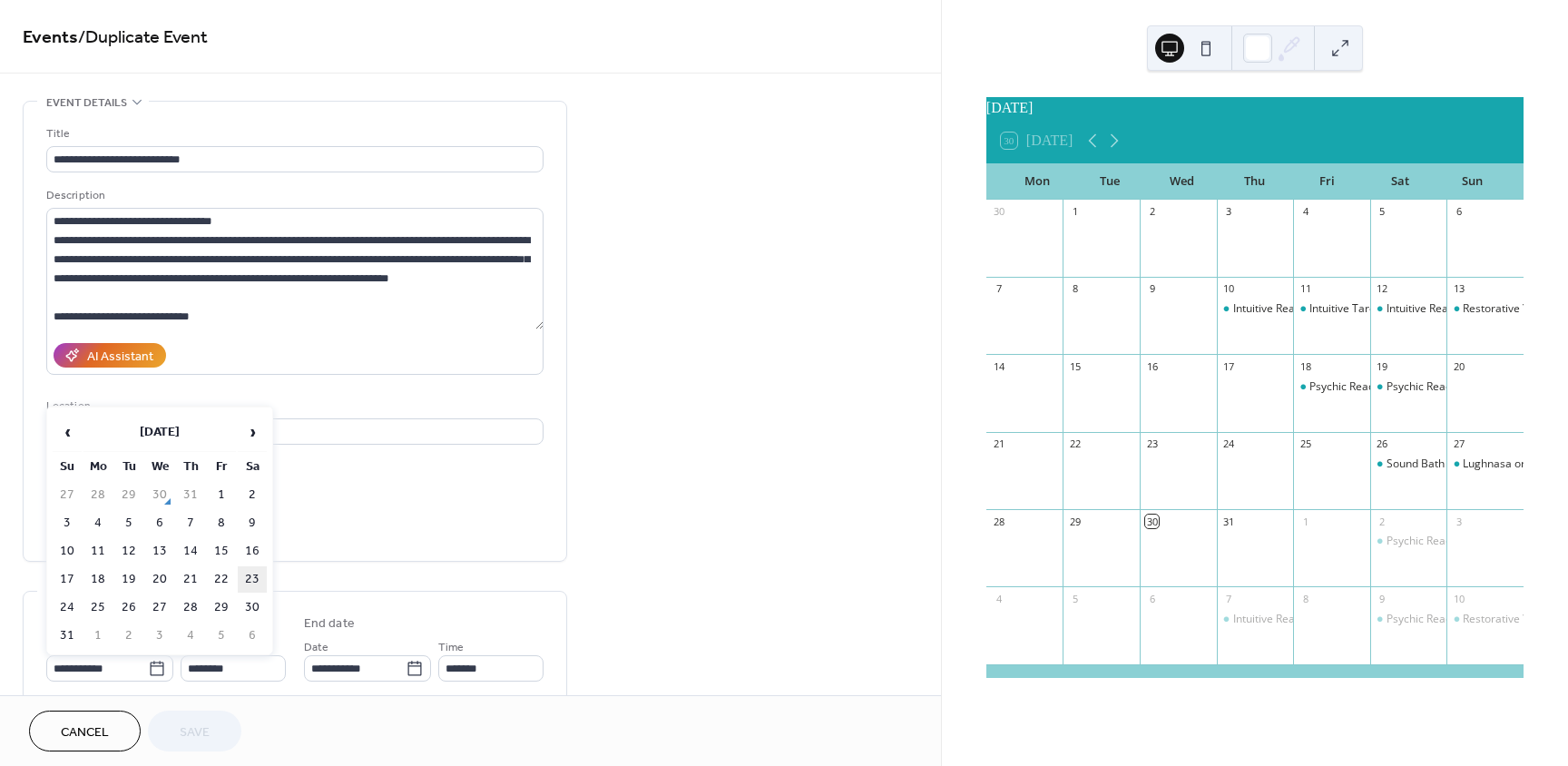 click on "23" at bounding box center [252, 579] 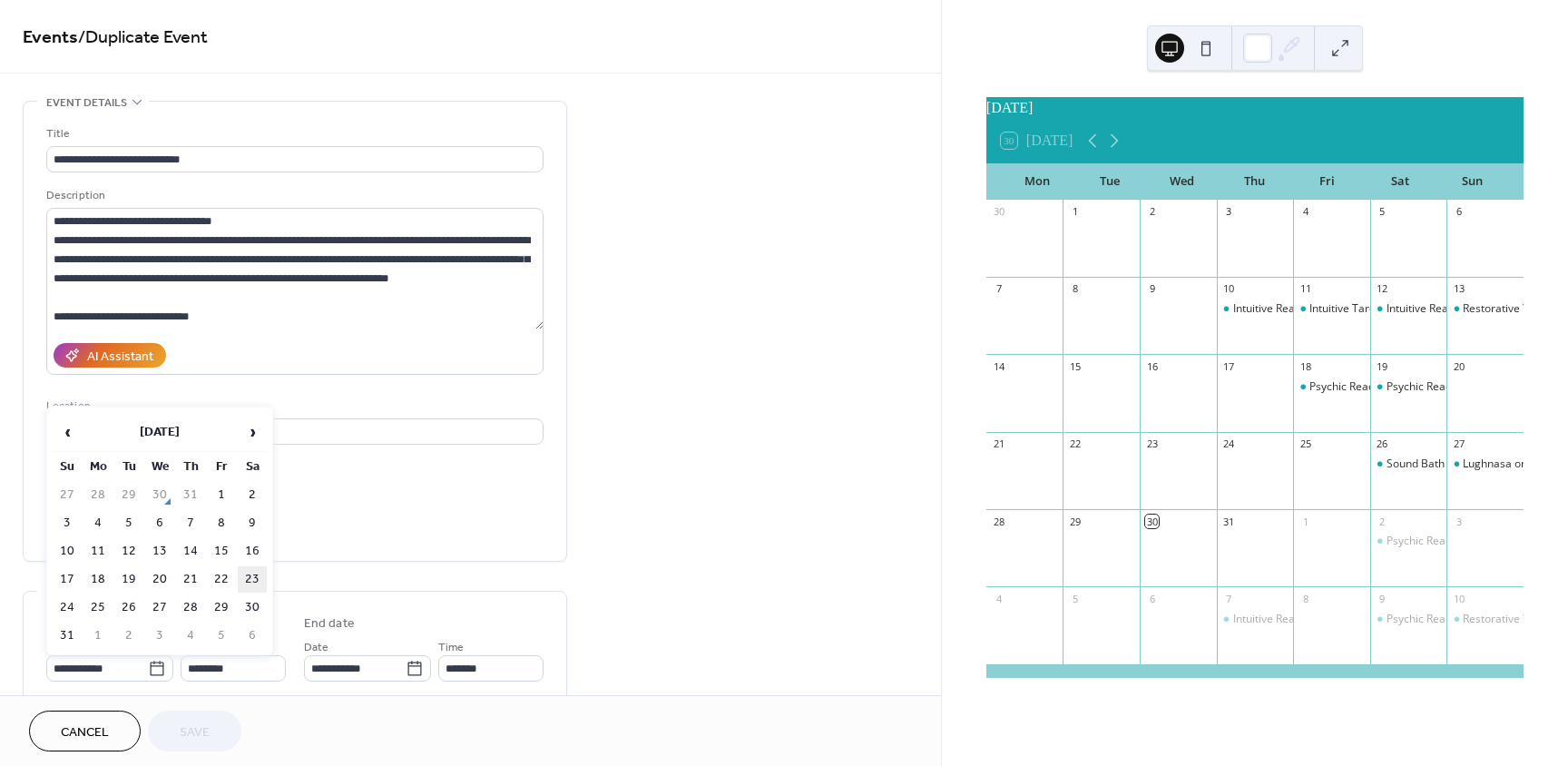 type on "**********" 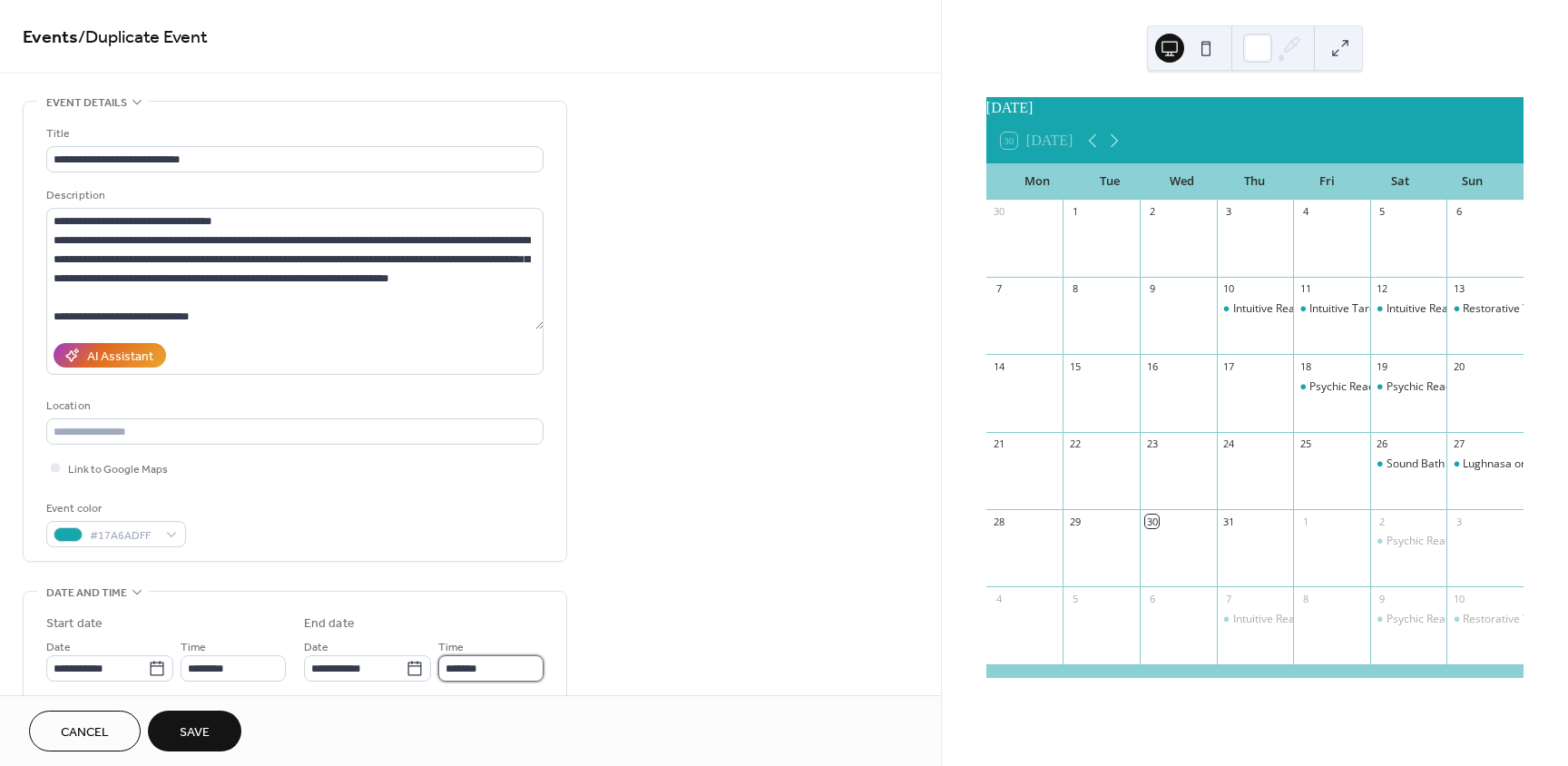click on "*******" at bounding box center [491, 668] 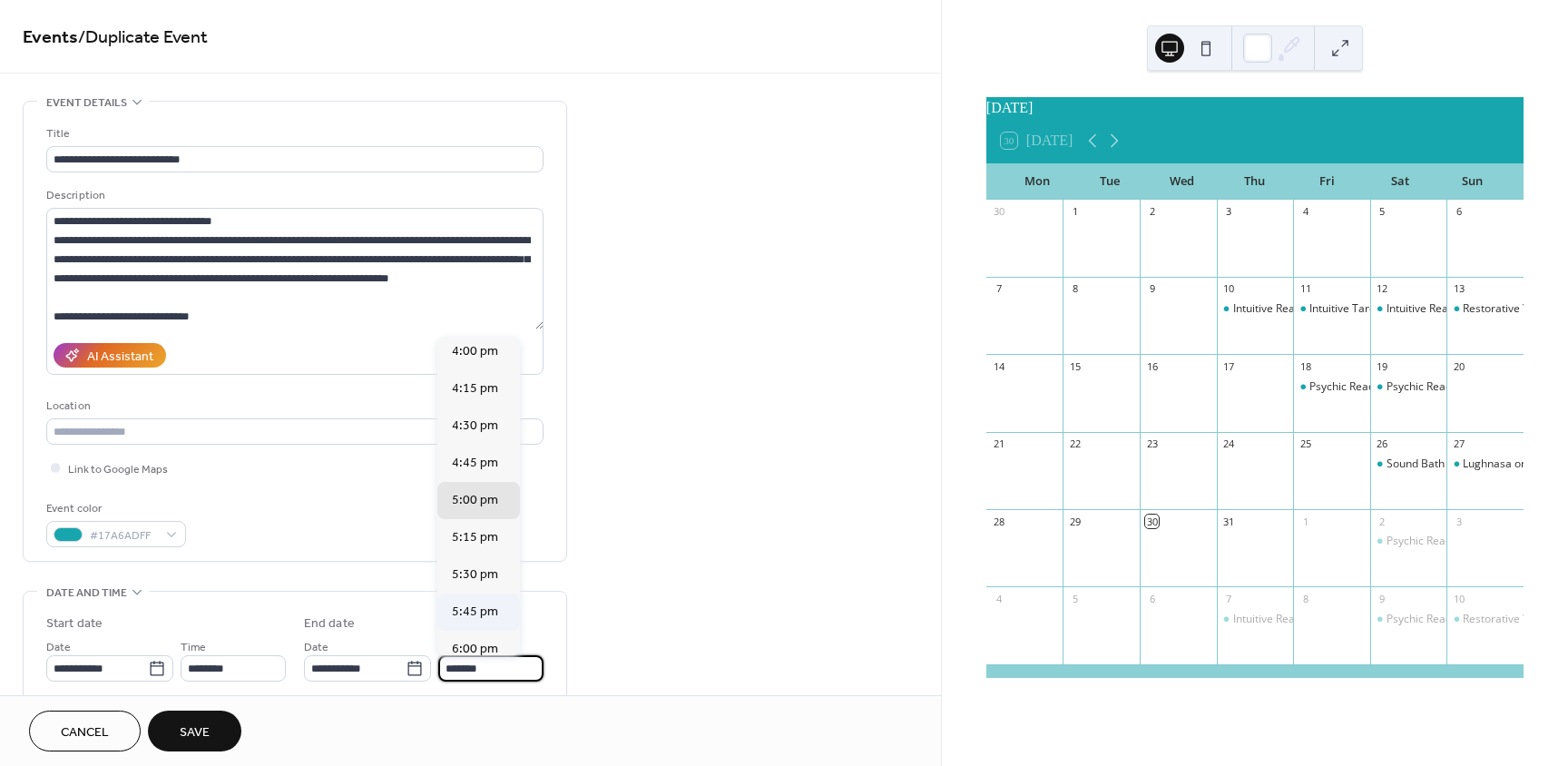 scroll, scrollTop: 749, scrollLeft: 0, axis: vertical 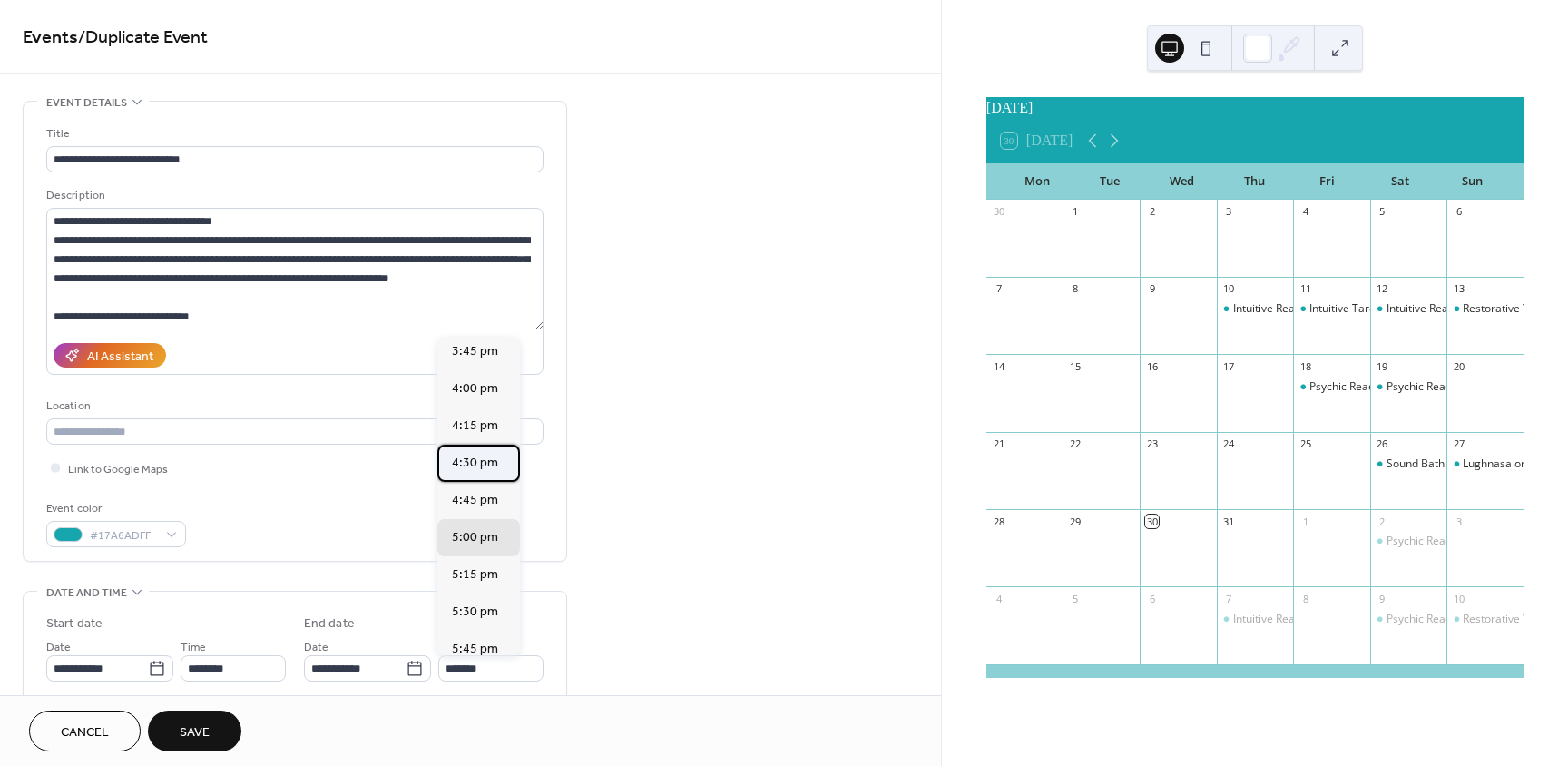 click on "4:30 pm" at bounding box center [475, 463] 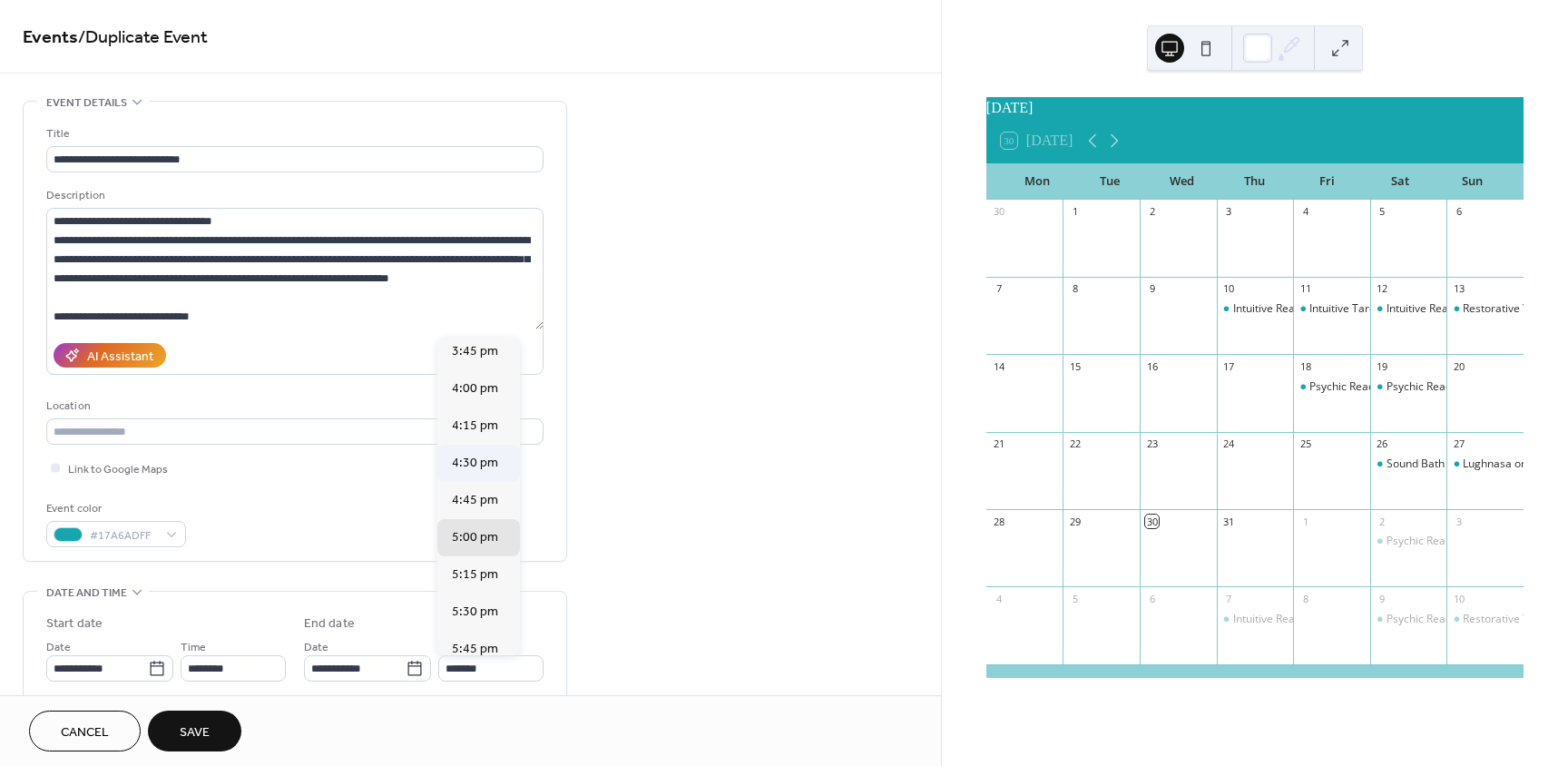 type on "*******" 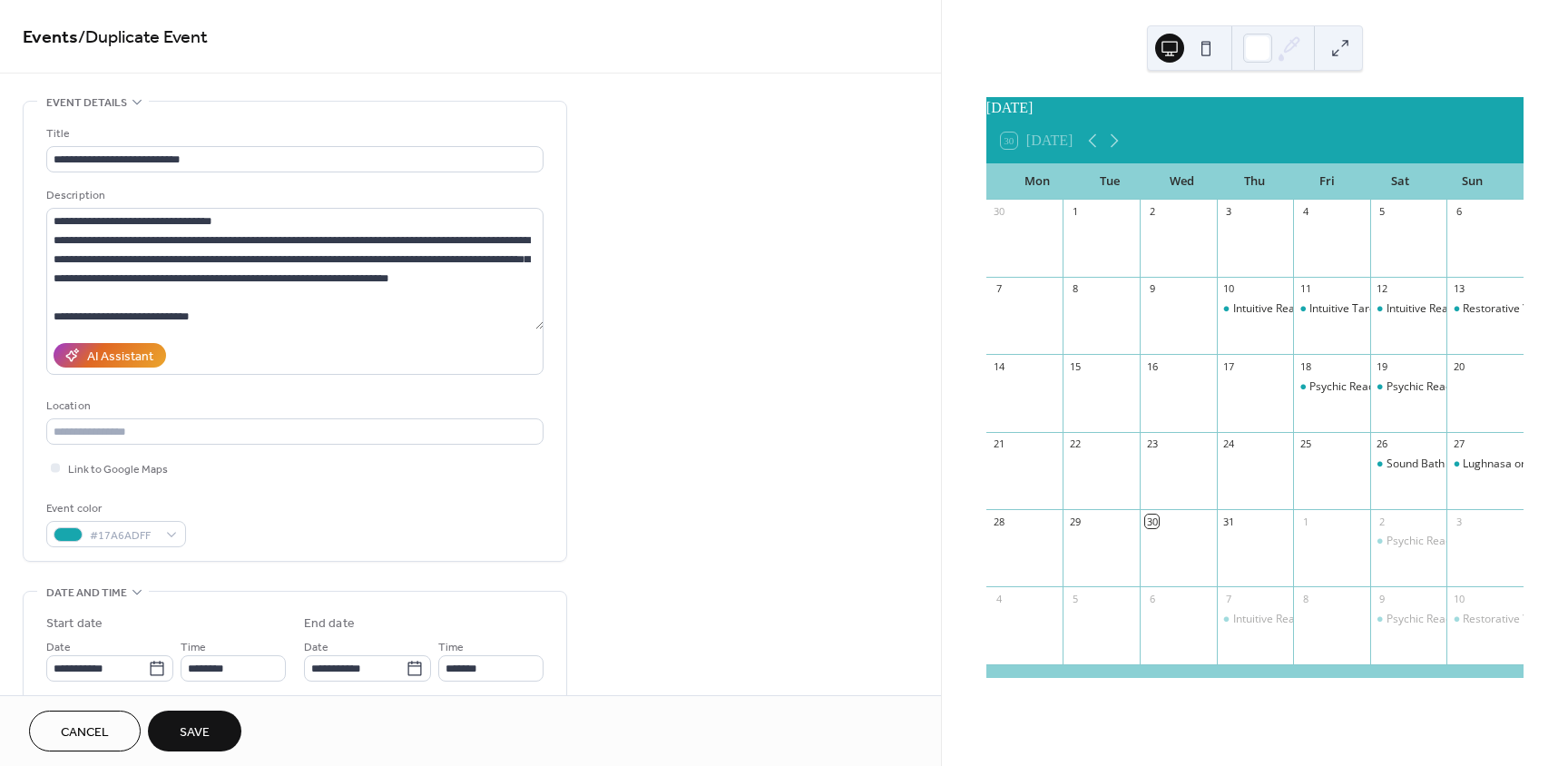 click on "Save" at bounding box center (194, 731) 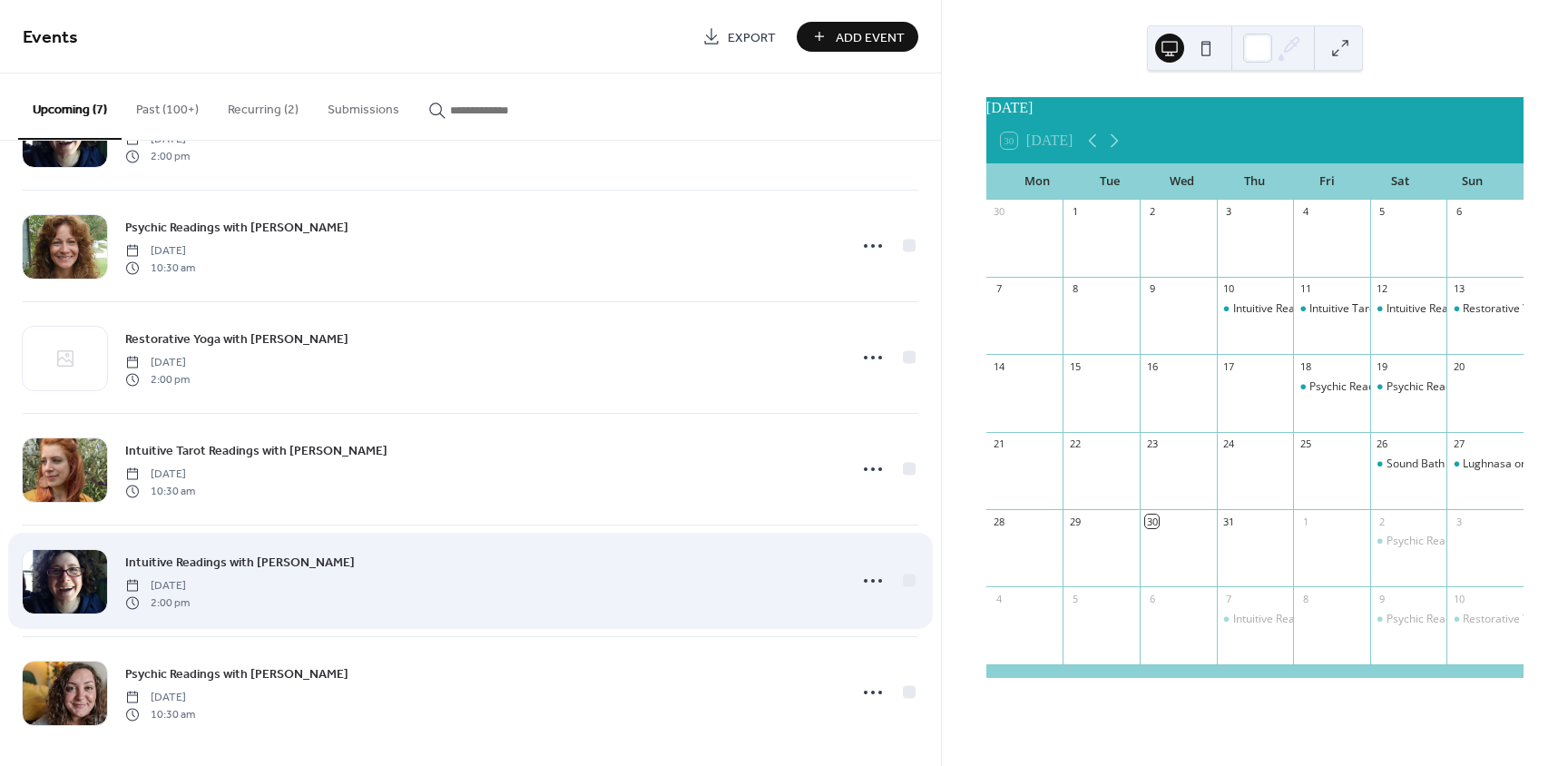 scroll, scrollTop: 210, scrollLeft: 0, axis: vertical 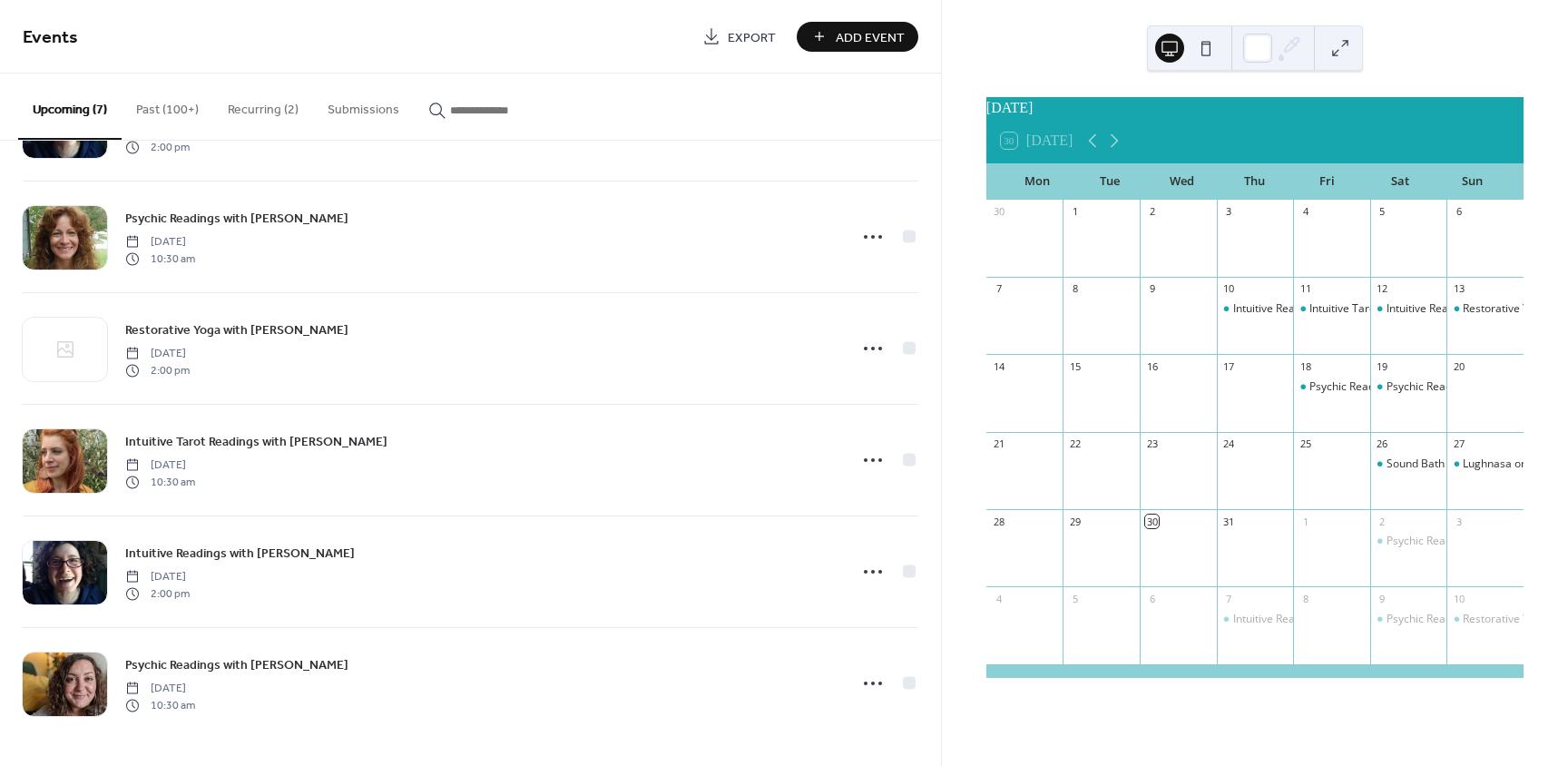 click at bounding box center [505, 110] 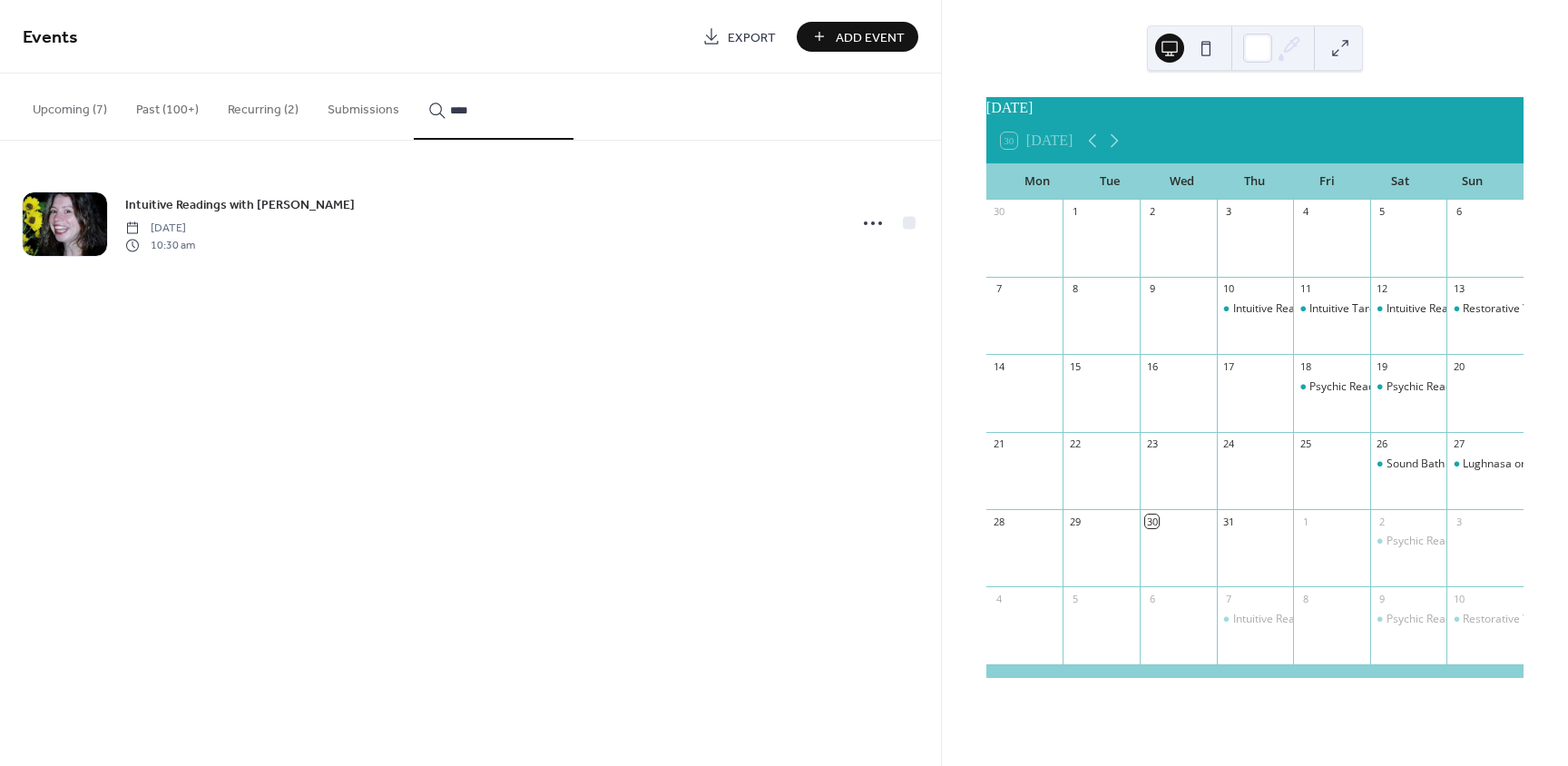 type on "****" 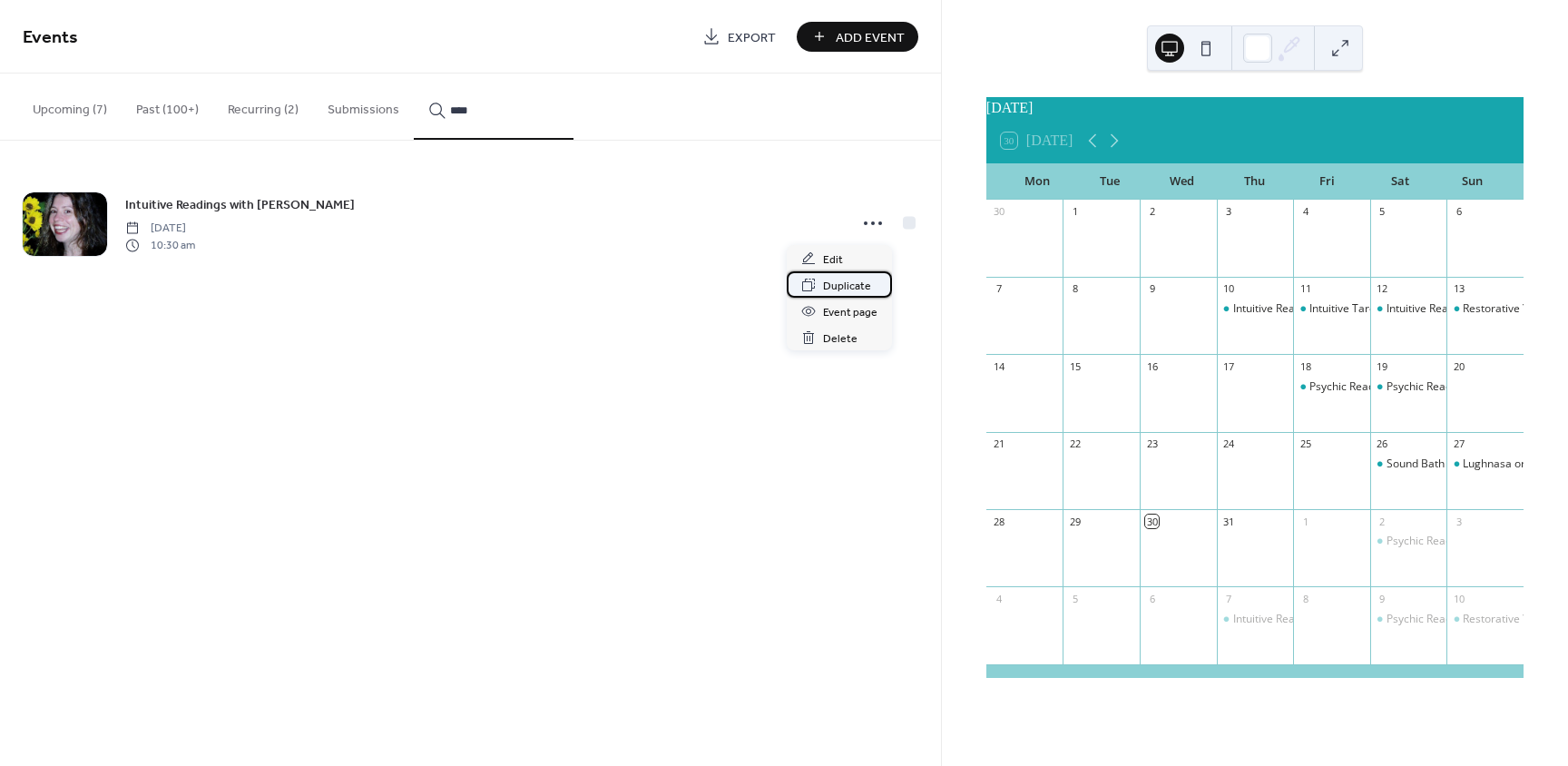 click on "Duplicate" at bounding box center [847, 286] 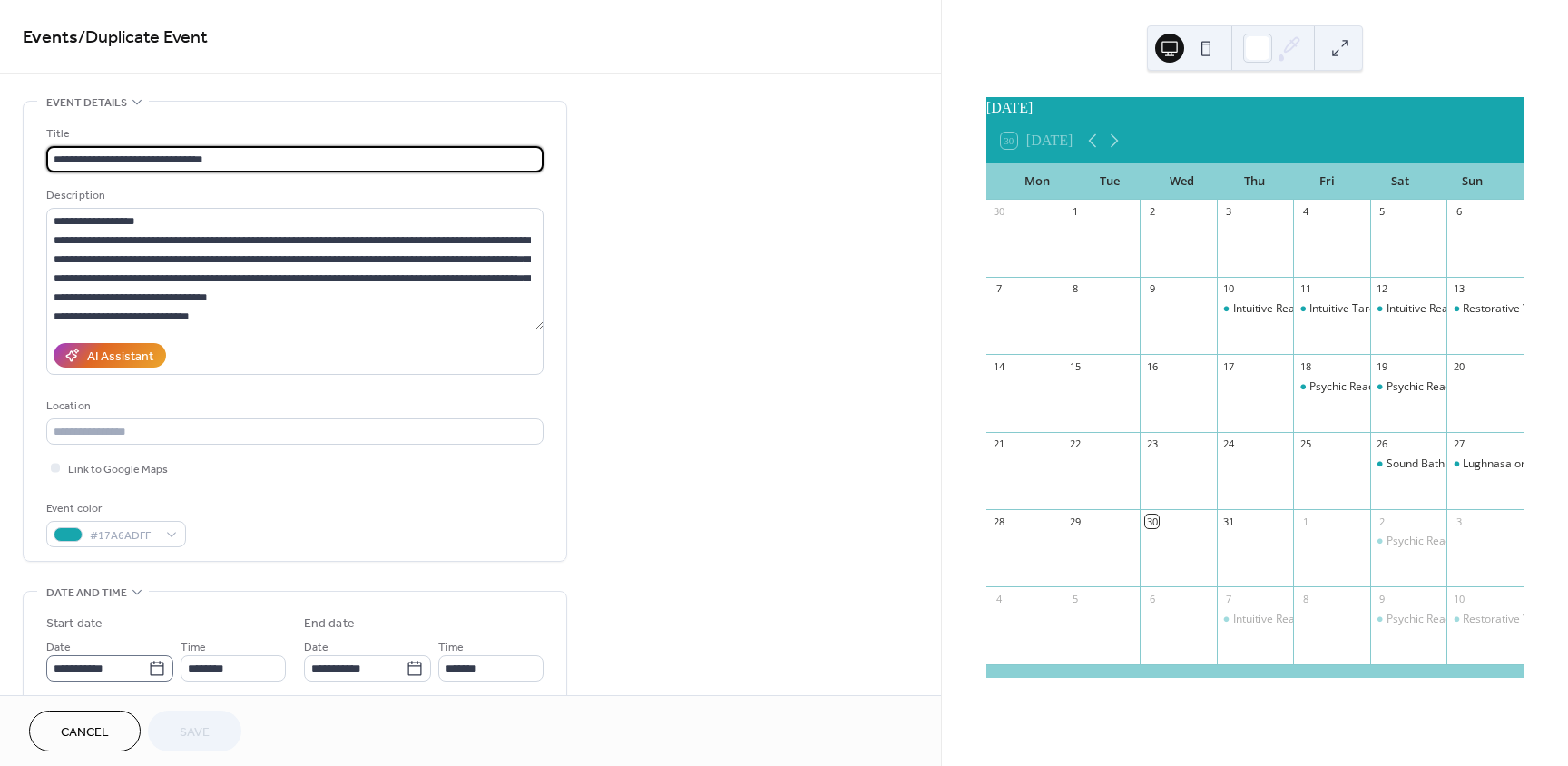 click 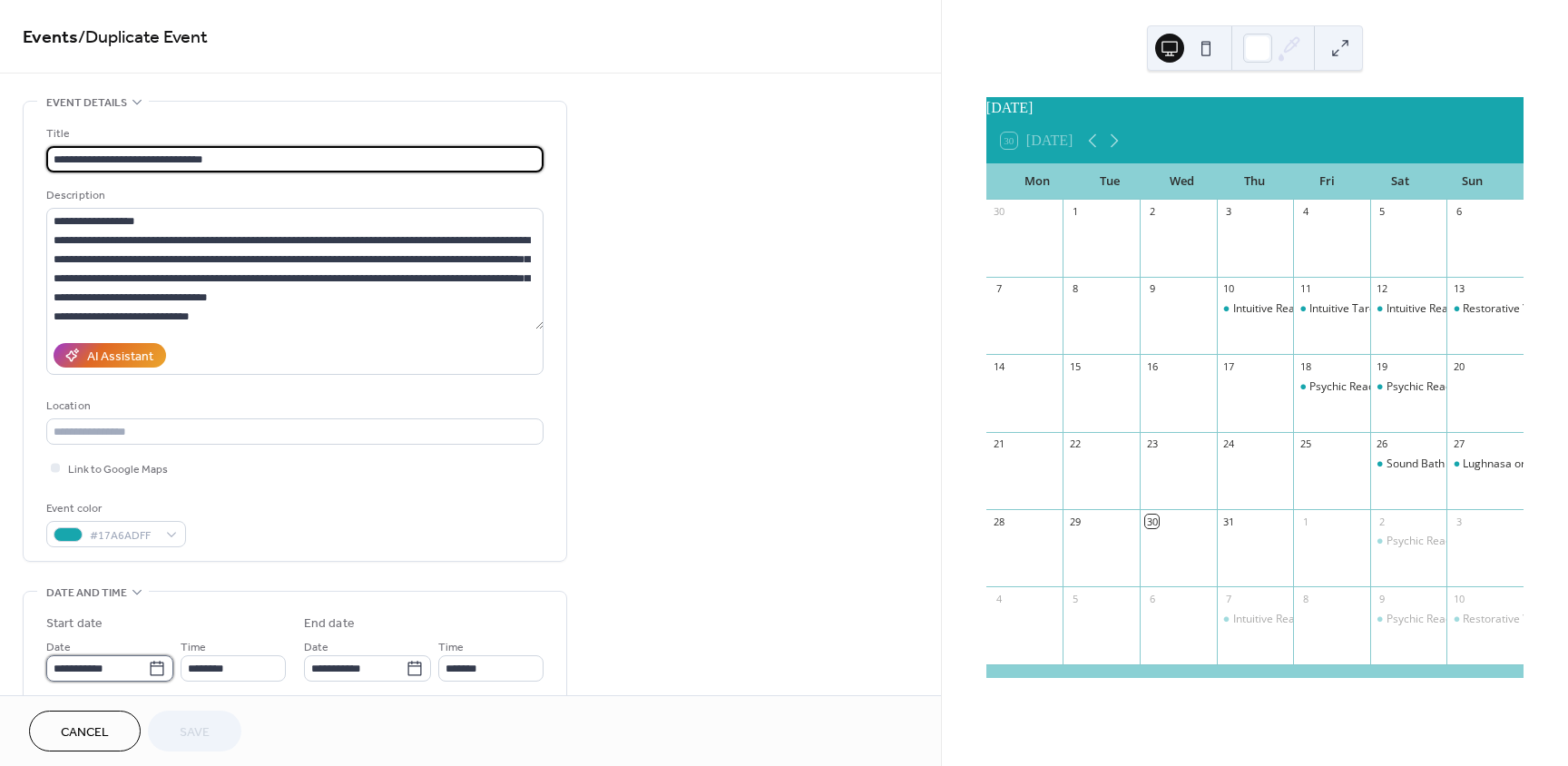 click on "**********" at bounding box center (97, 668) 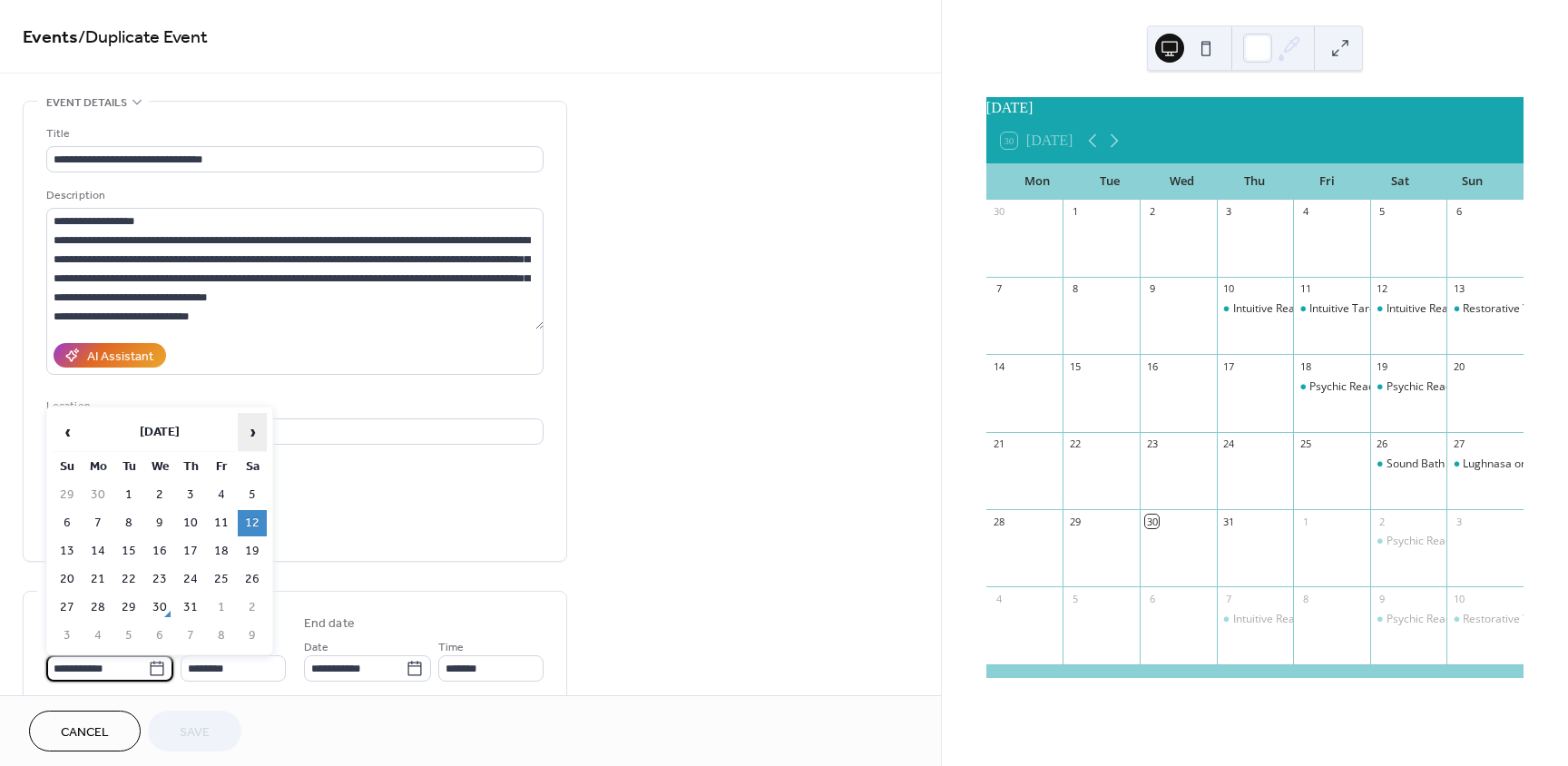 click on "›" at bounding box center (252, 432) 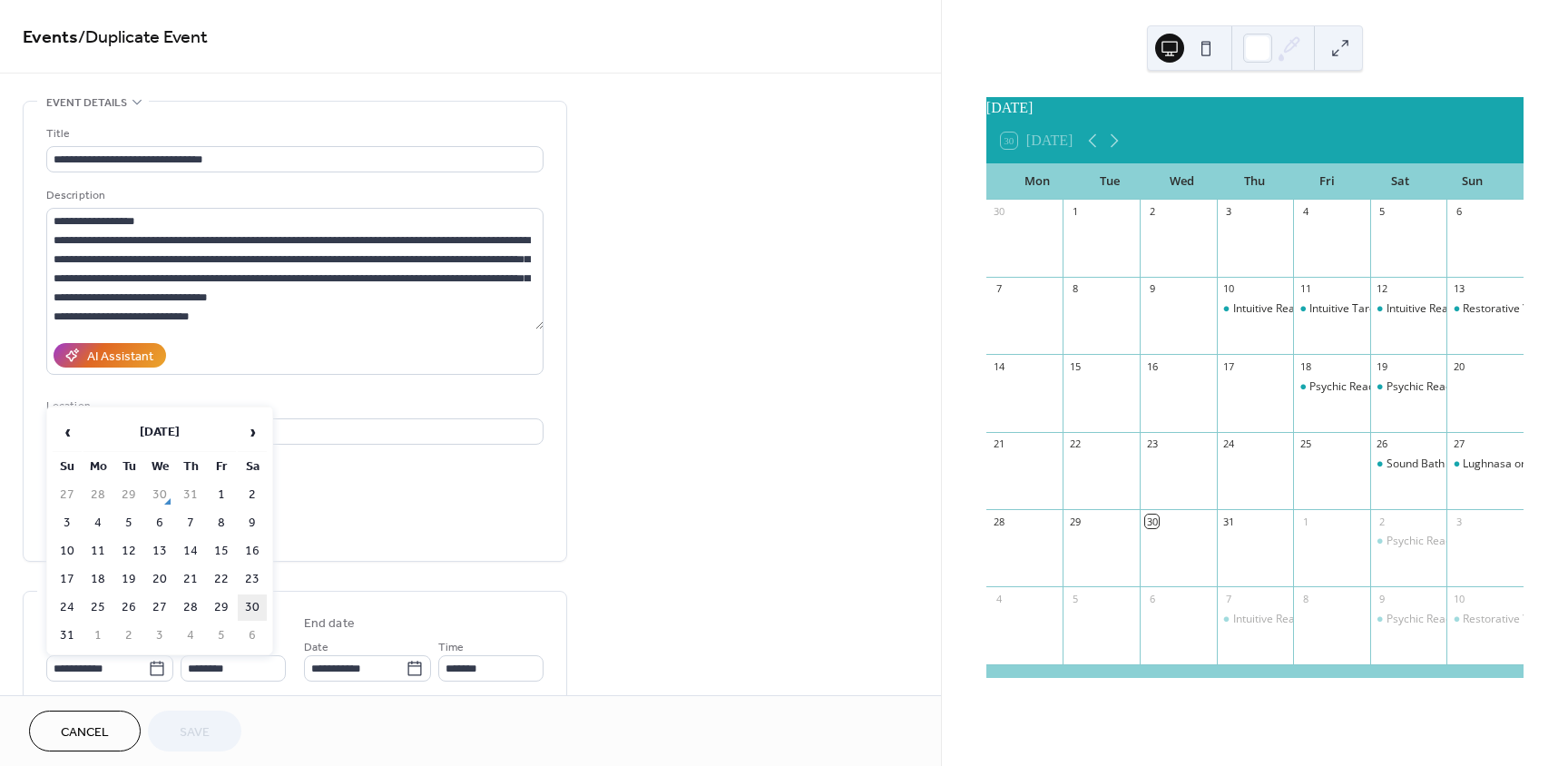click on "30" at bounding box center [252, 607] 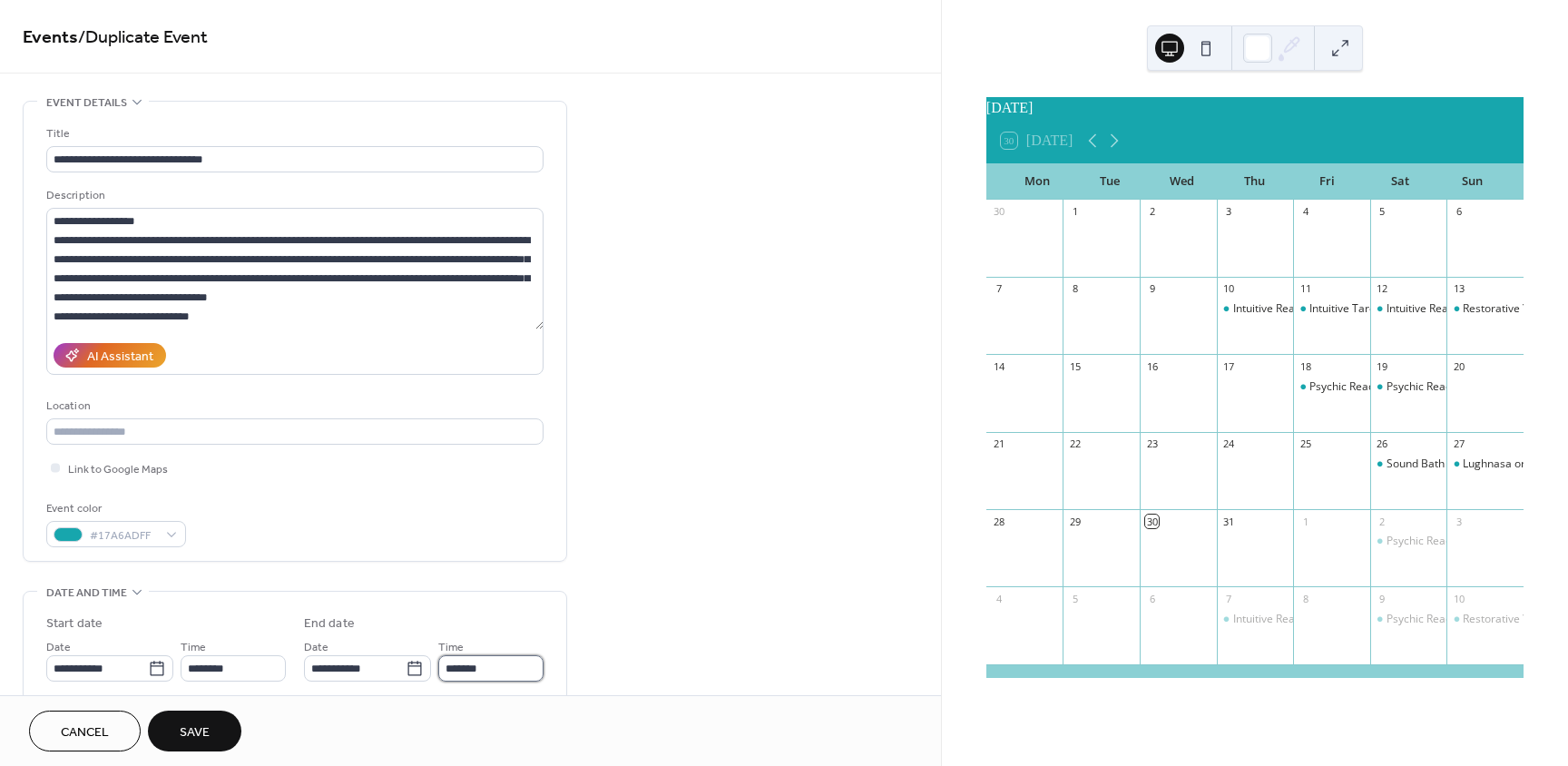 click on "*******" at bounding box center (491, 668) 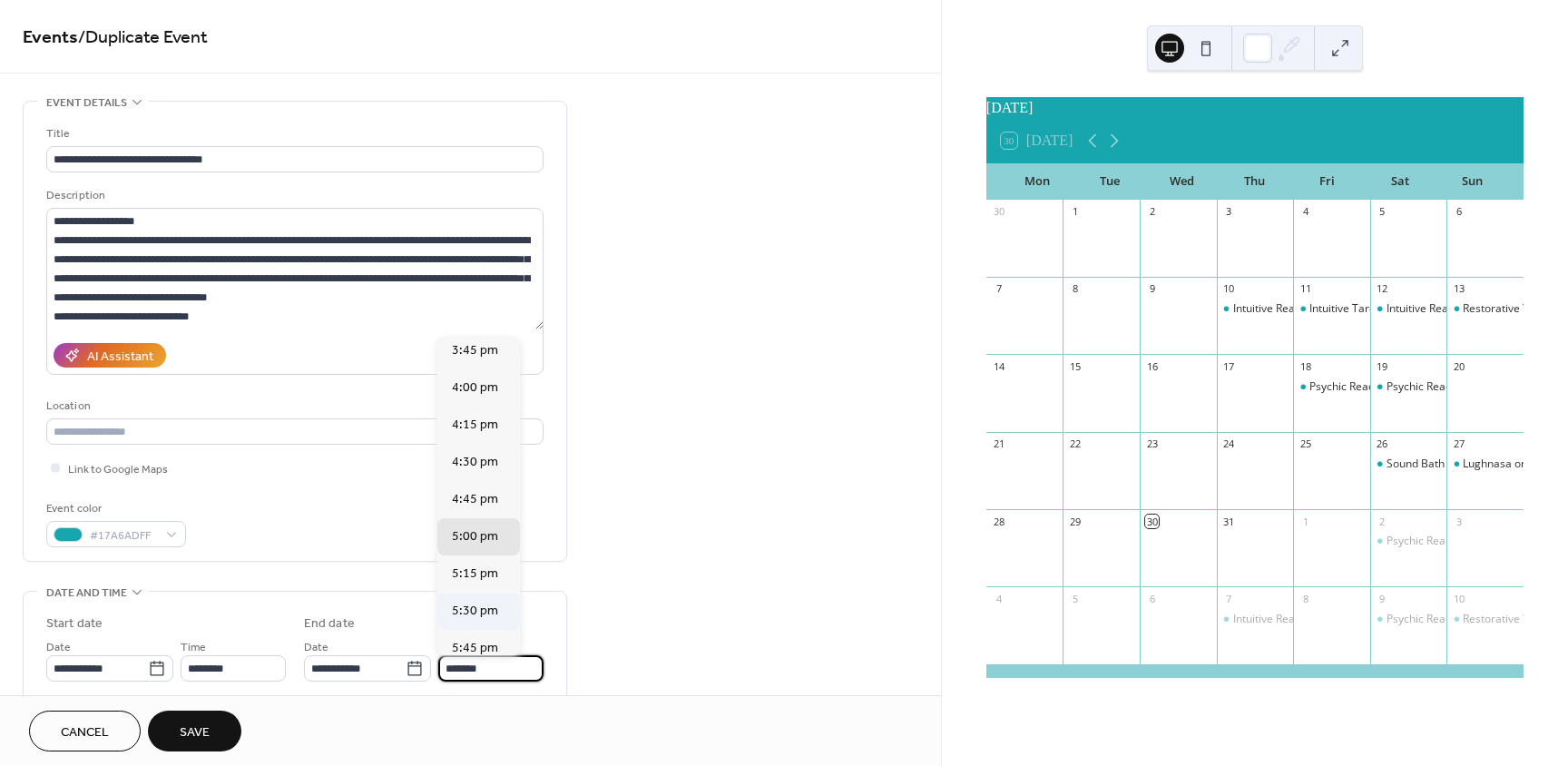 scroll, scrollTop: 749, scrollLeft: 0, axis: vertical 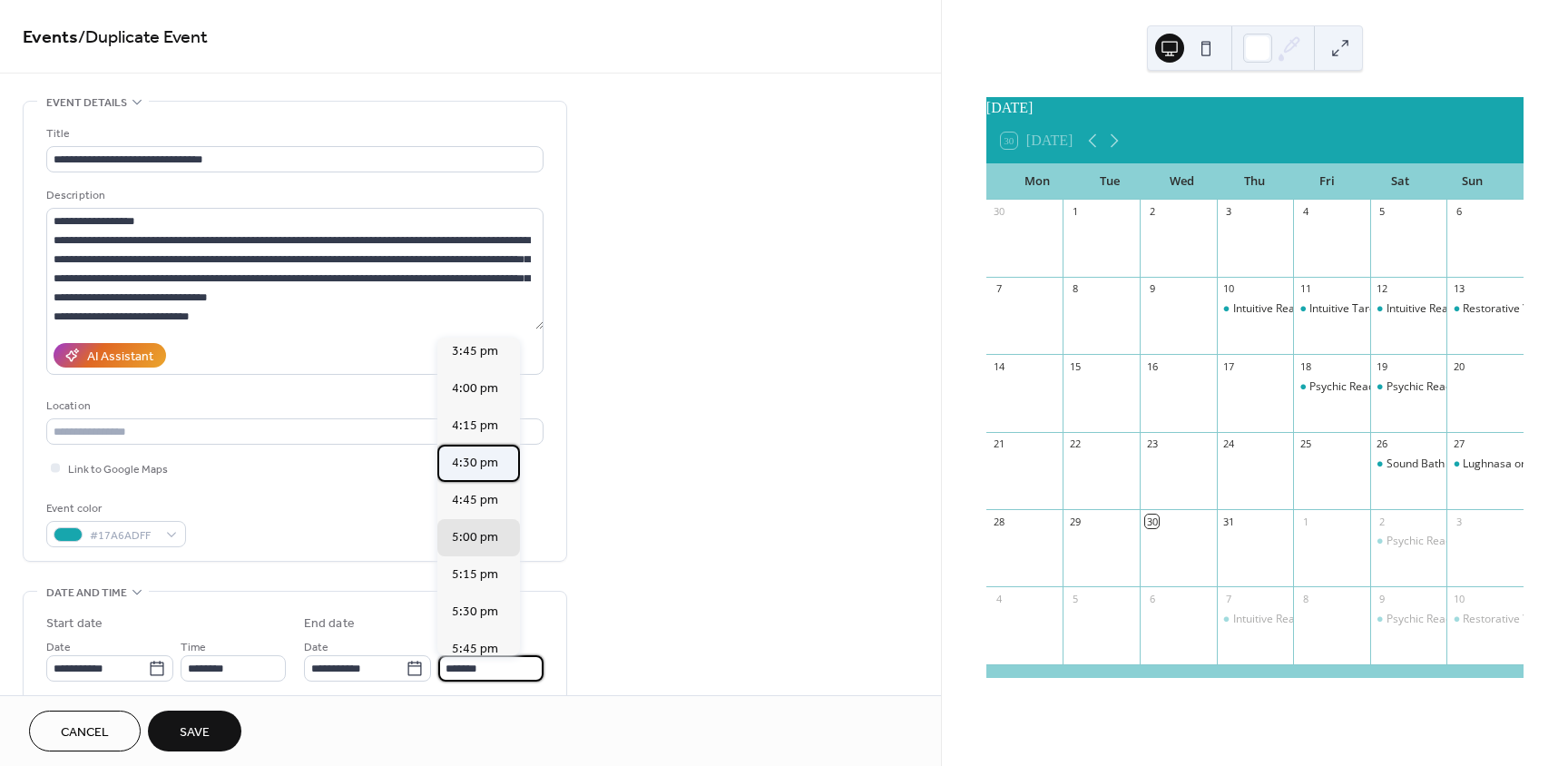 click on "4:30 pm" at bounding box center [475, 463] 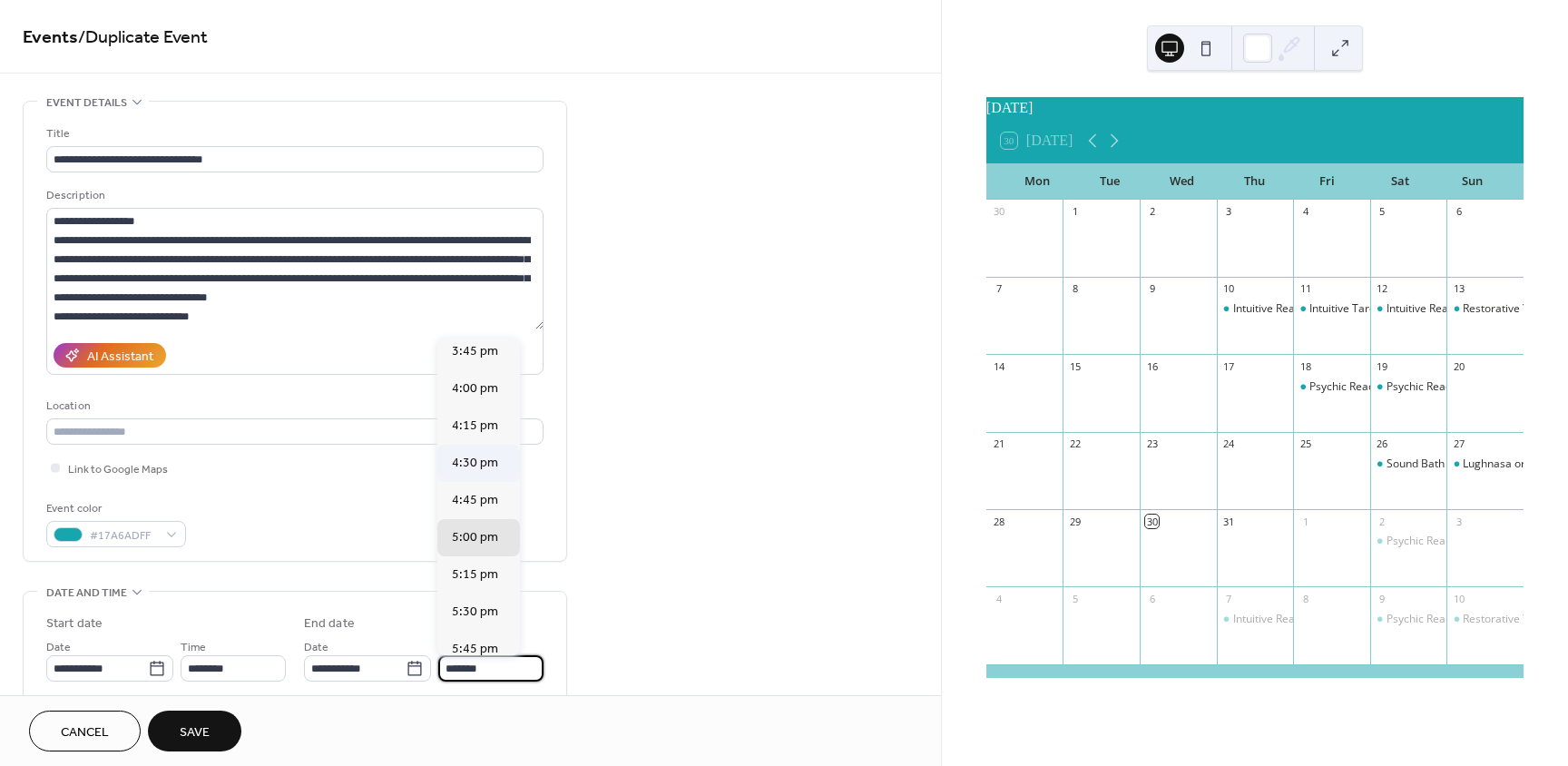 type on "*******" 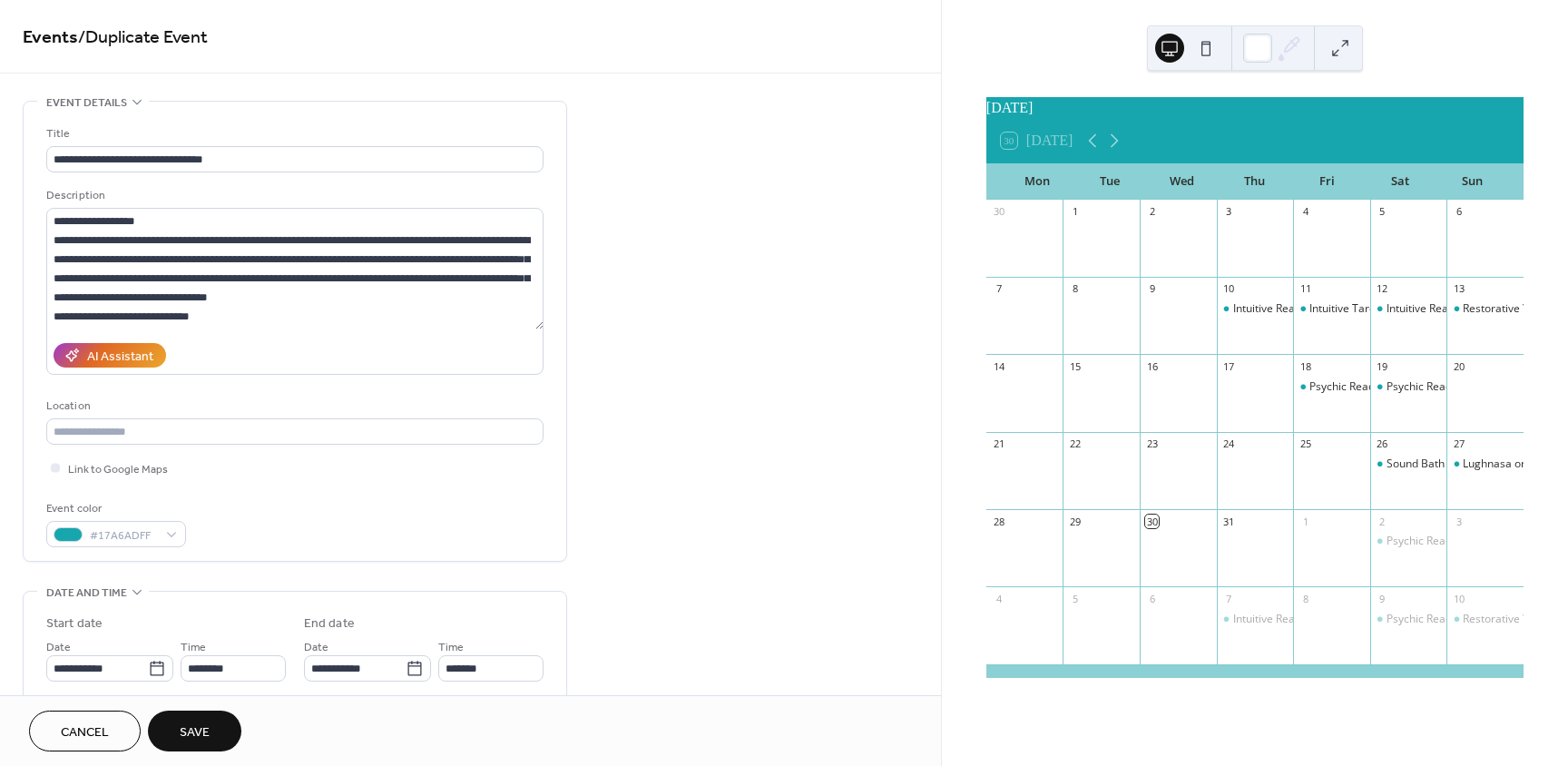 click on "Save" at bounding box center [194, 732] 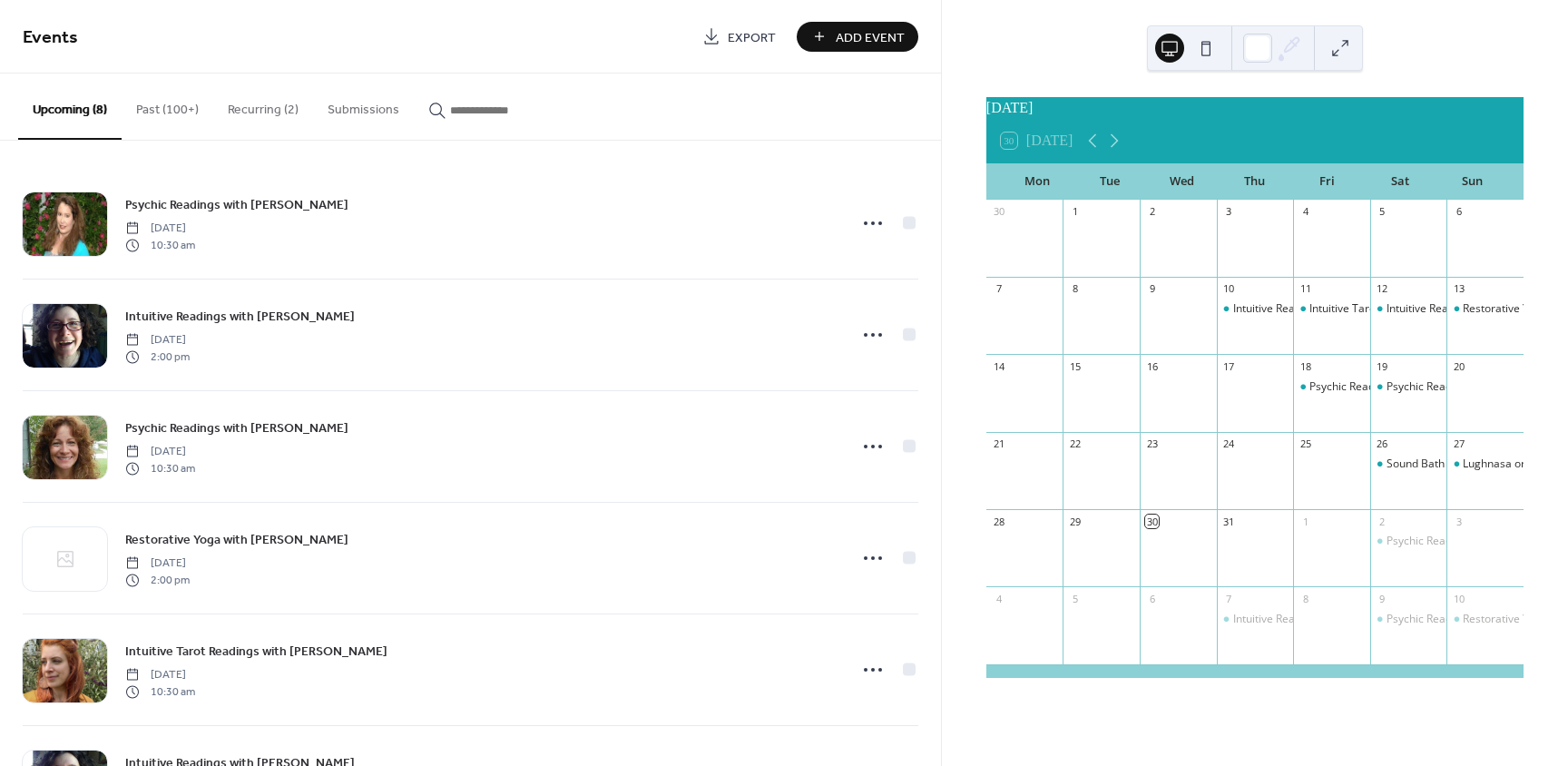 click at bounding box center (505, 110) 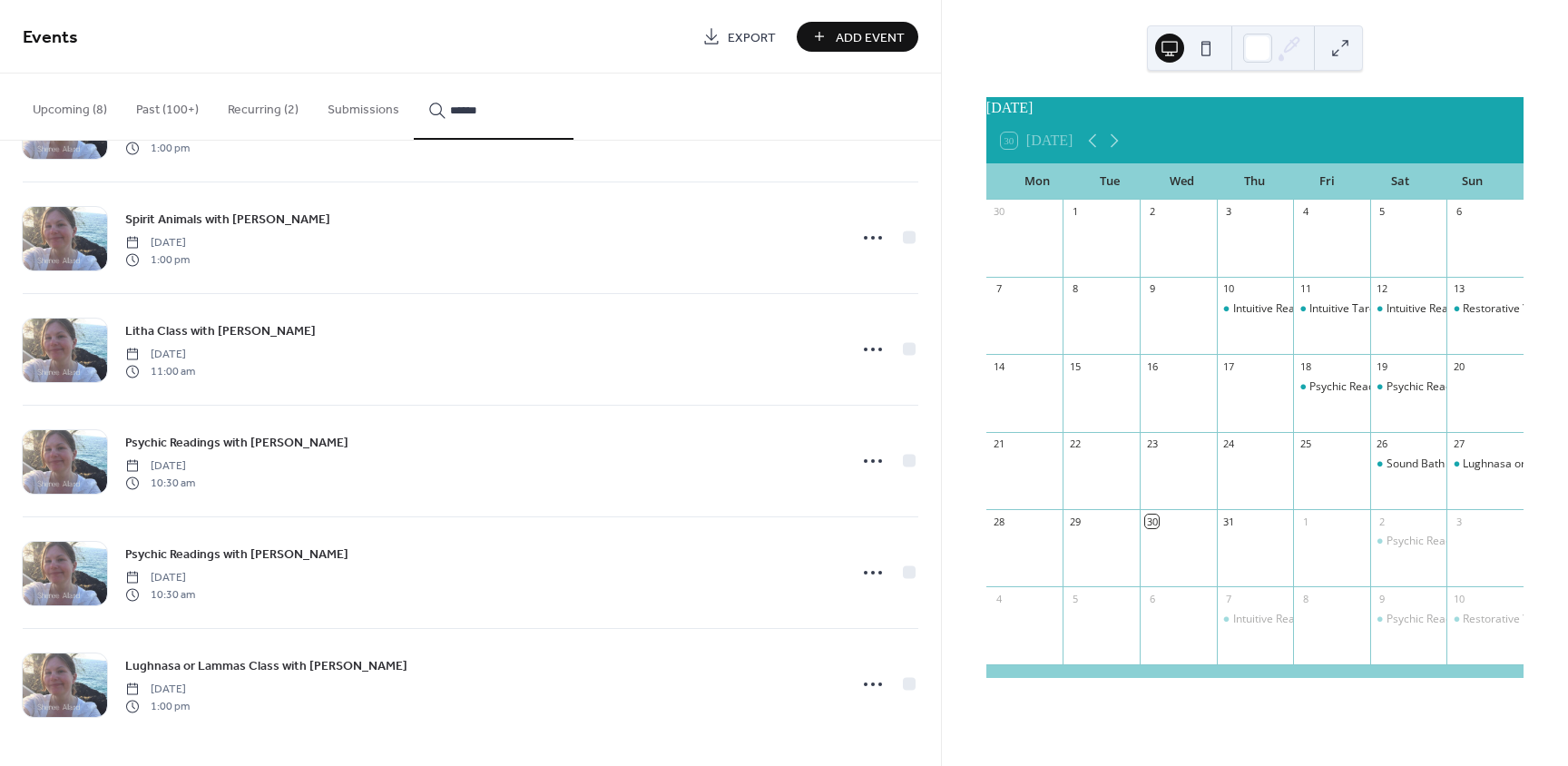 scroll, scrollTop: 6461, scrollLeft: 0, axis: vertical 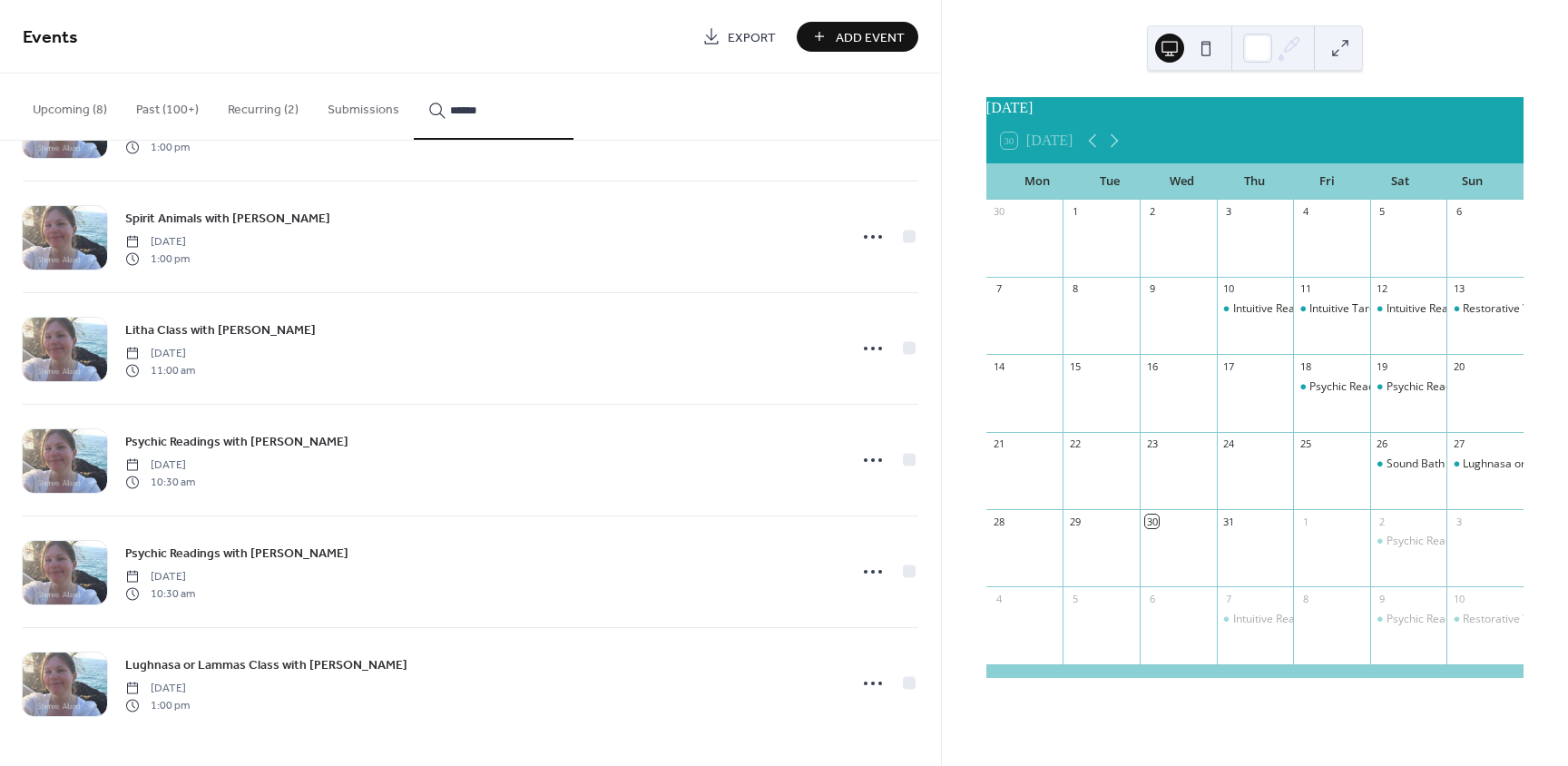 type on "******" 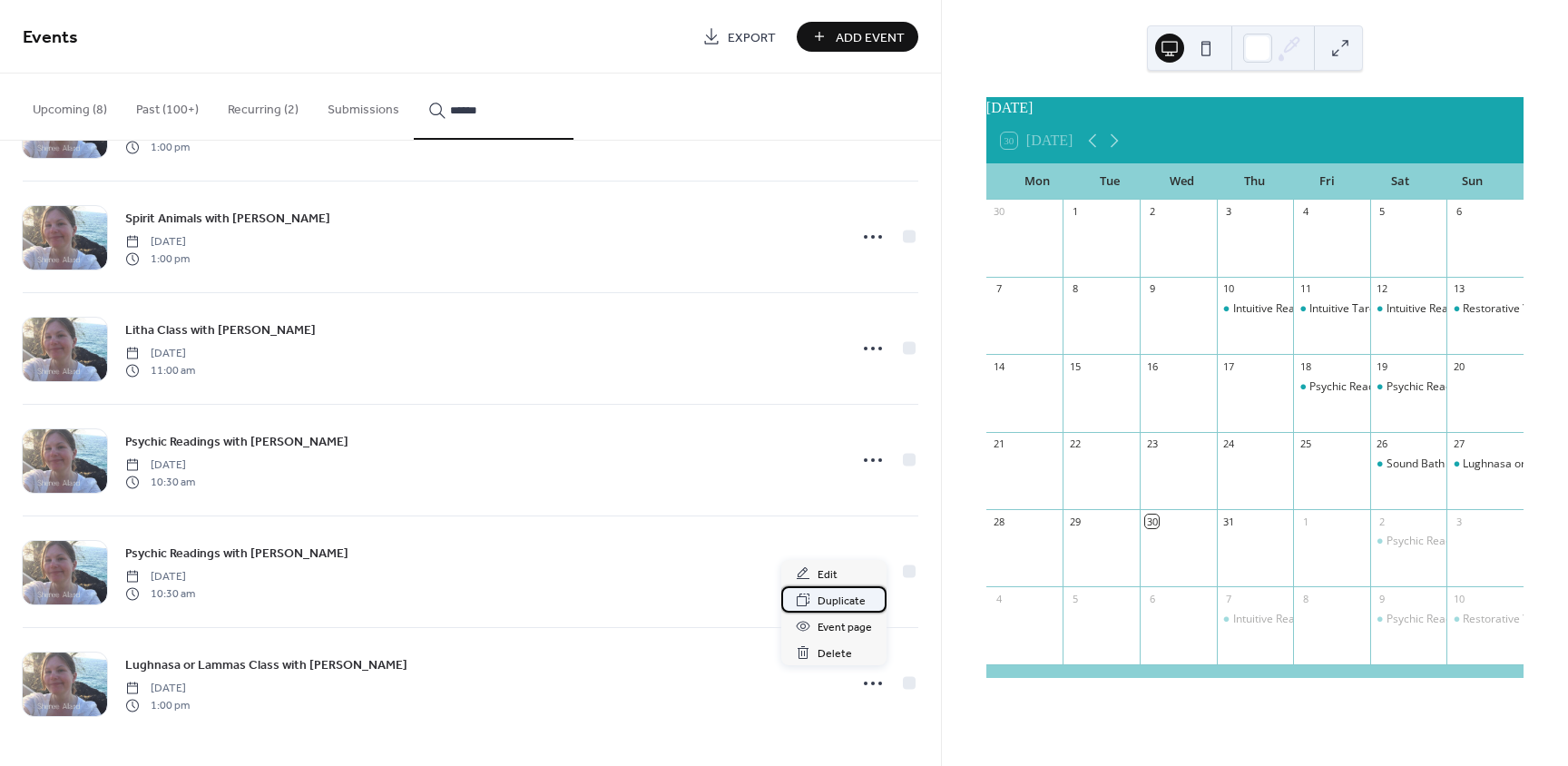 click on "Duplicate" at bounding box center (841, 601) 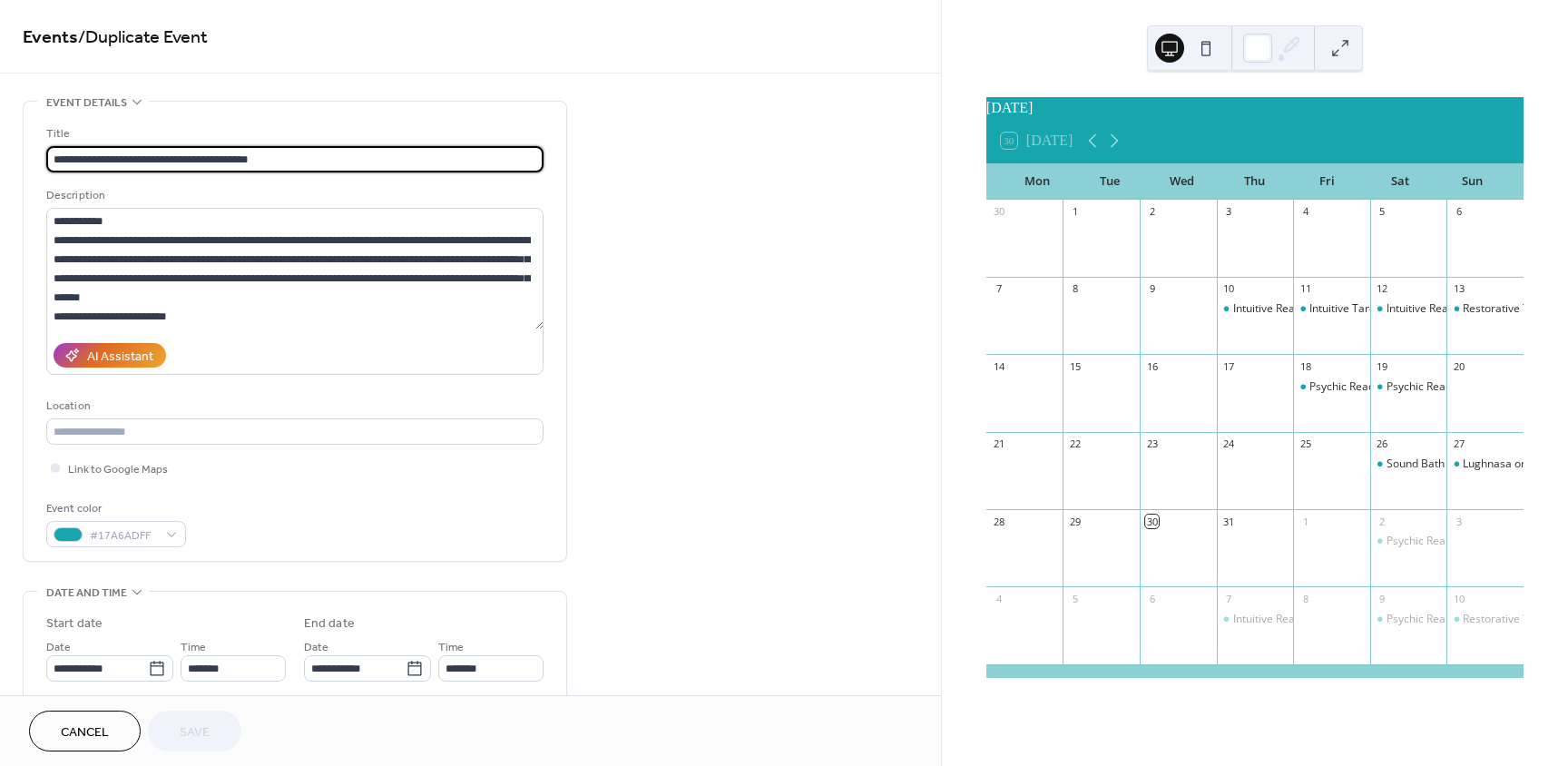 click on "**********" at bounding box center (295, 159) 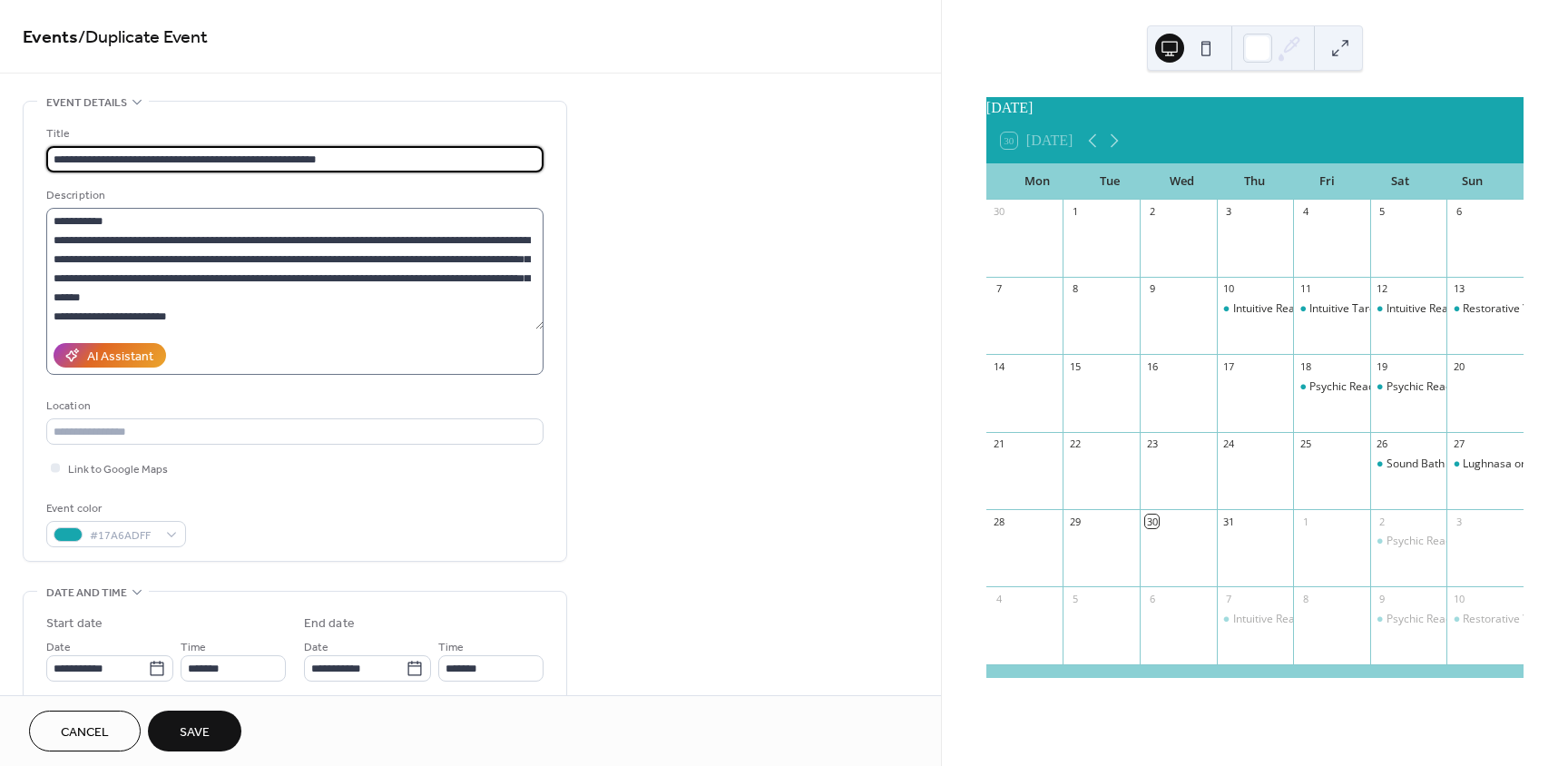 type on "**********" 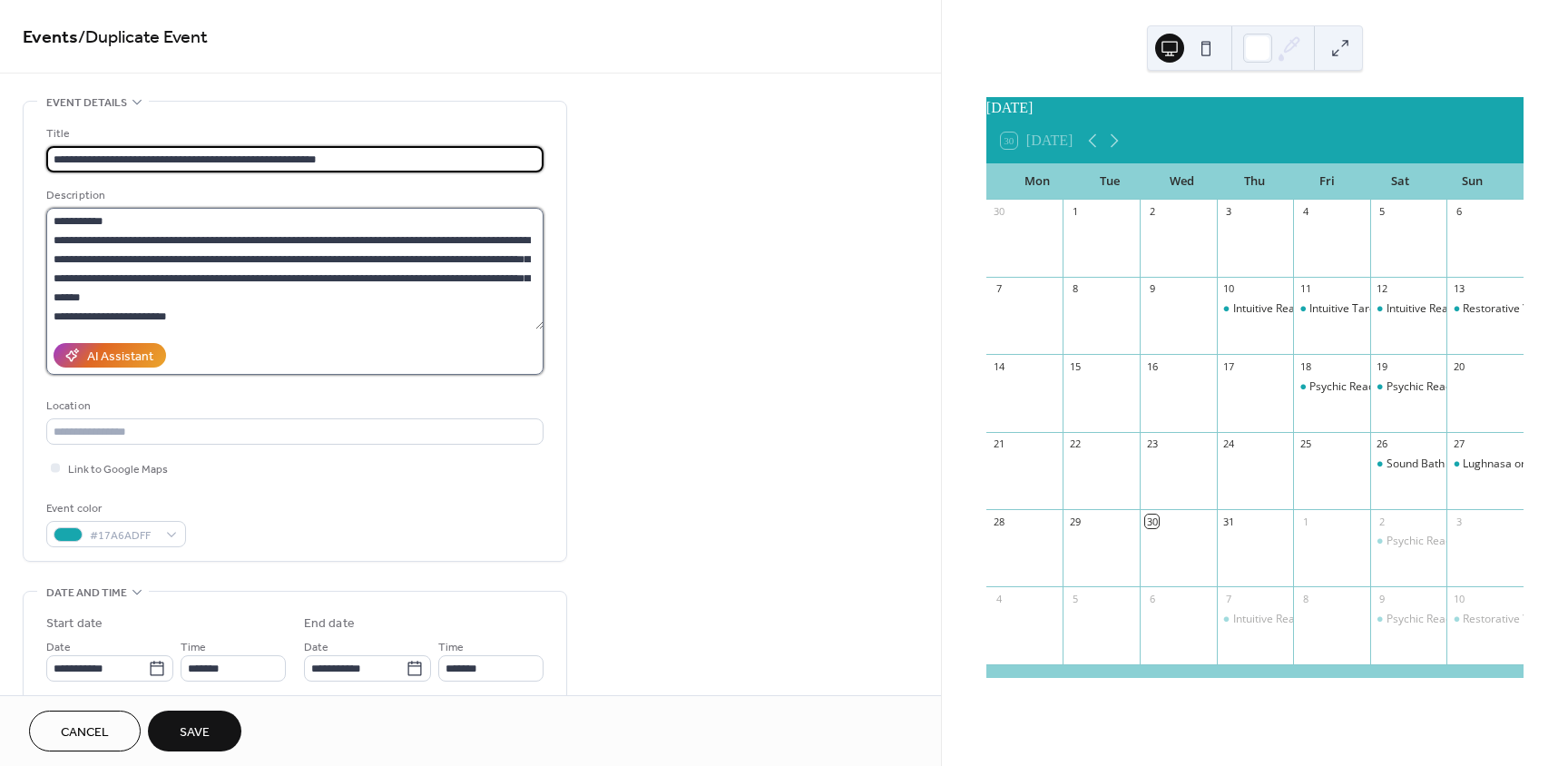 click on "**********" at bounding box center (295, 269) 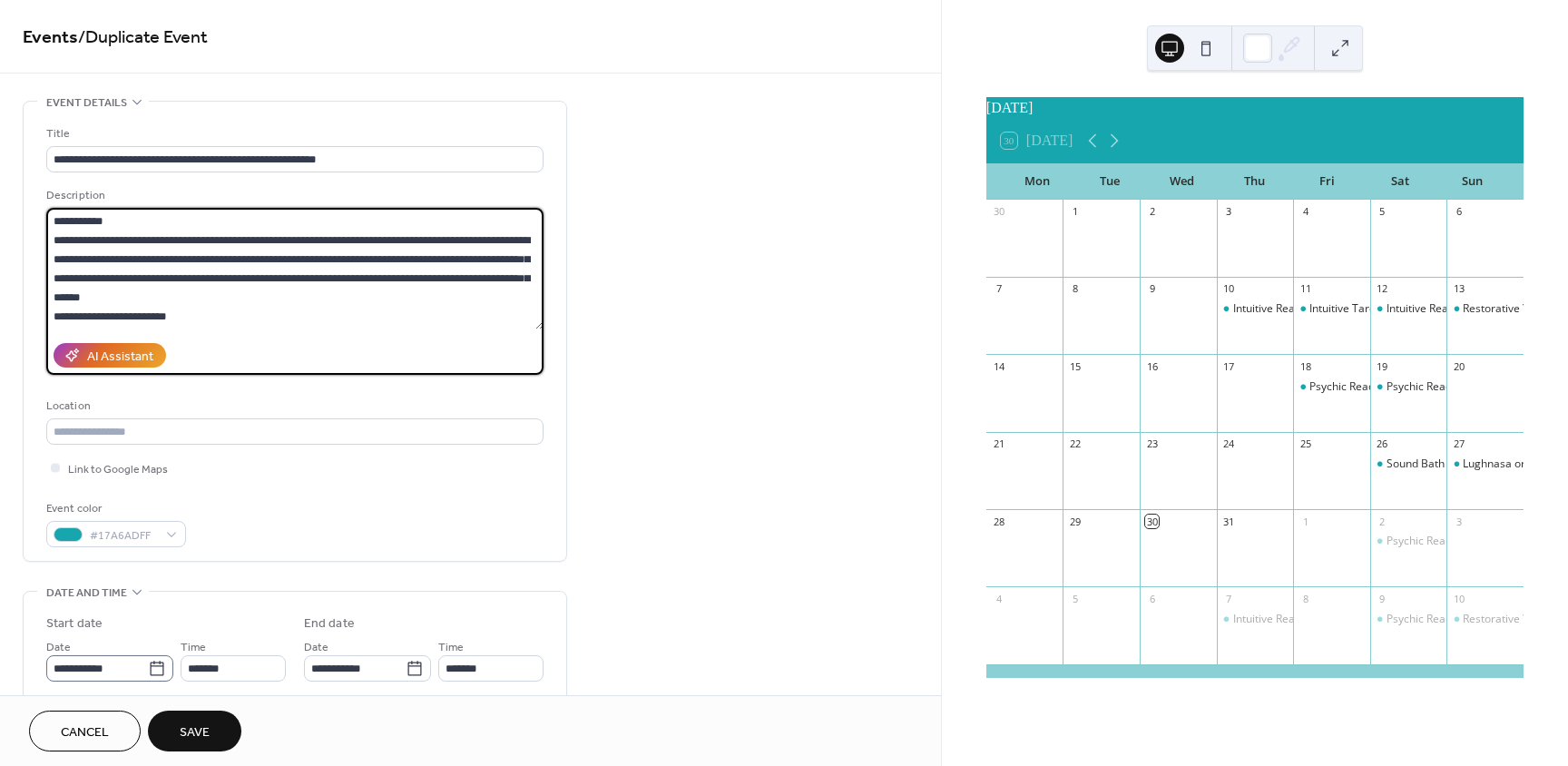 type on "**********" 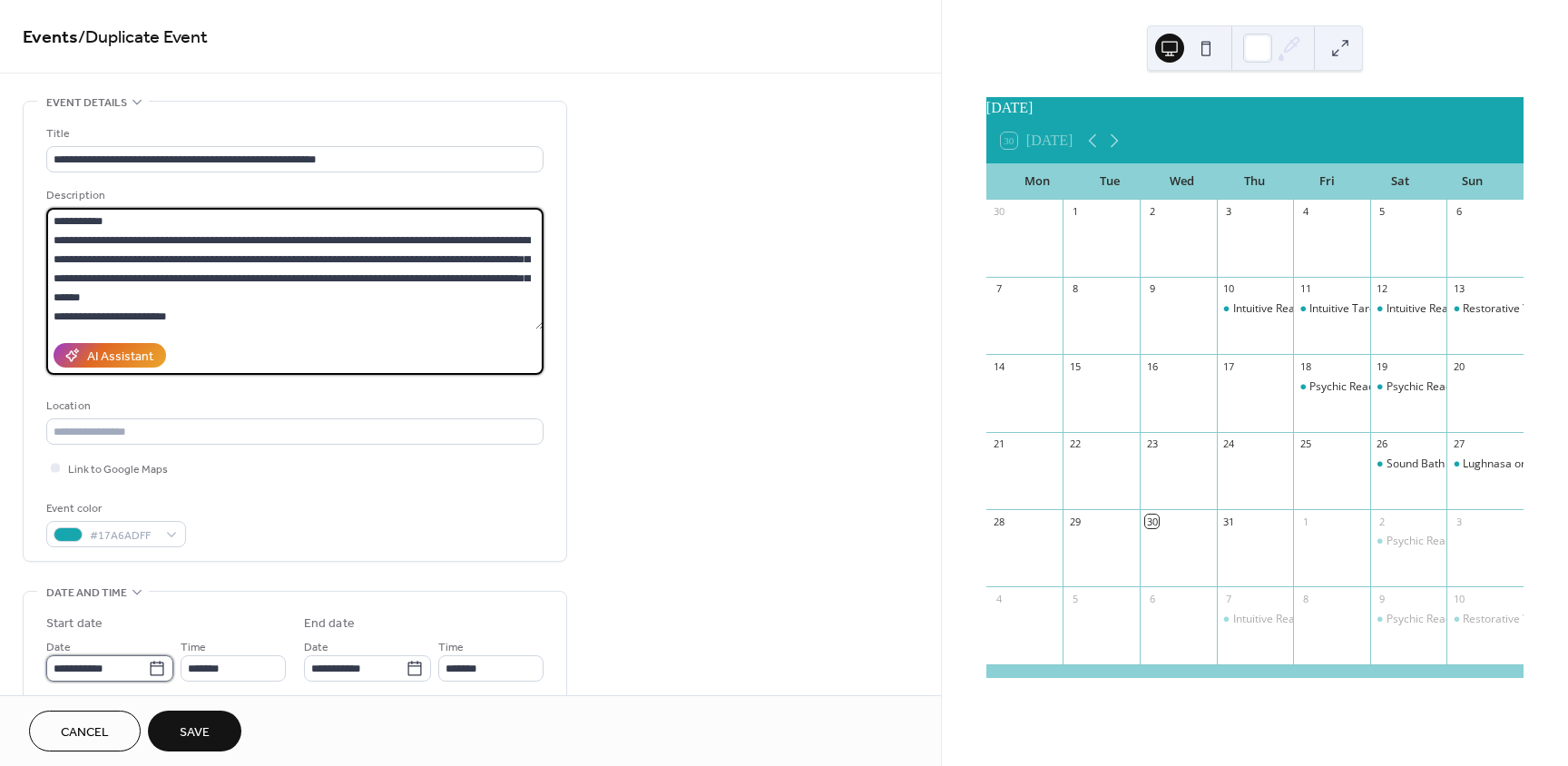 click on "**********" at bounding box center (97, 668) 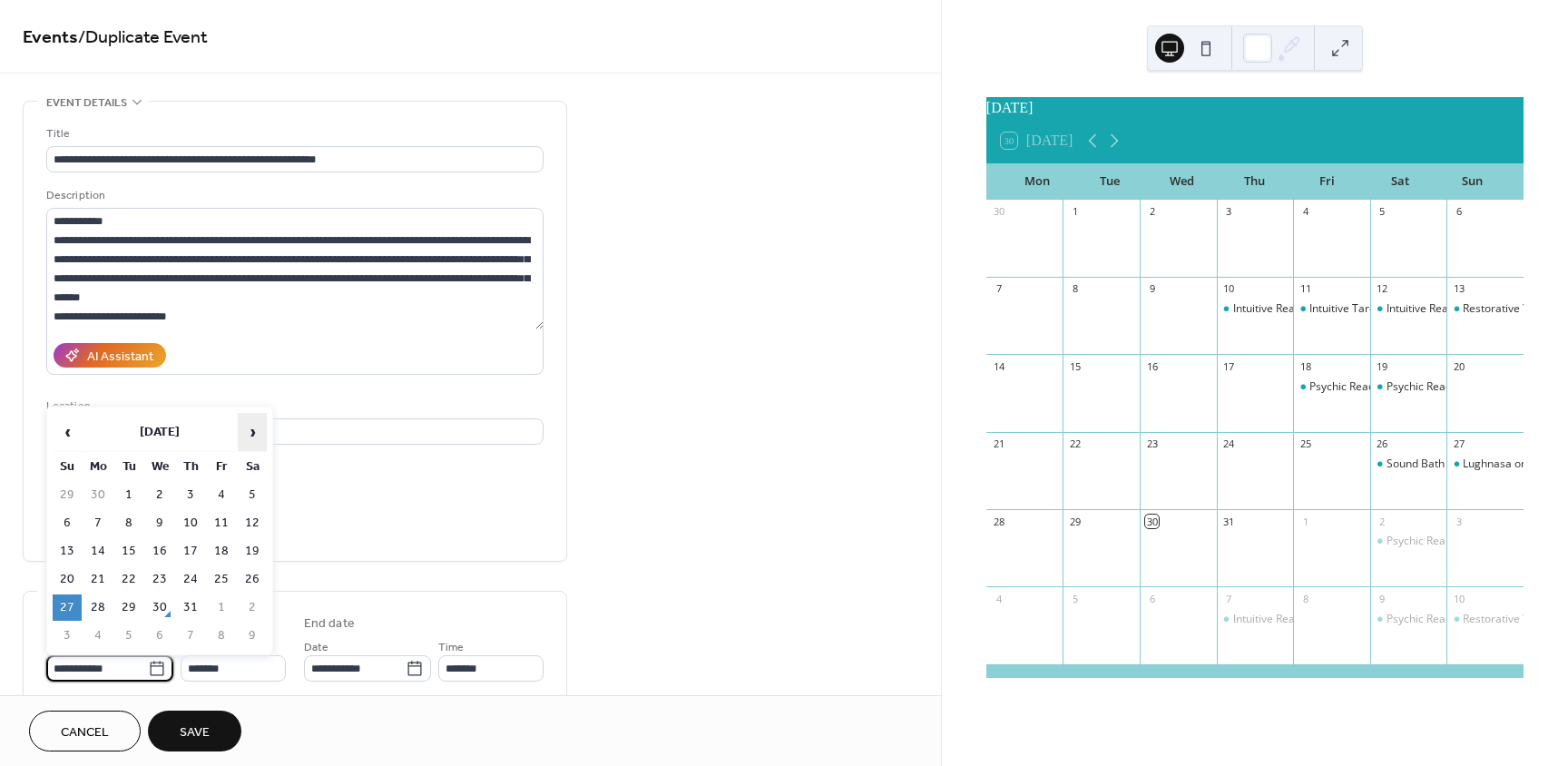click on "›" at bounding box center (252, 432) 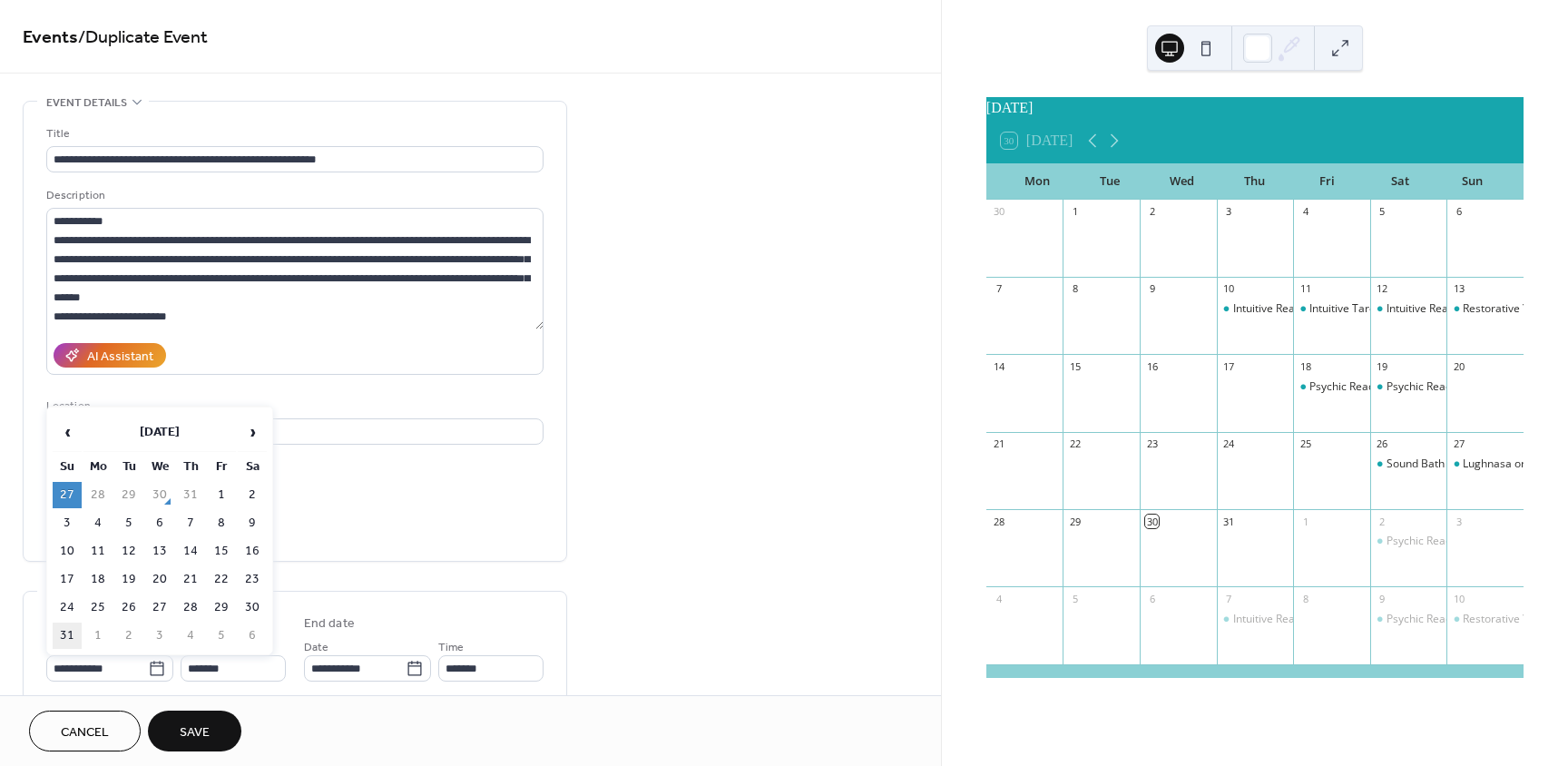 click on "31" at bounding box center (67, 635) 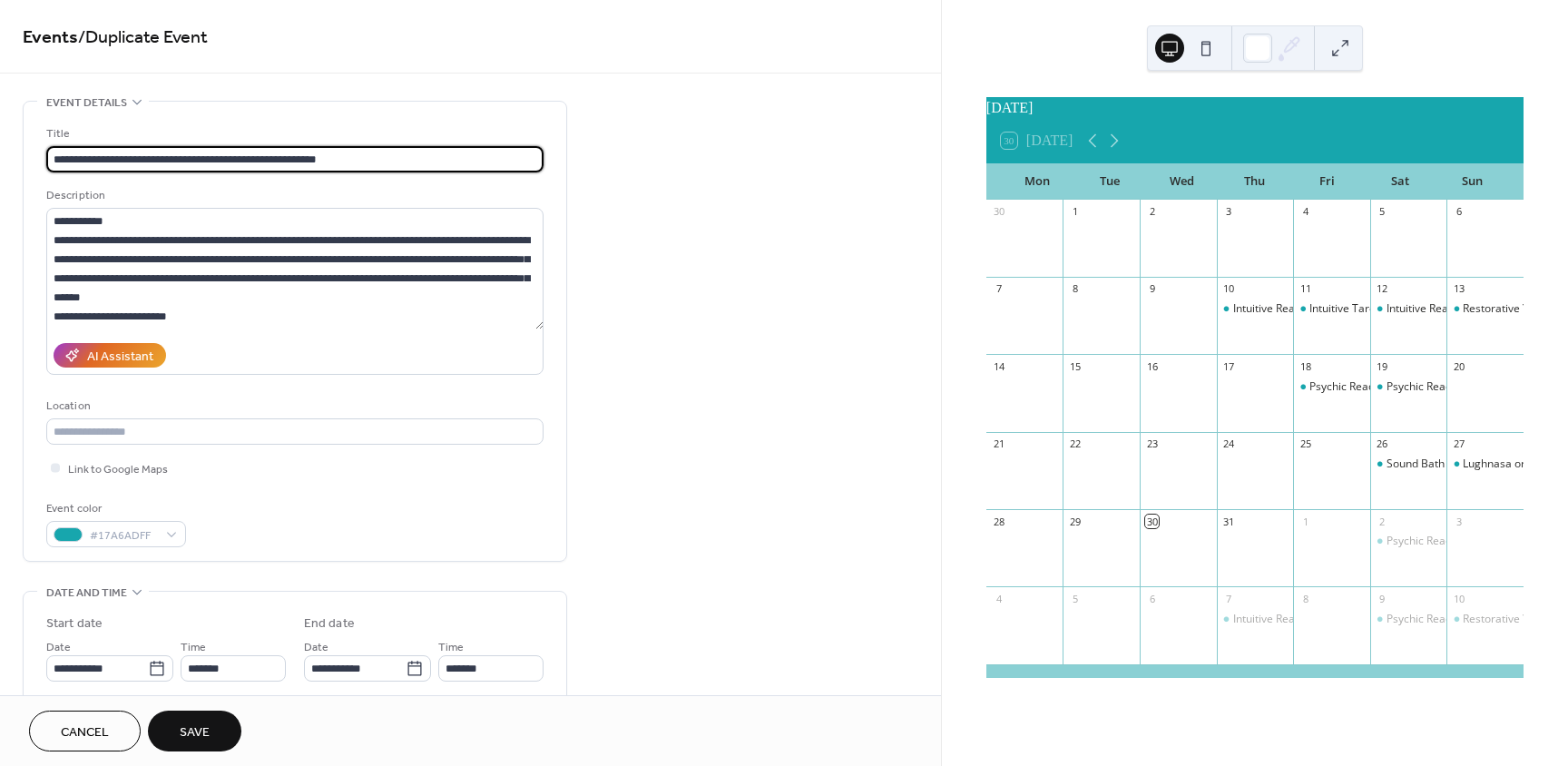 drag, startPoint x: 55, startPoint y: 159, endPoint x: 230, endPoint y: 152, distance: 175.13994 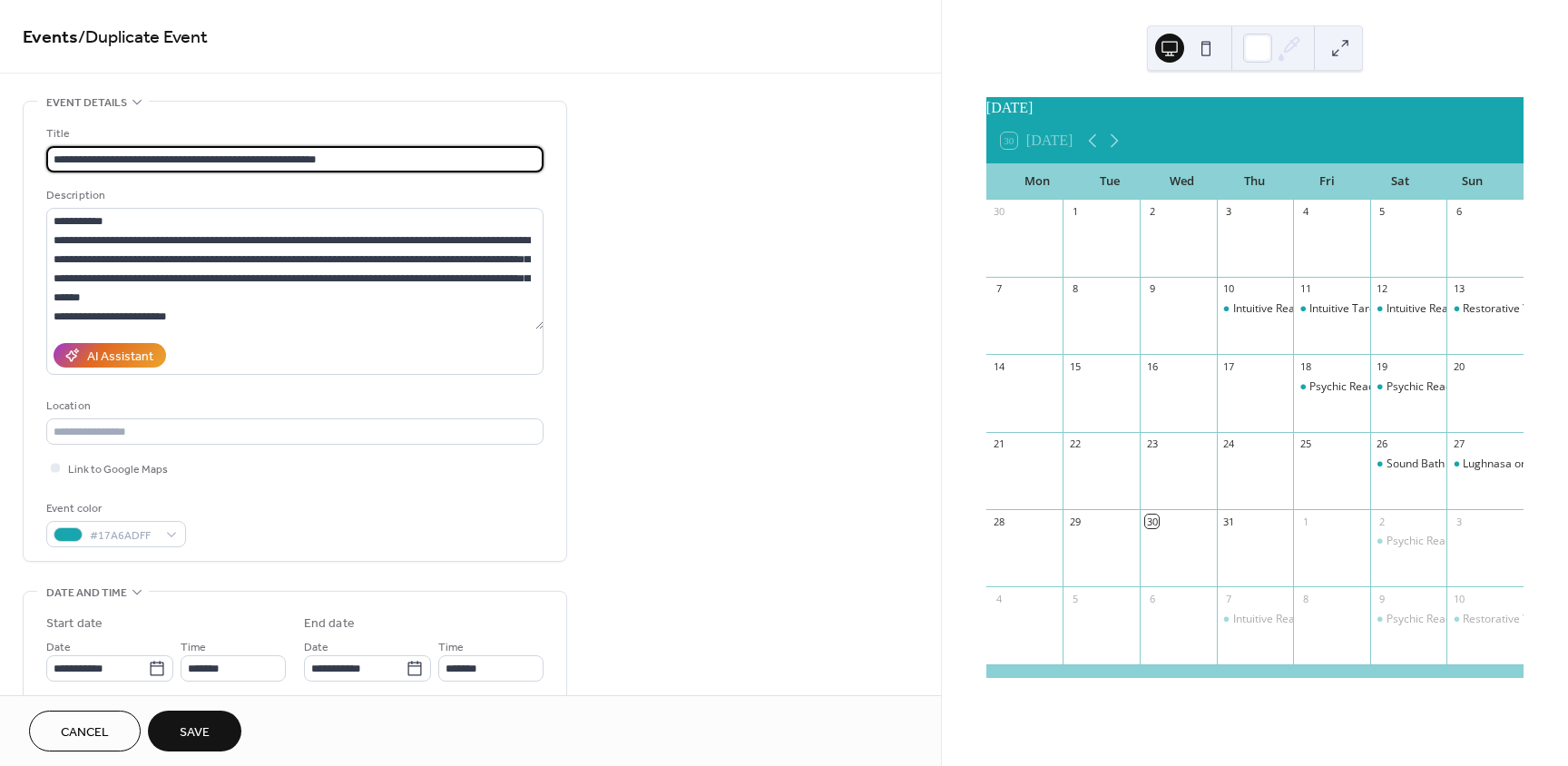 click on "**********" at bounding box center [295, 159] 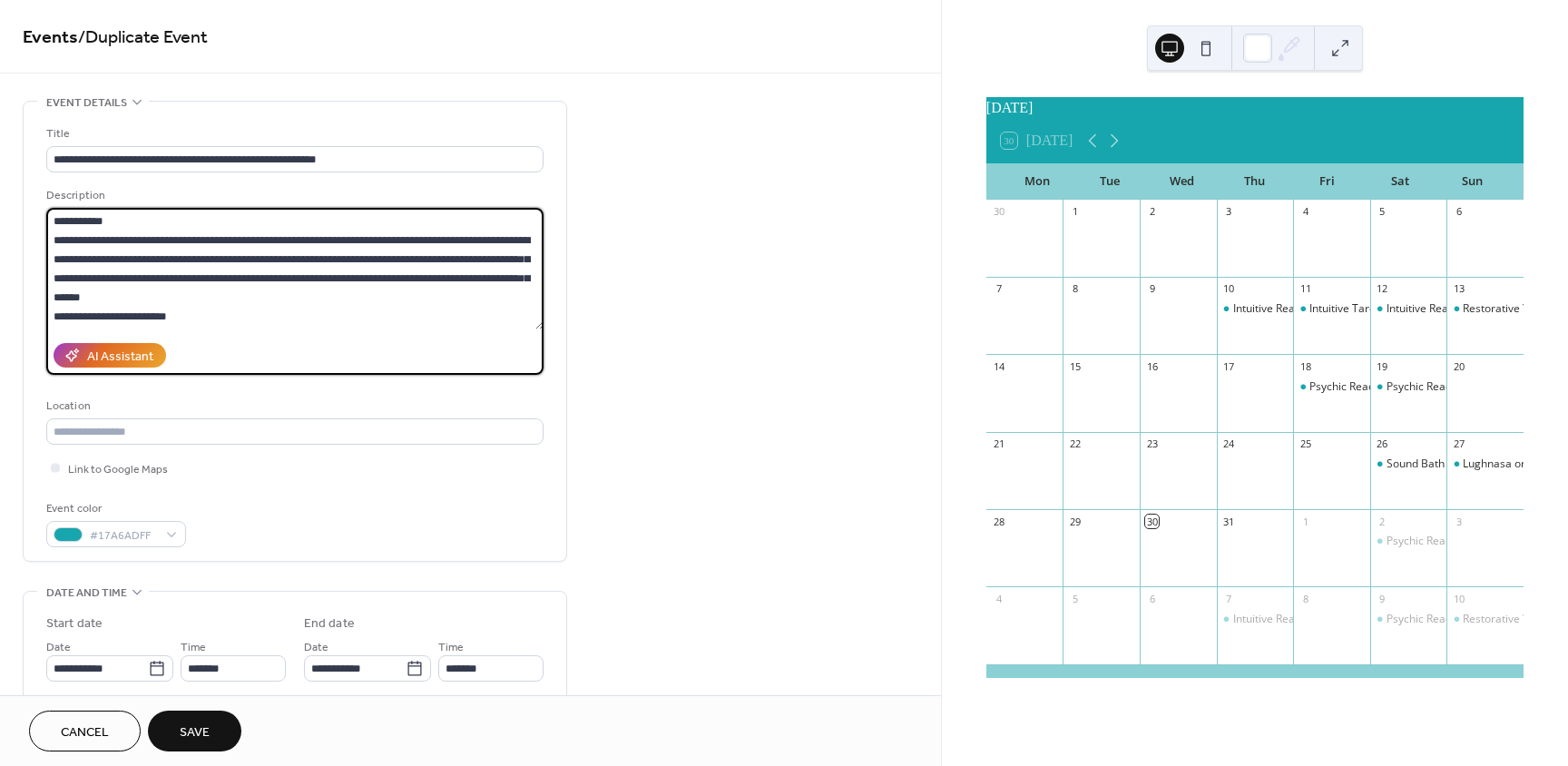 drag, startPoint x: 52, startPoint y: 238, endPoint x: 228, endPoint y: 290, distance: 183.52112 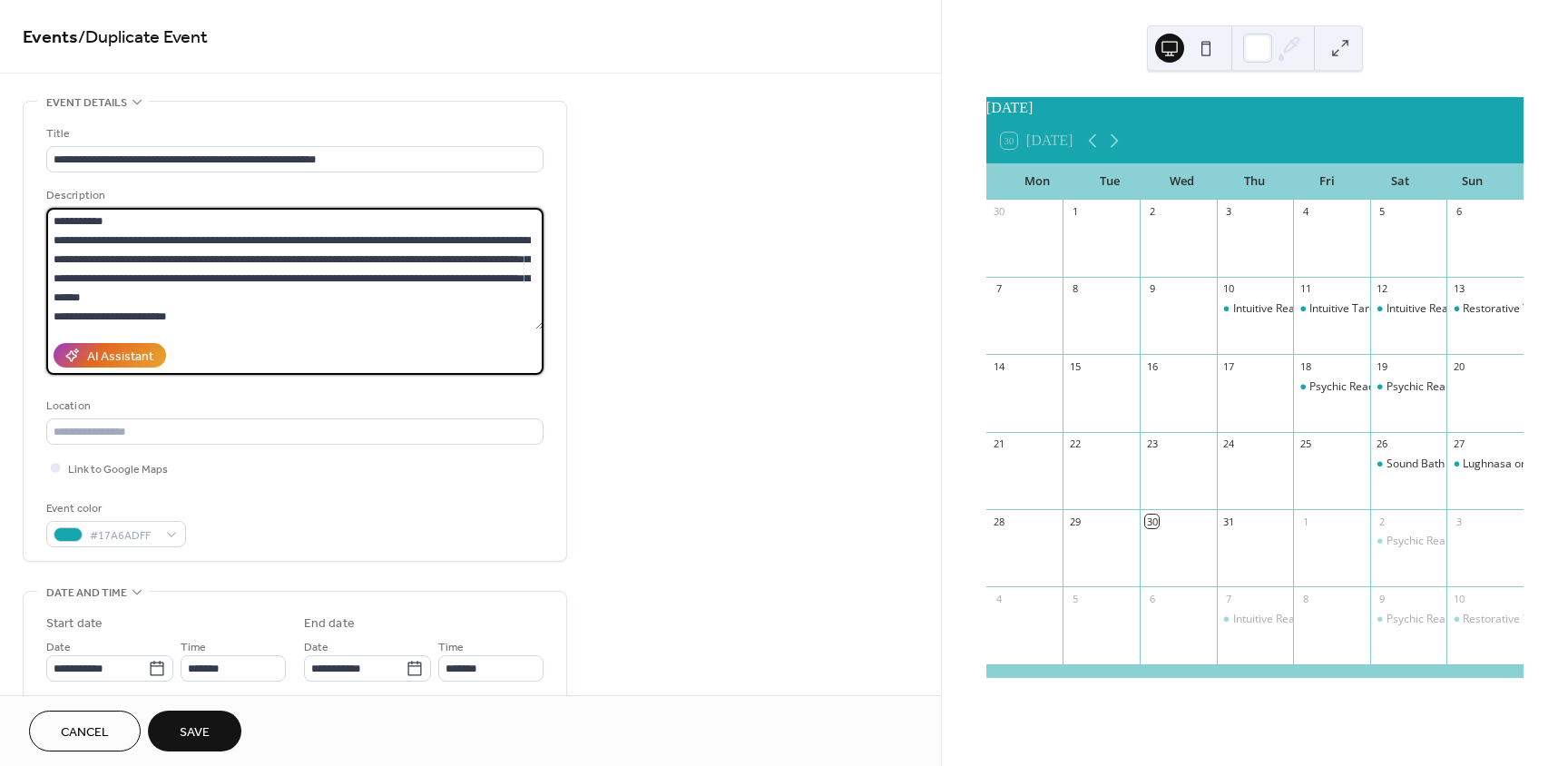 click on "**********" at bounding box center [295, 269] 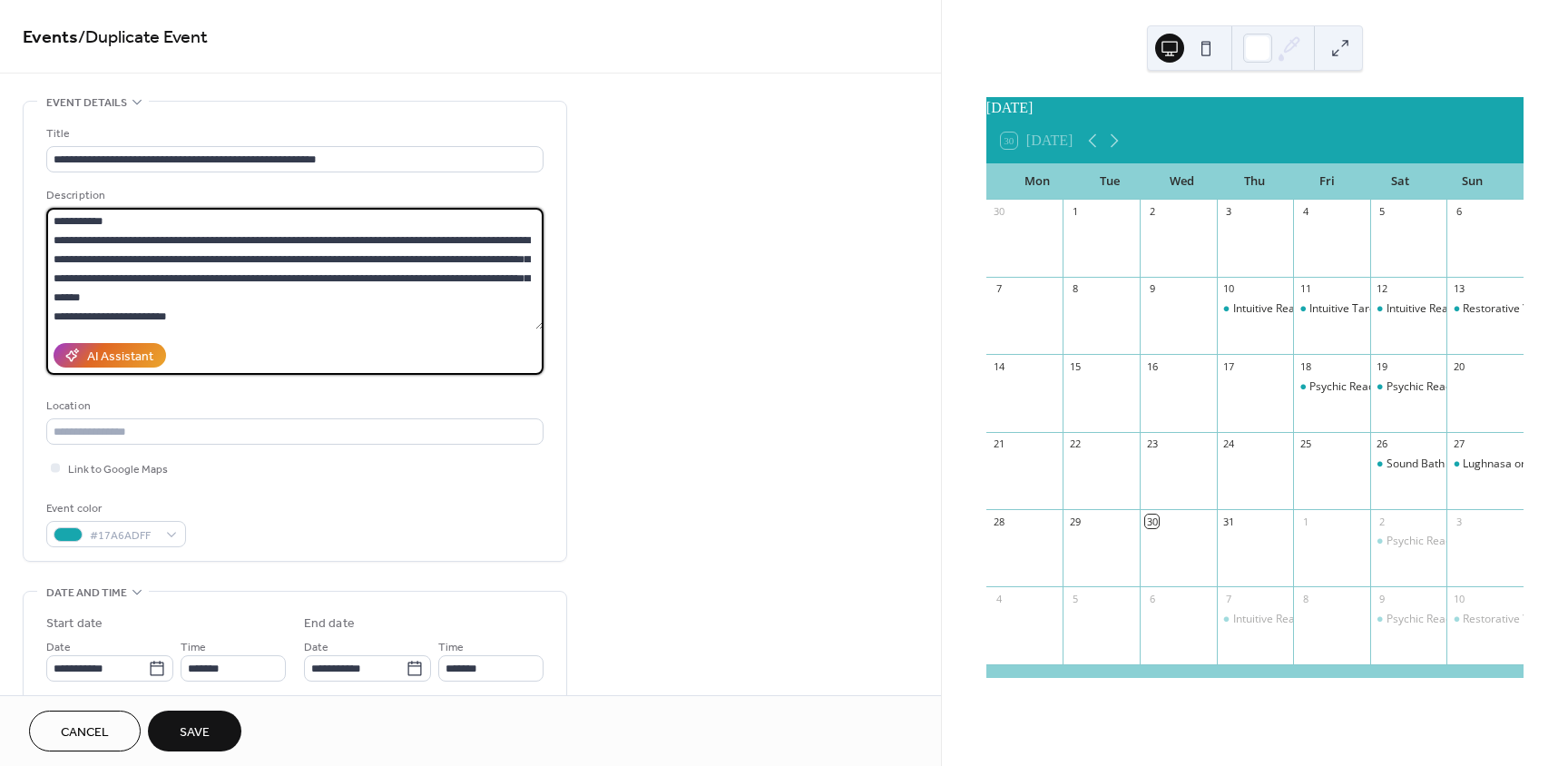 paste 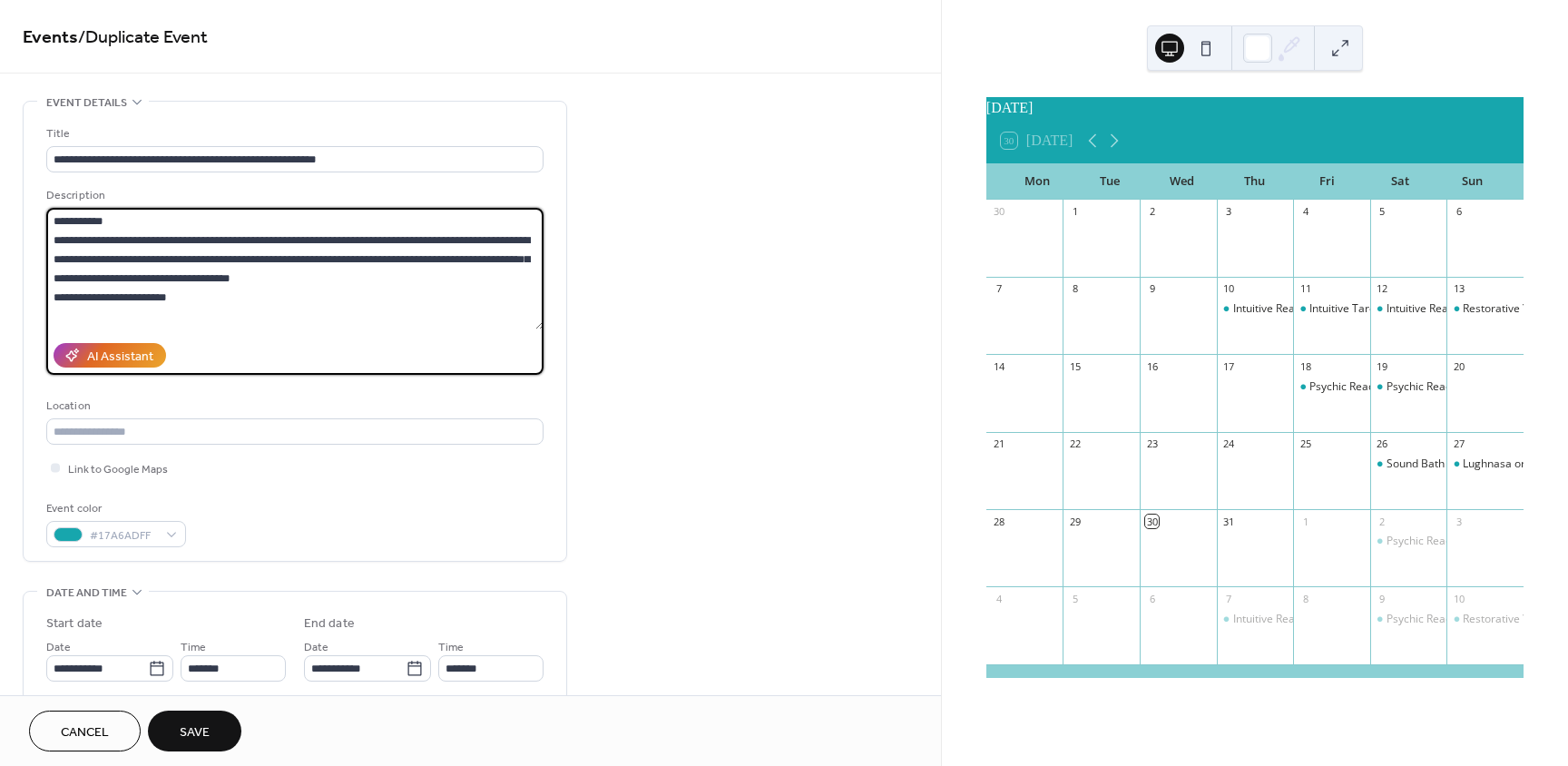 type on "**********" 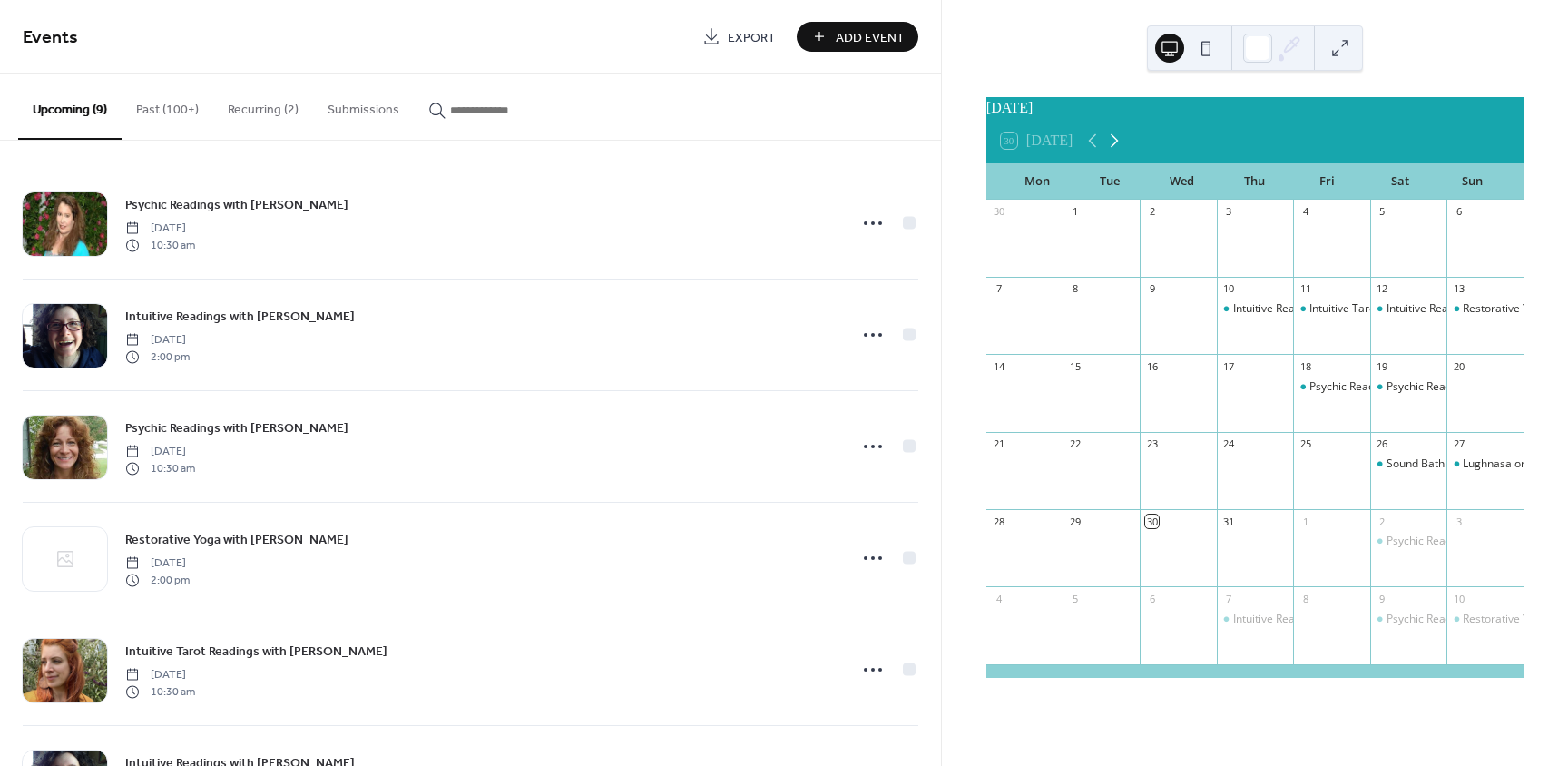 click 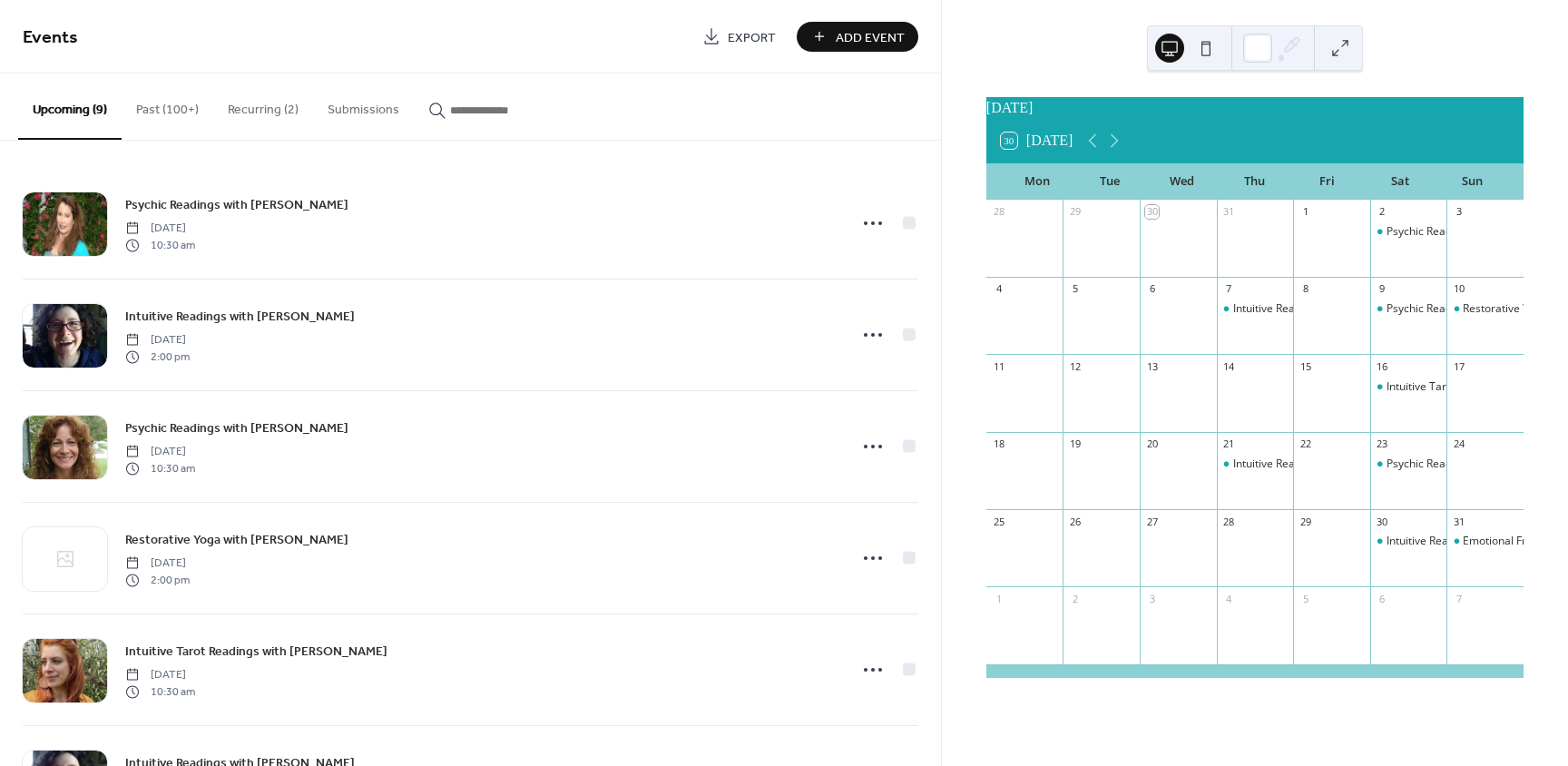 click on "Intuitive Tarot Readings with Juliet Darken" at bounding box center (1408, 402) 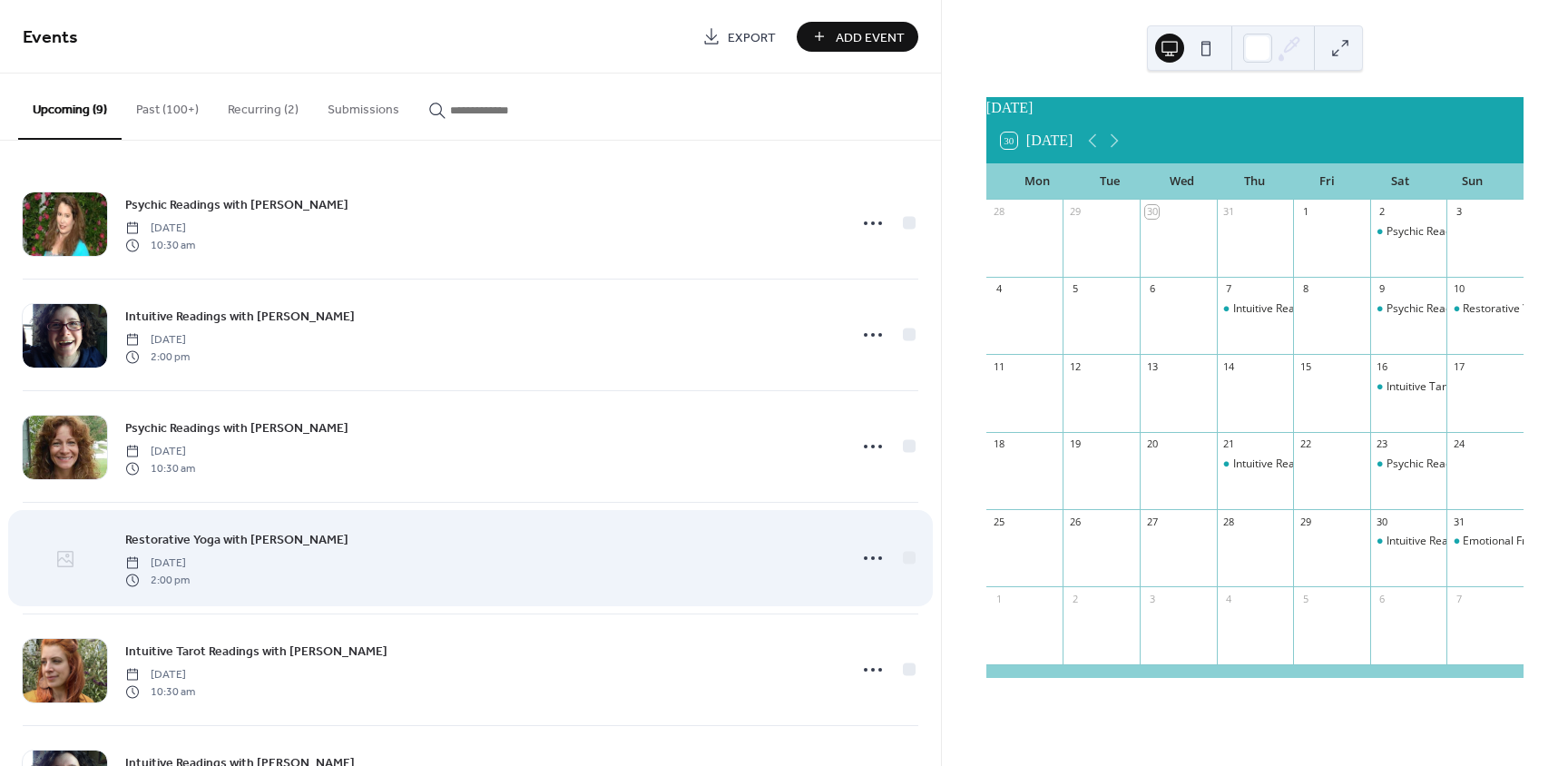 click 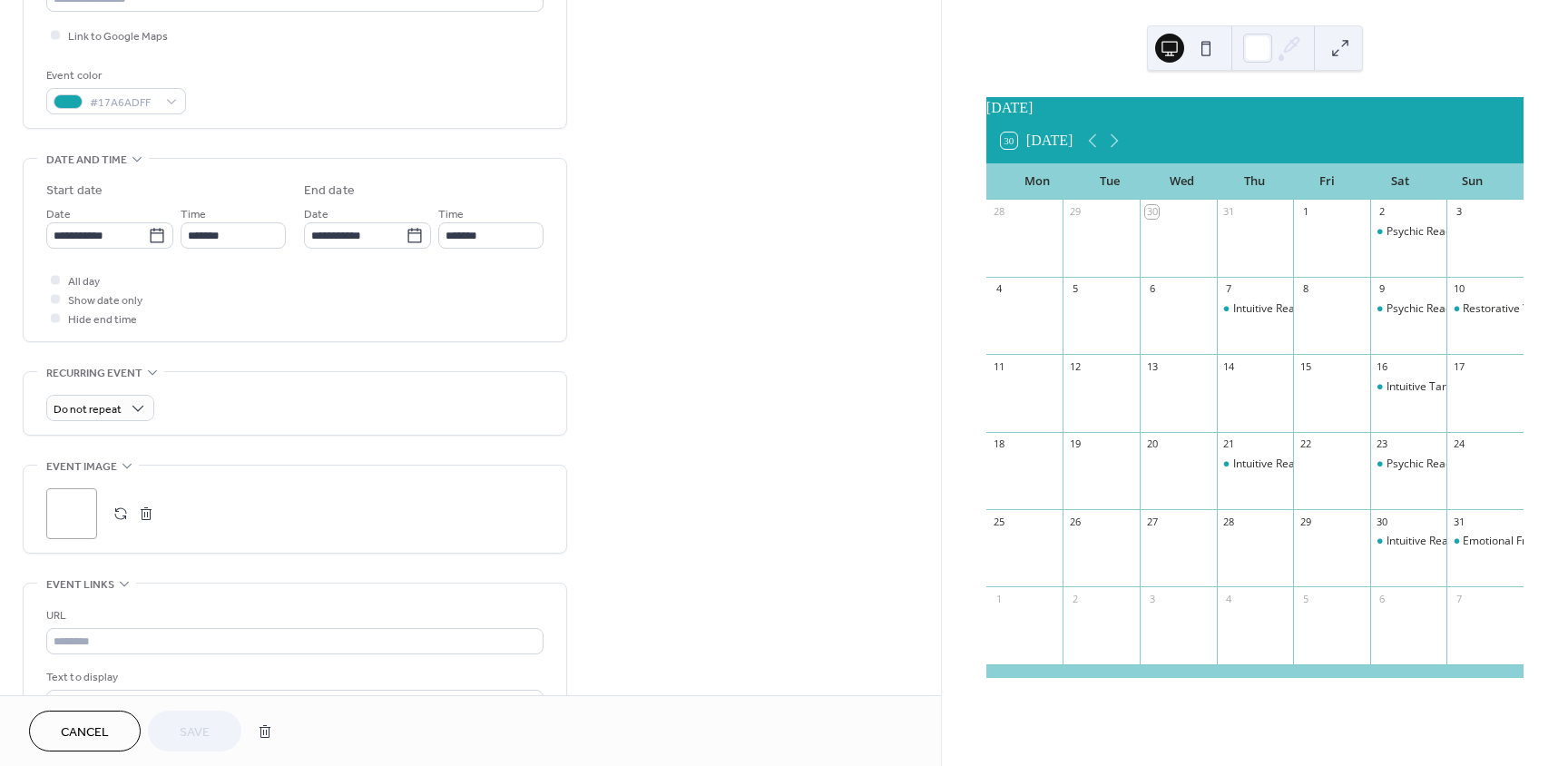 scroll, scrollTop: 472, scrollLeft: 0, axis: vertical 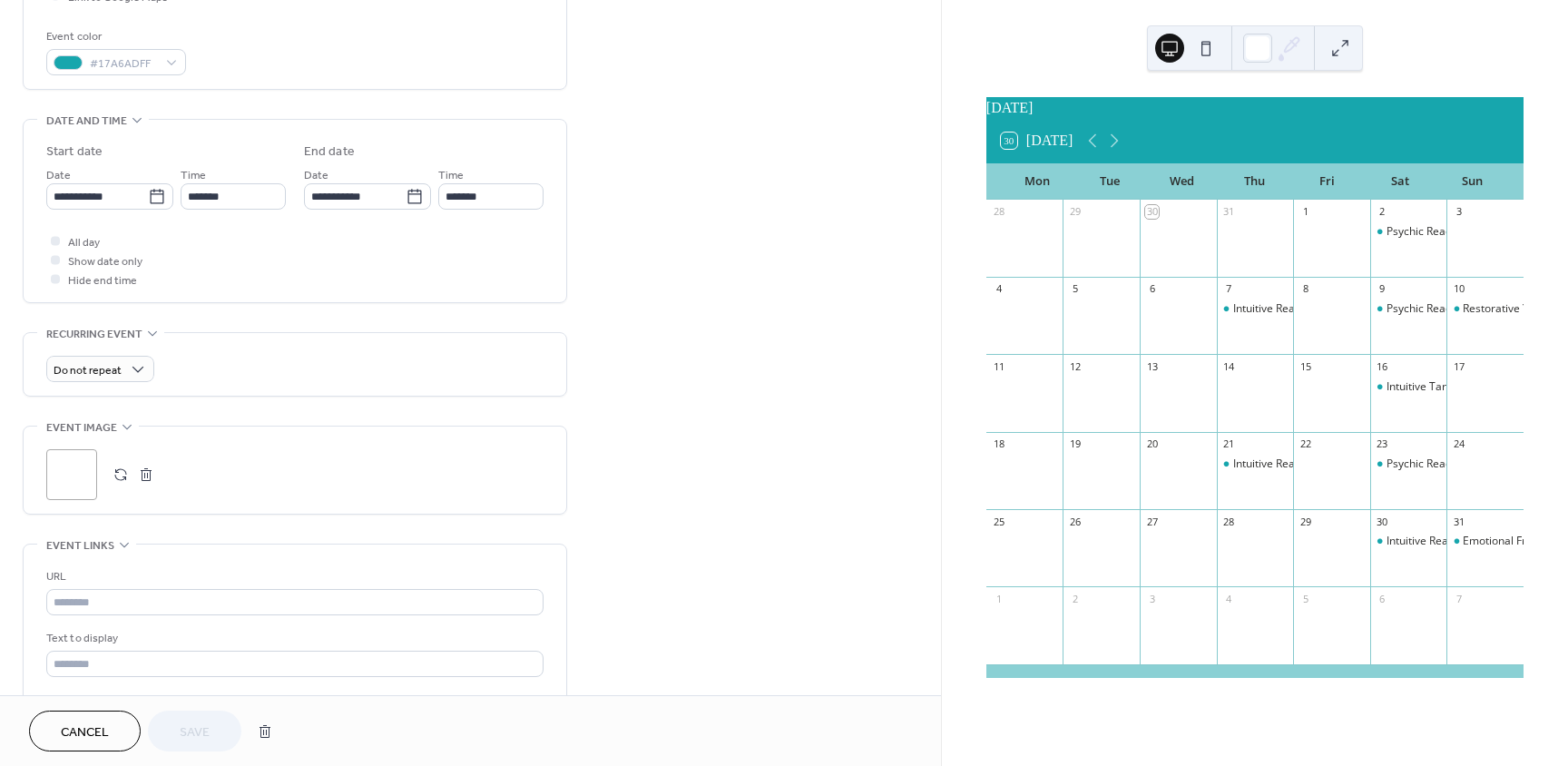 click on ";" at bounding box center (72, 475) 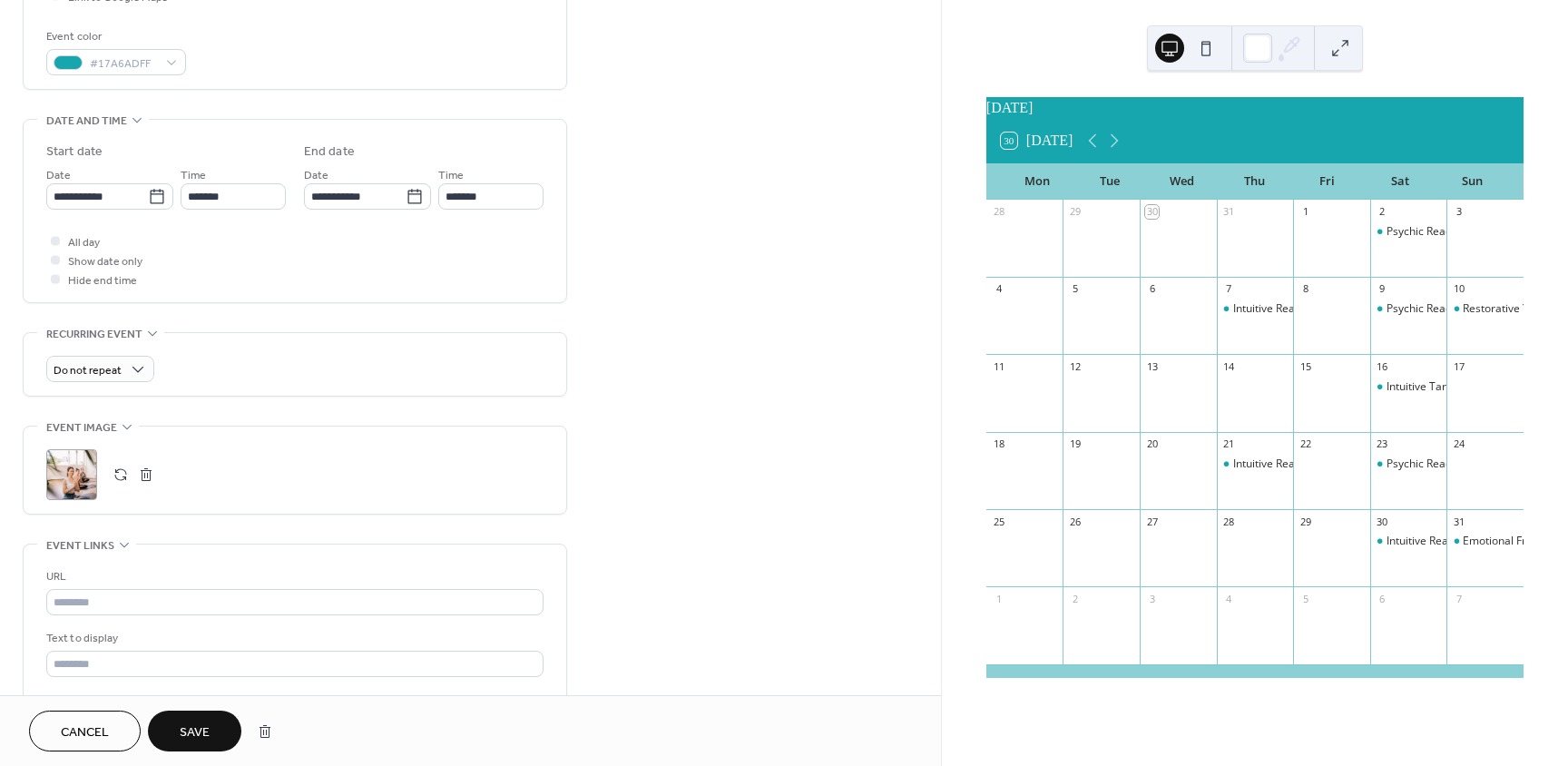 click on "Save" at bounding box center (194, 731) 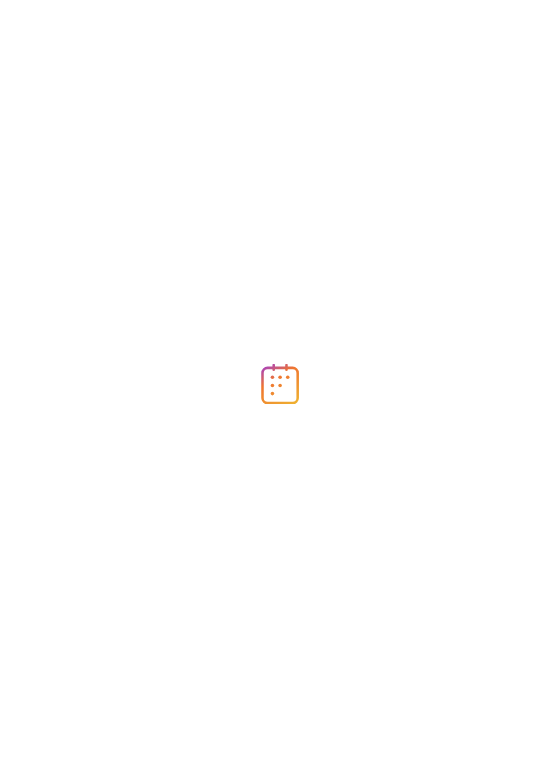 scroll, scrollTop: 0, scrollLeft: 0, axis: both 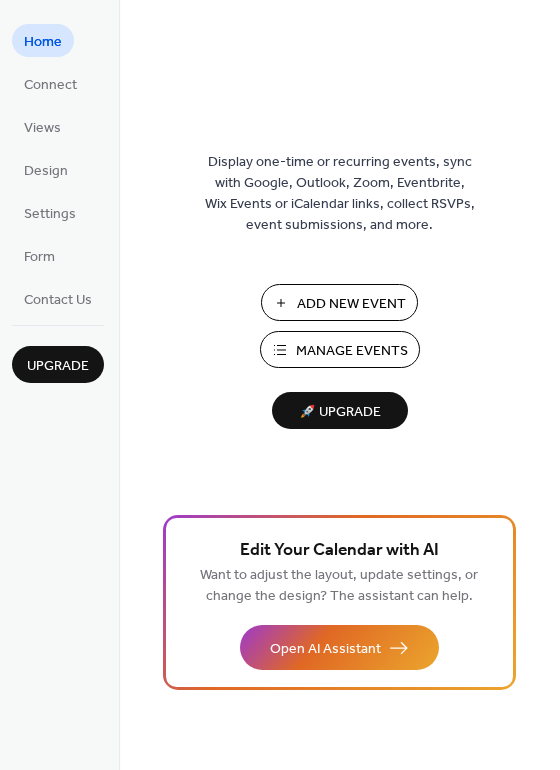 click on "Manage Events" at bounding box center (352, 351) 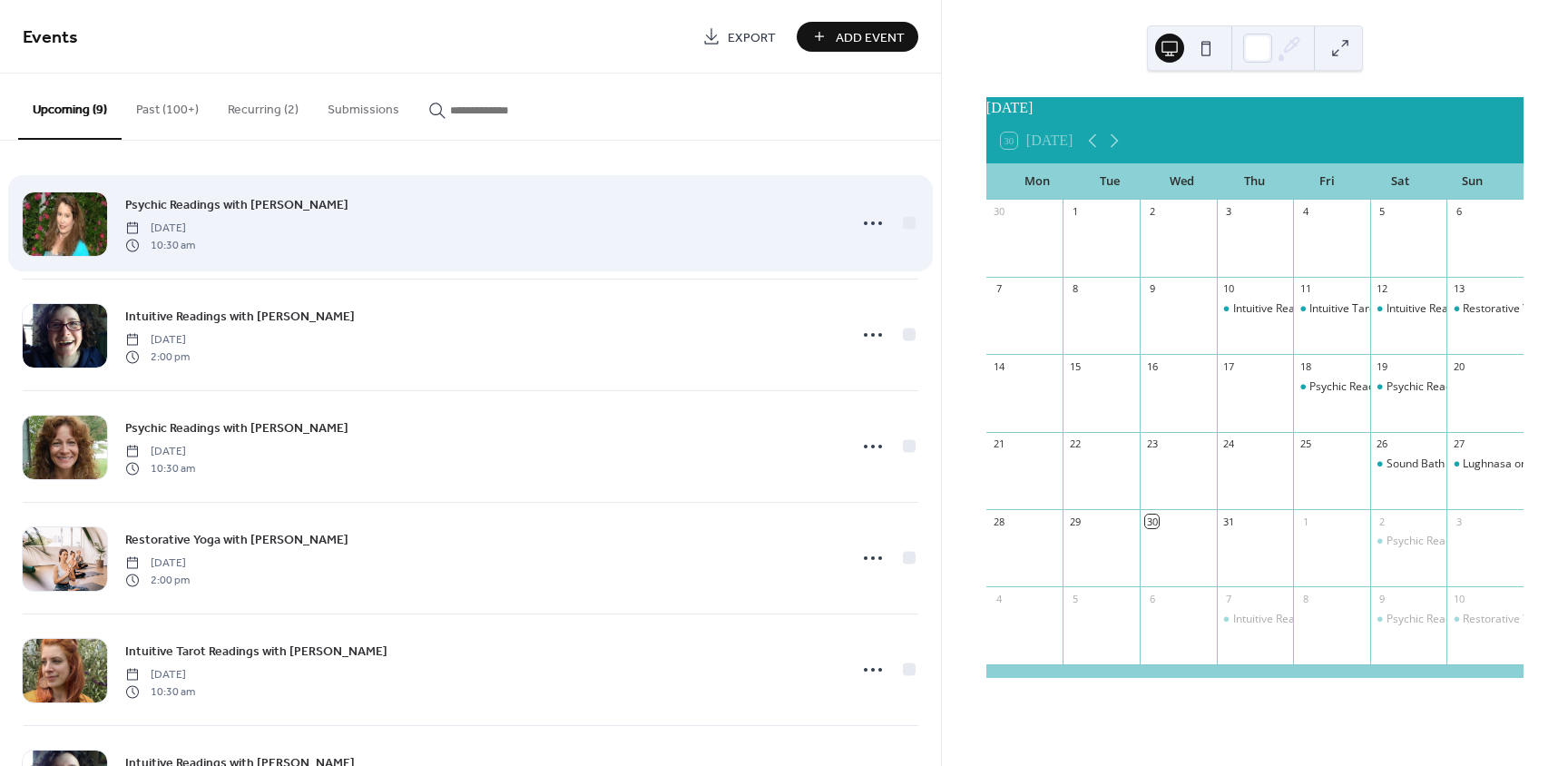 scroll, scrollTop: 0, scrollLeft: 0, axis: both 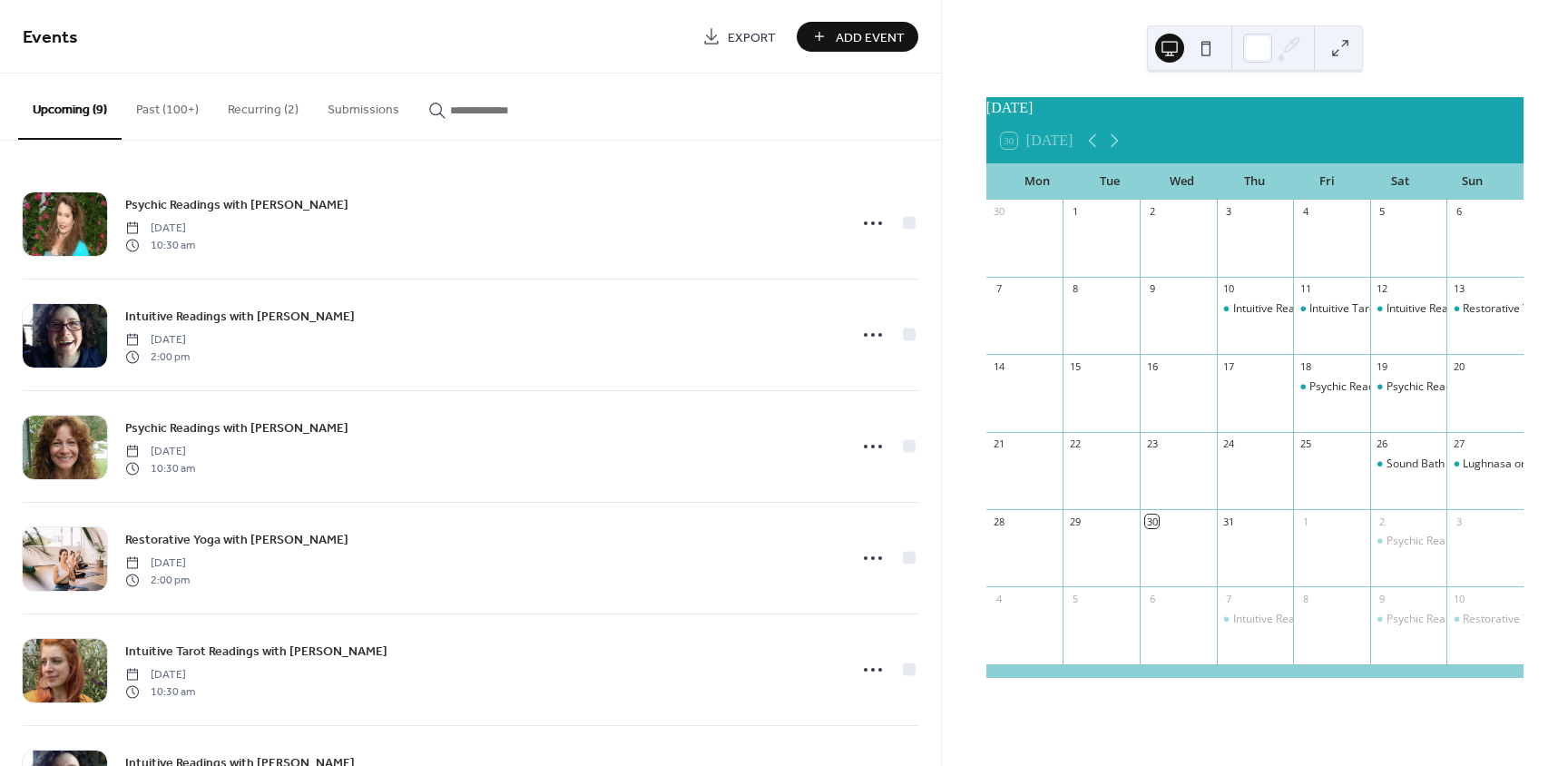 click at bounding box center [505, 110] 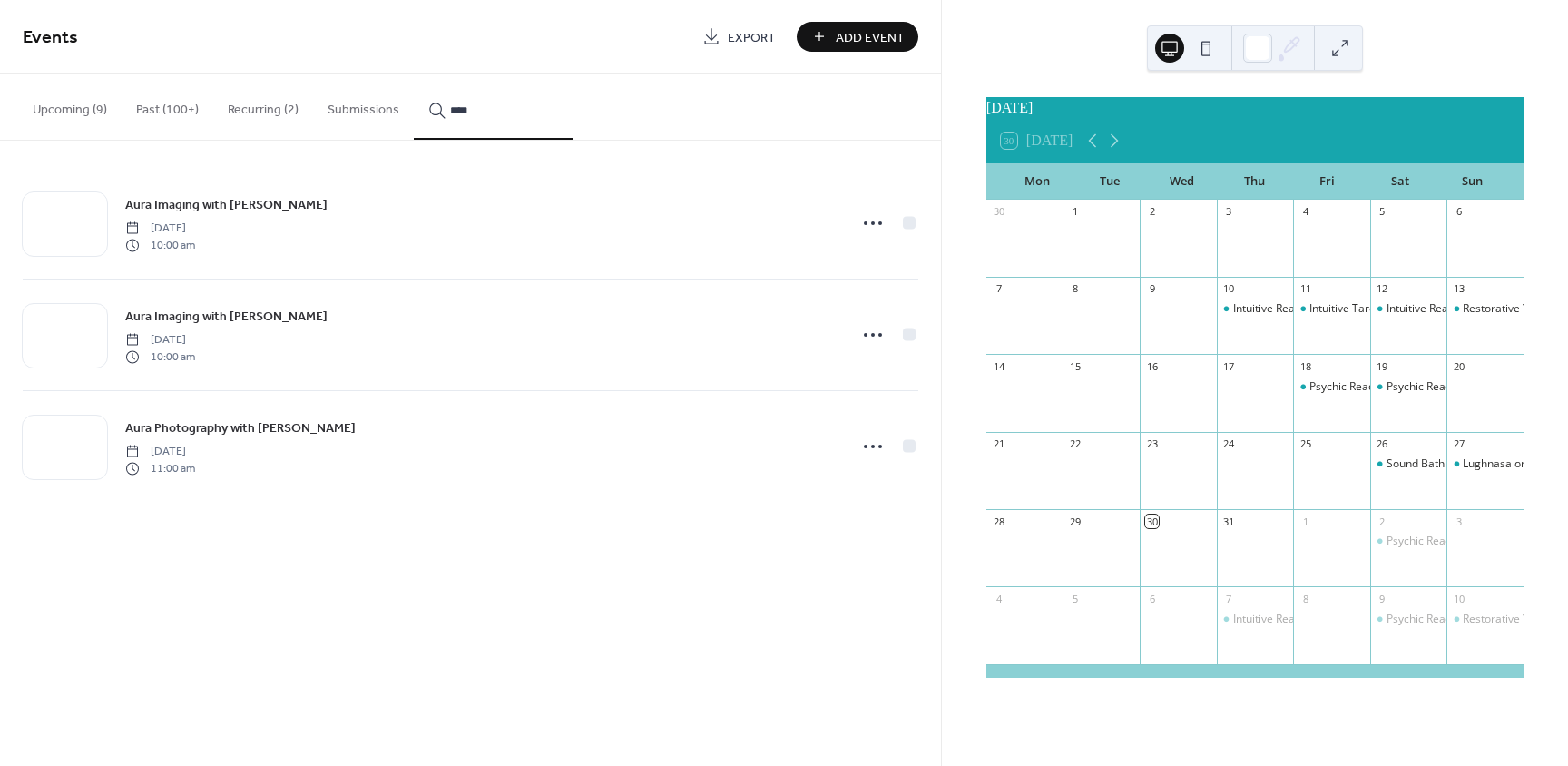 type on "****" 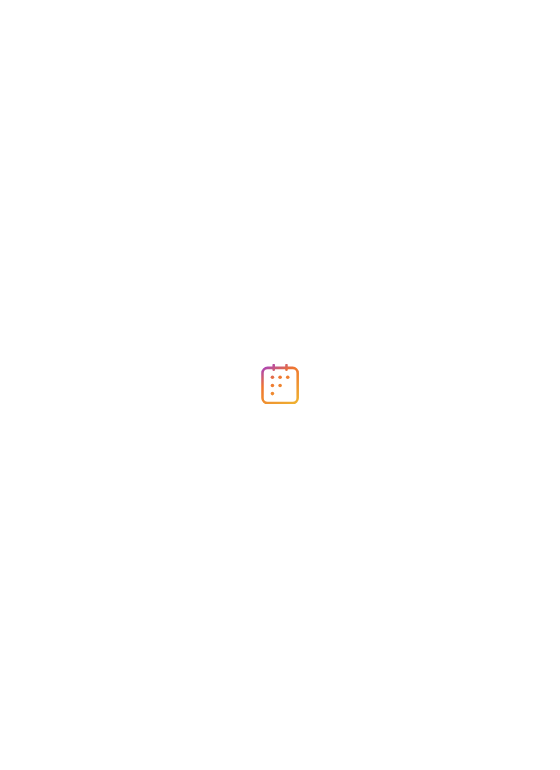 scroll, scrollTop: 0, scrollLeft: 0, axis: both 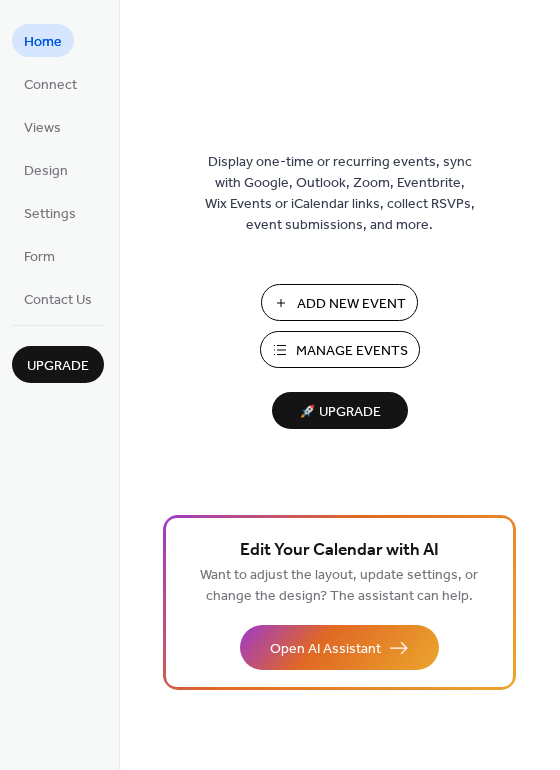 click on "Manage Events" at bounding box center (340, 349) 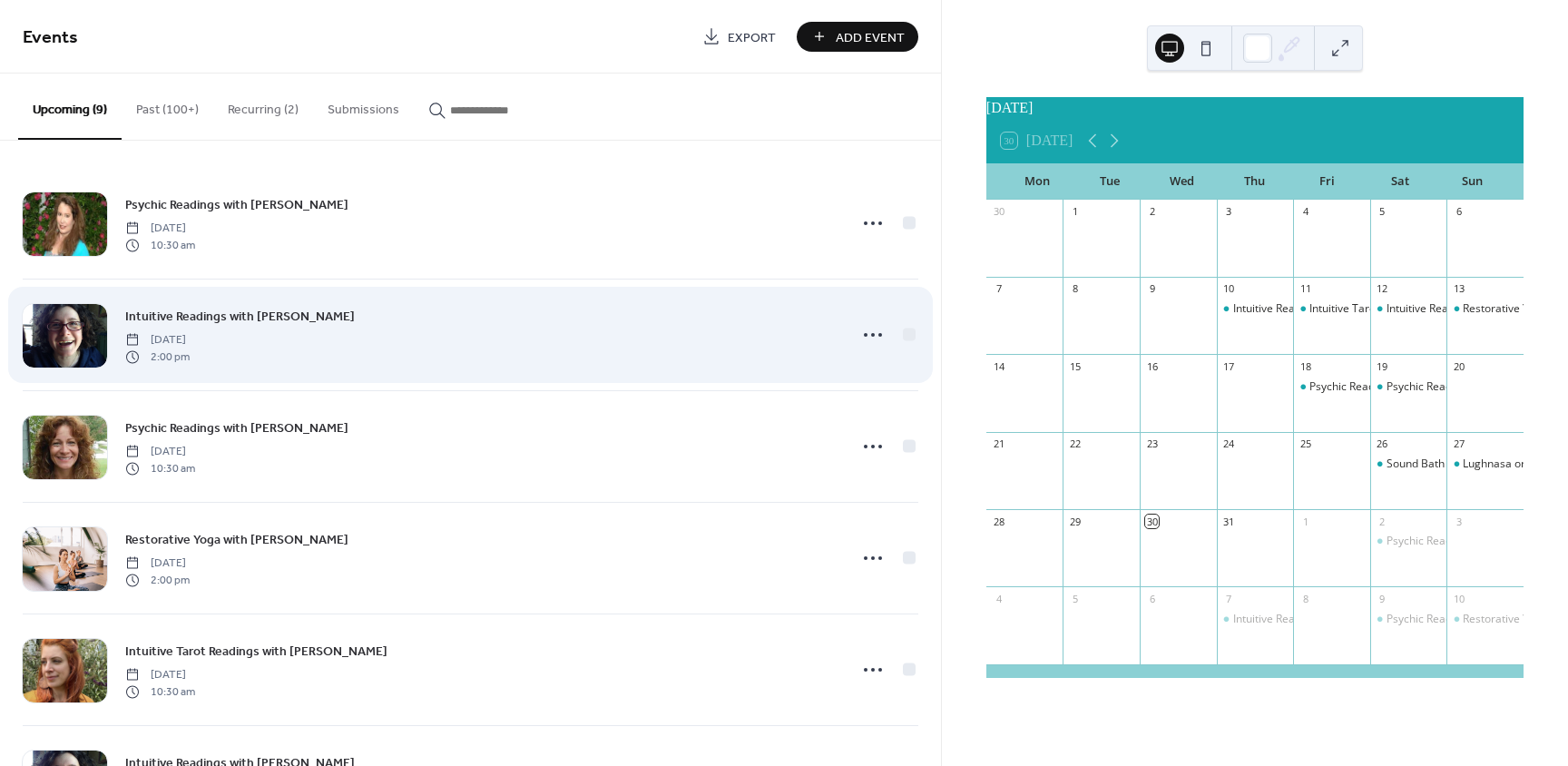 scroll, scrollTop: 0, scrollLeft: 0, axis: both 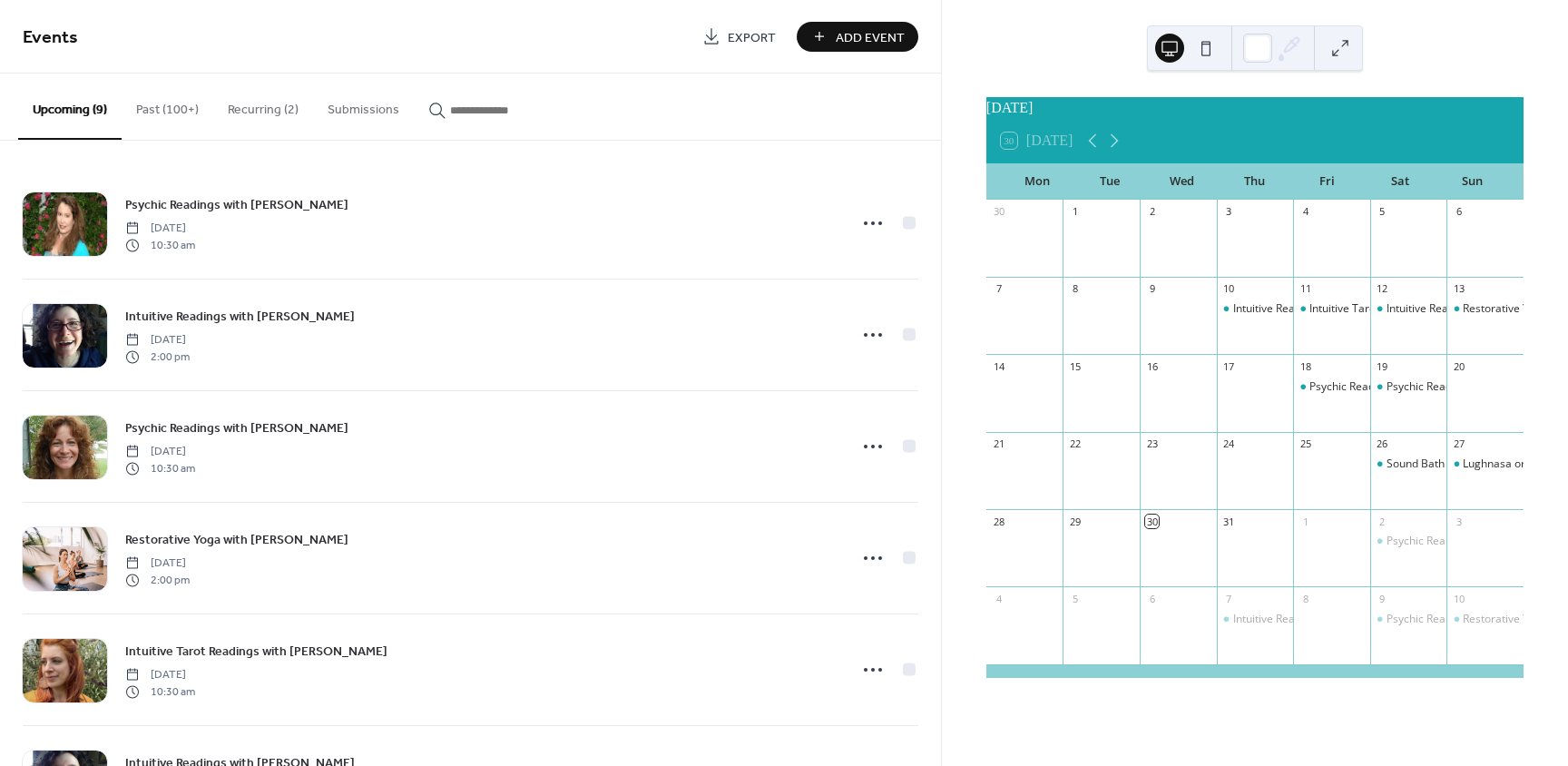 click at bounding box center (505, 110) 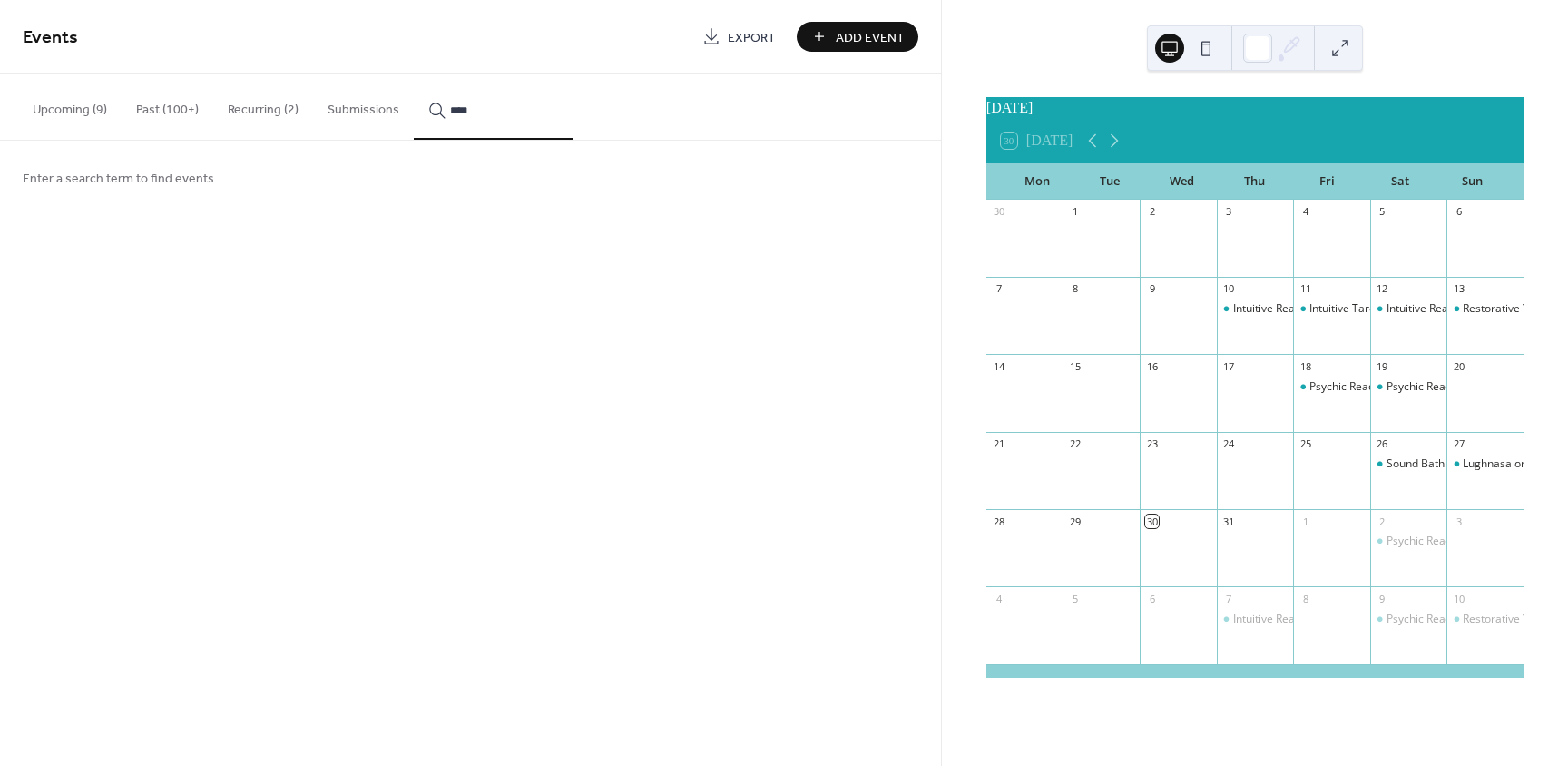 type on "****" 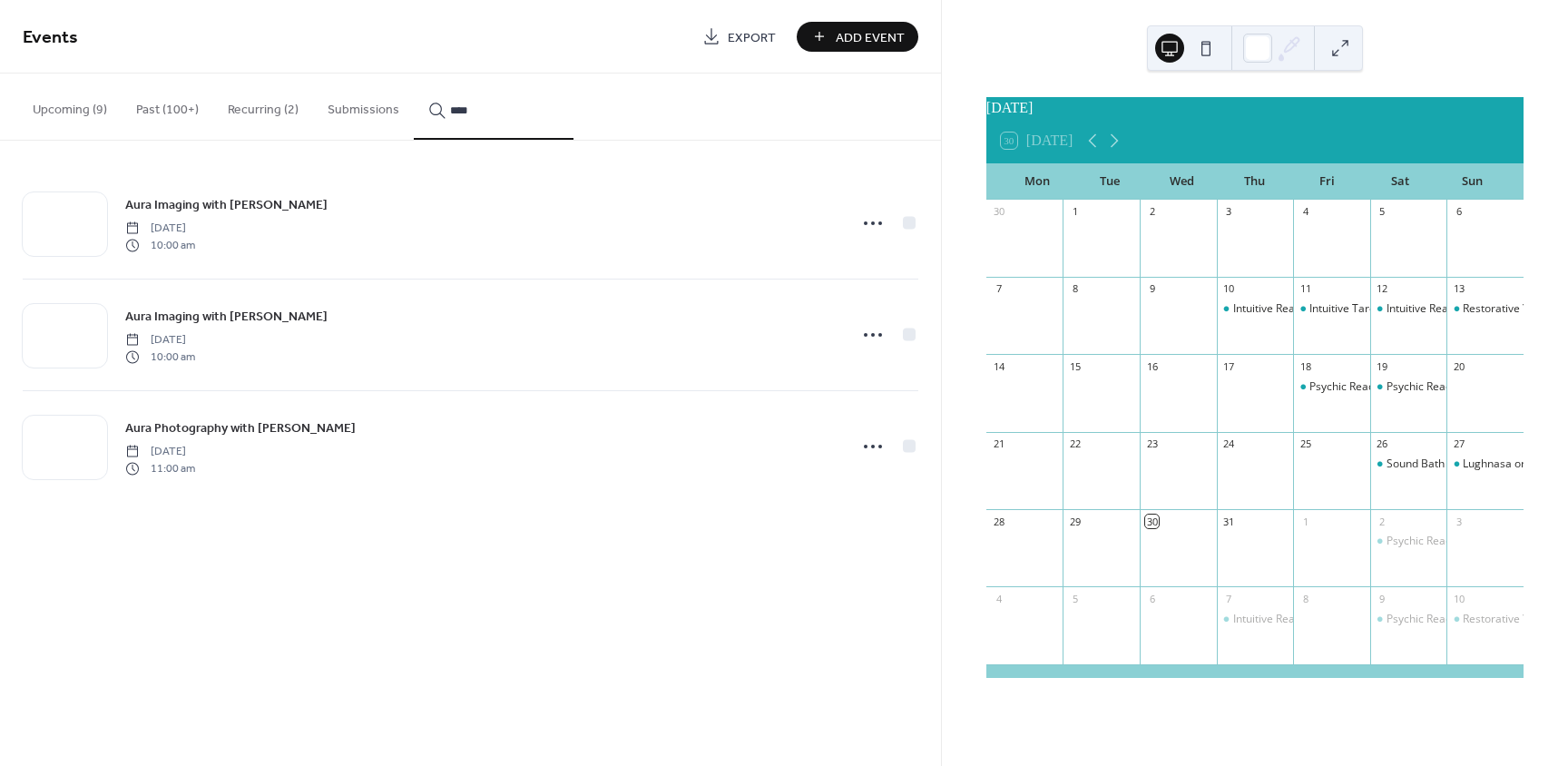 click on "Aura Imaging with John Gruba" at bounding box center (226, 317) 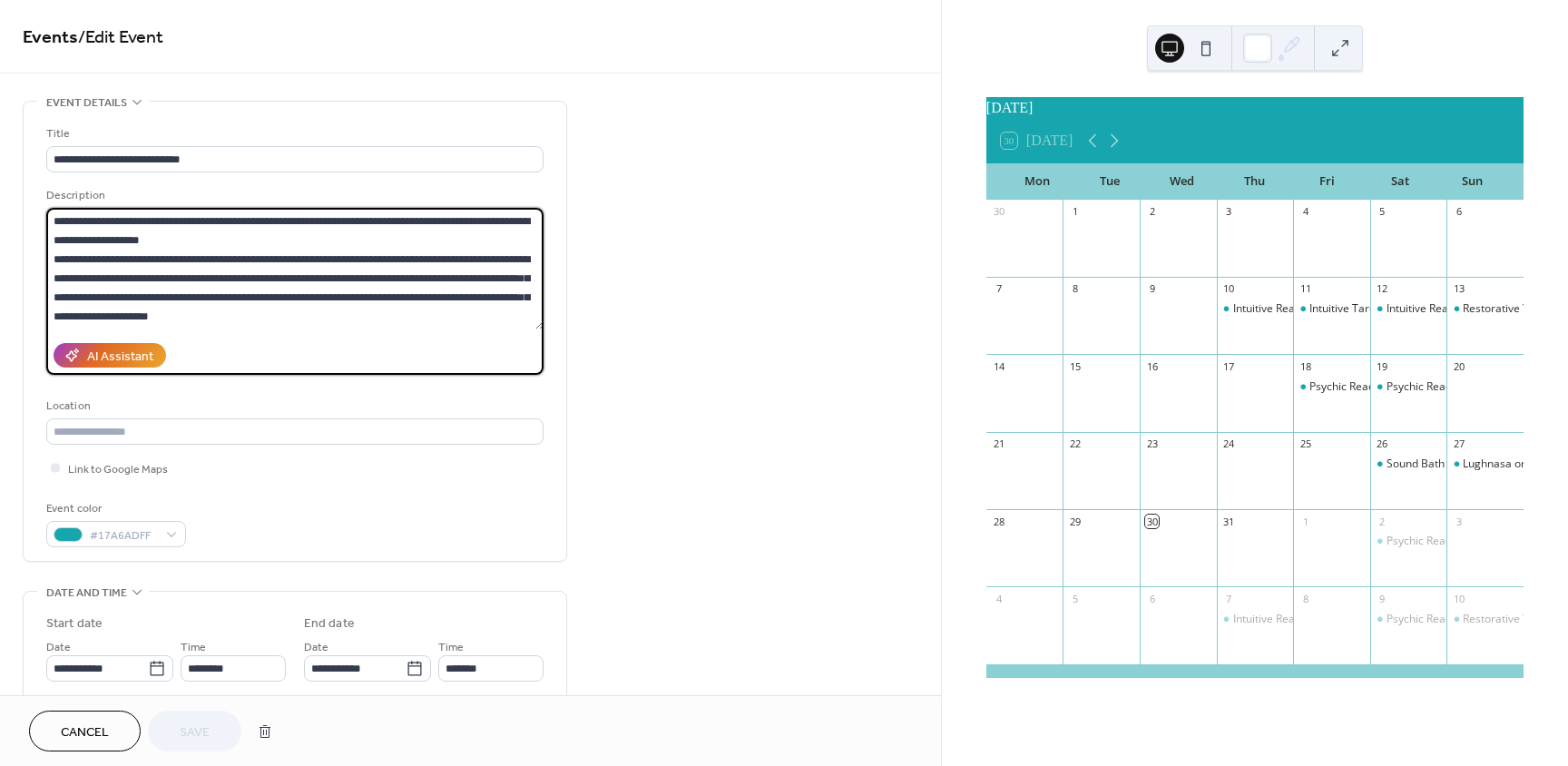 scroll, scrollTop: 133, scrollLeft: 0, axis: vertical 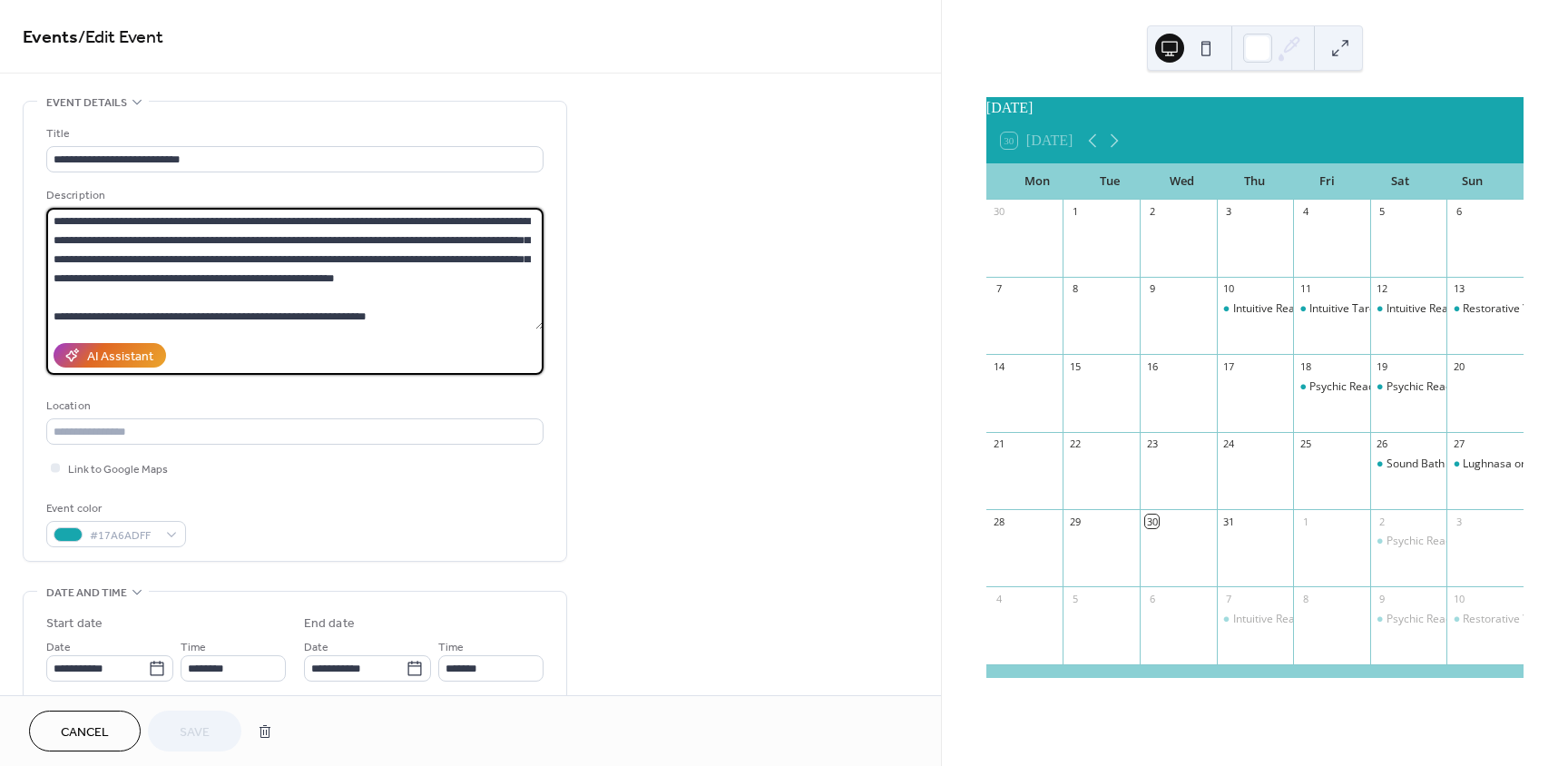 drag, startPoint x: 50, startPoint y: 218, endPoint x: 253, endPoint y: 322, distance: 228.08989 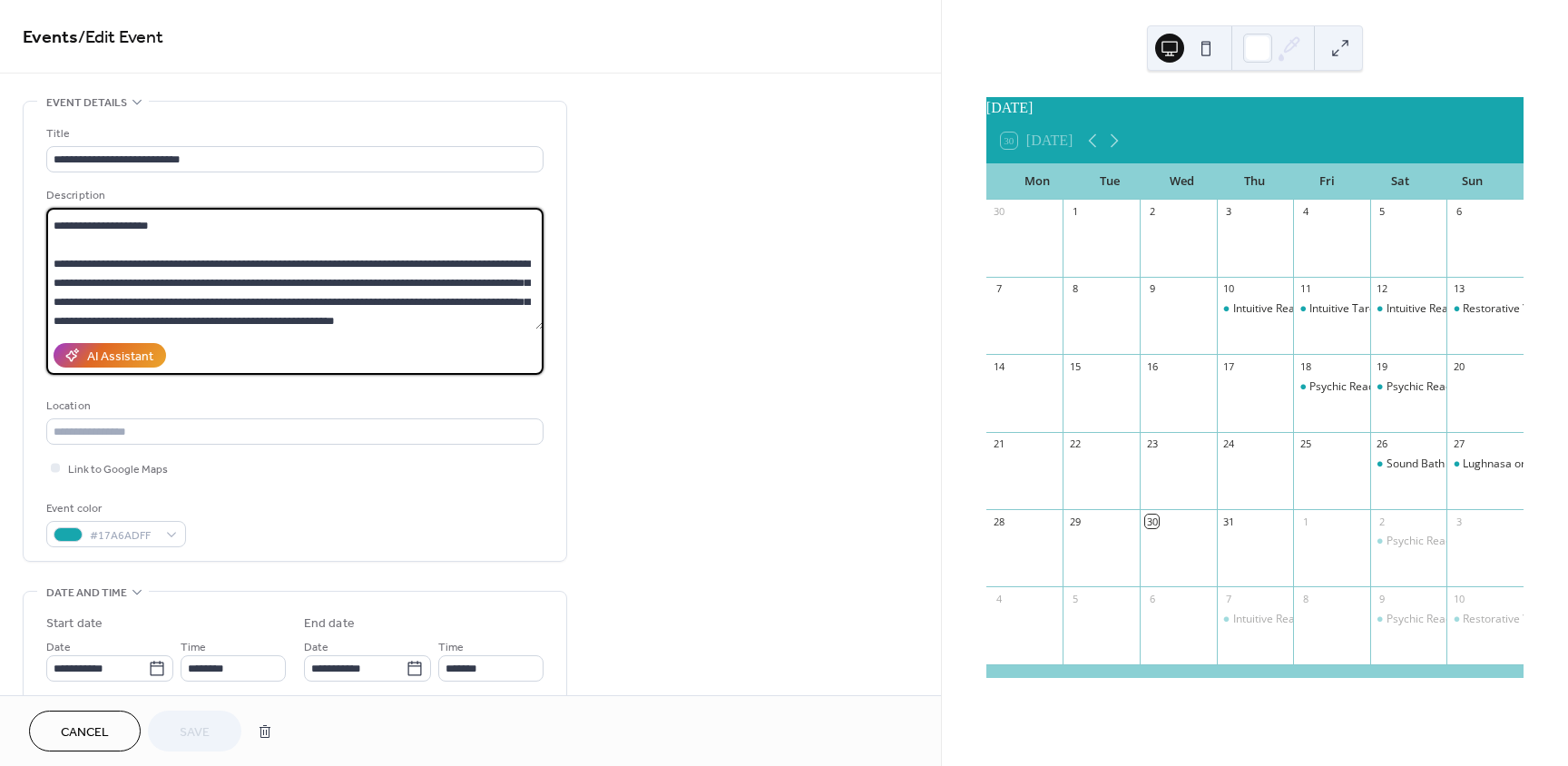 scroll, scrollTop: 0, scrollLeft: 0, axis: both 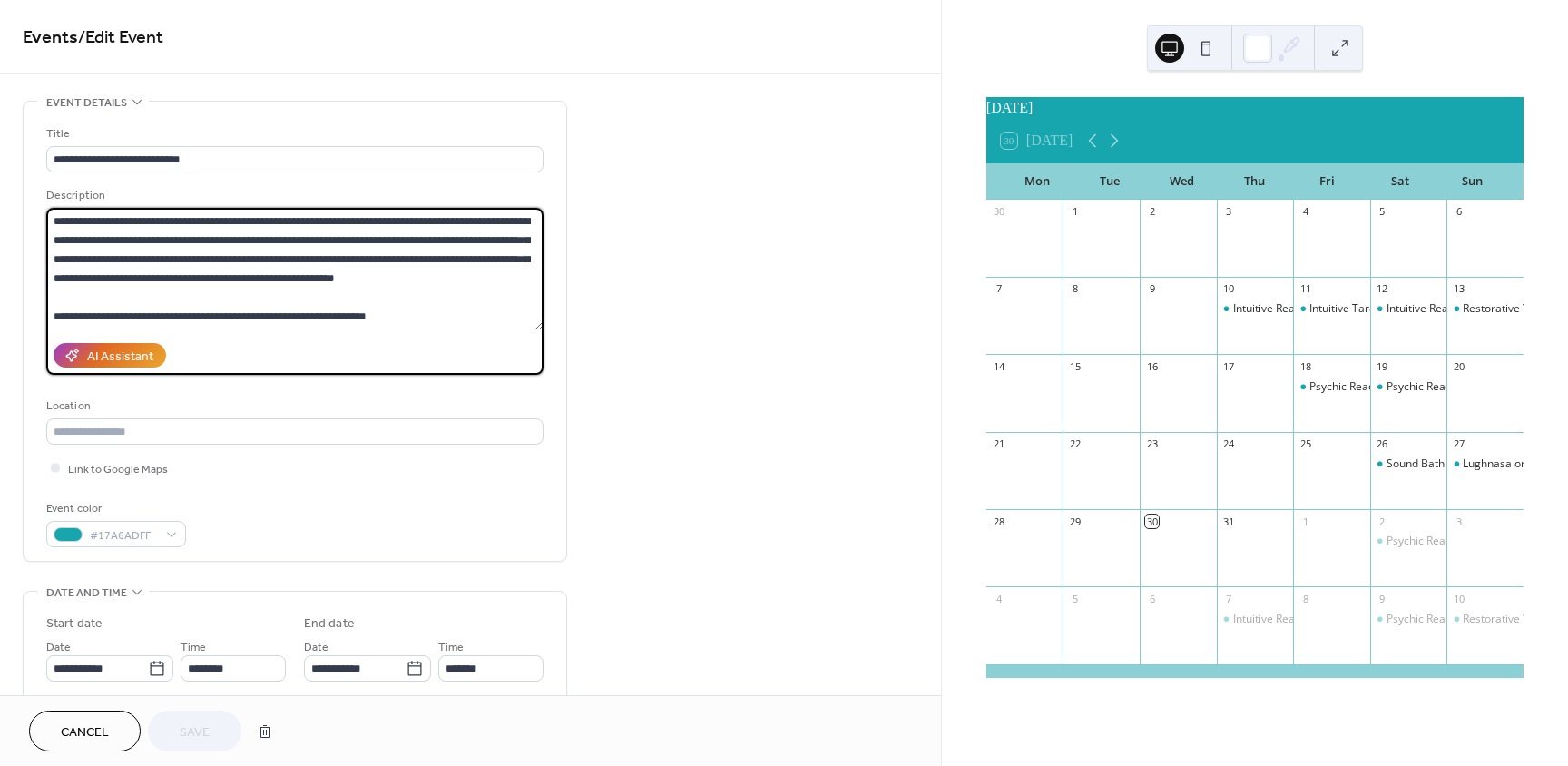 drag, startPoint x: 52, startPoint y: 221, endPoint x: 467, endPoint y: 330, distance: 429.07575 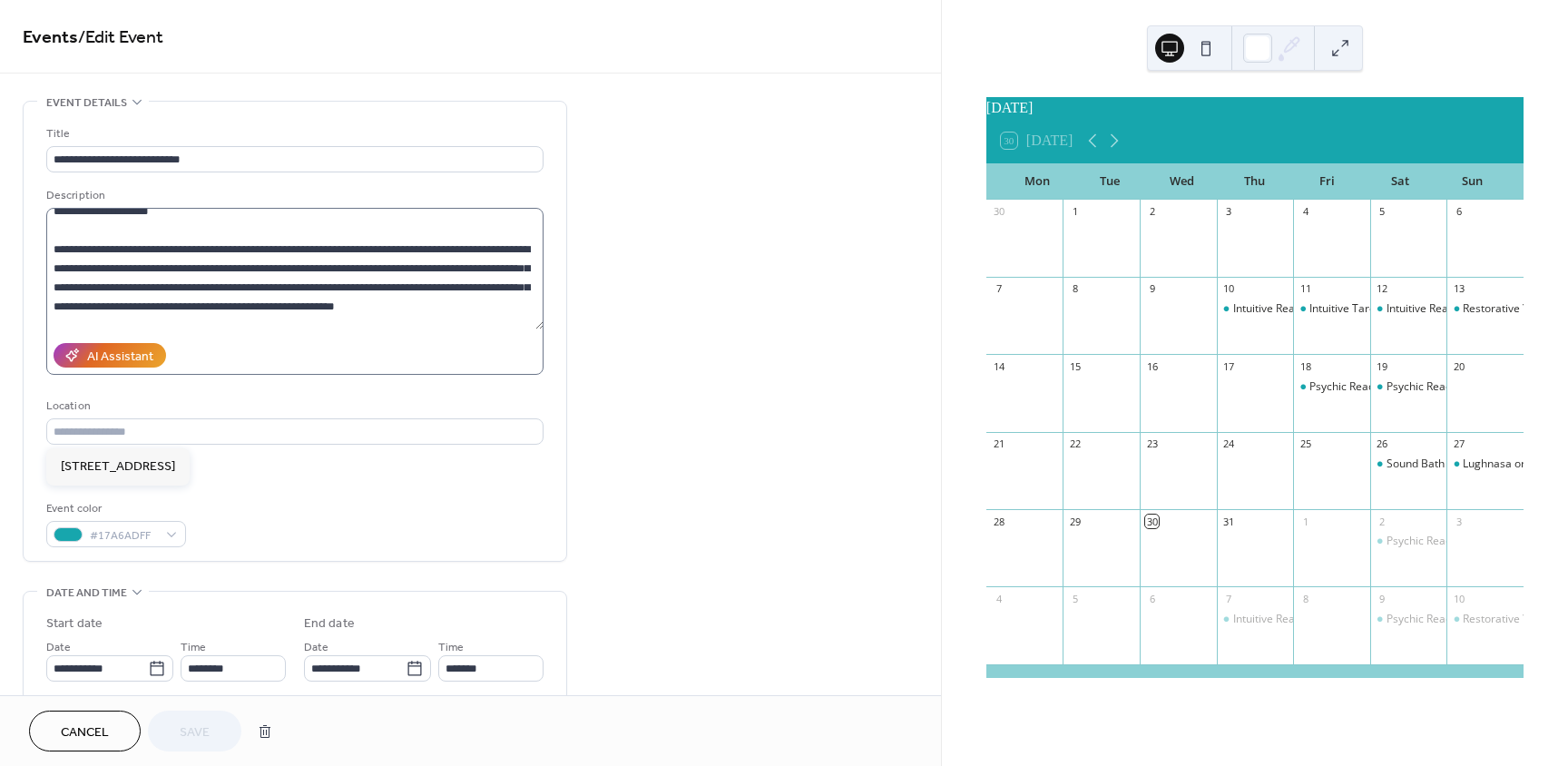 scroll, scrollTop: 133, scrollLeft: 0, axis: vertical 